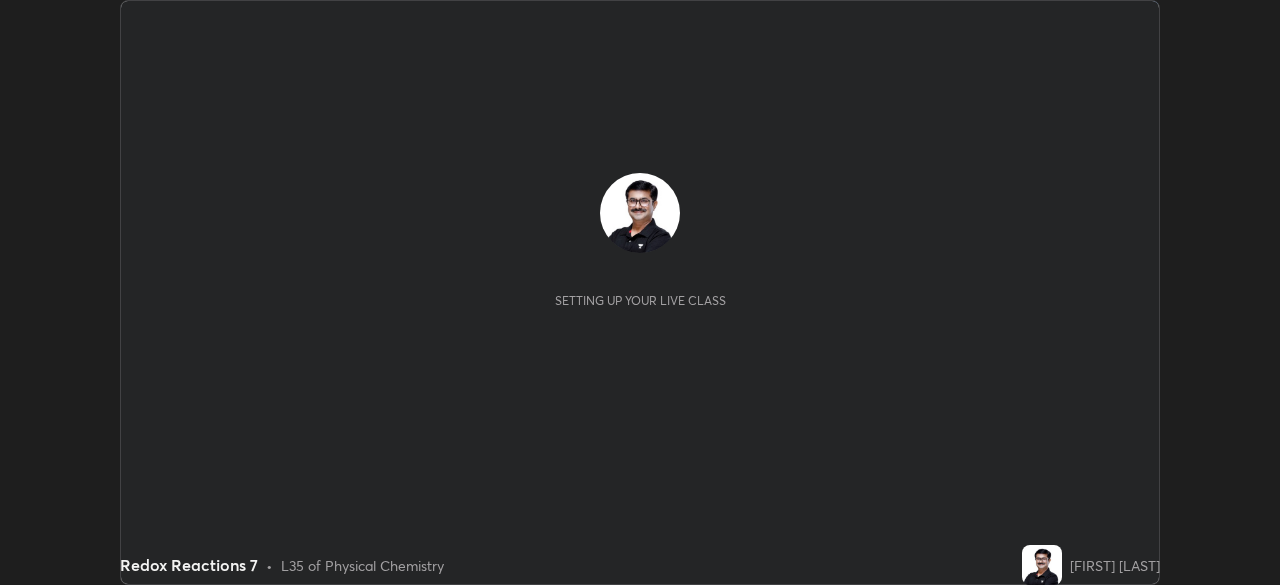 scroll, scrollTop: 0, scrollLeft: 0, axis: both 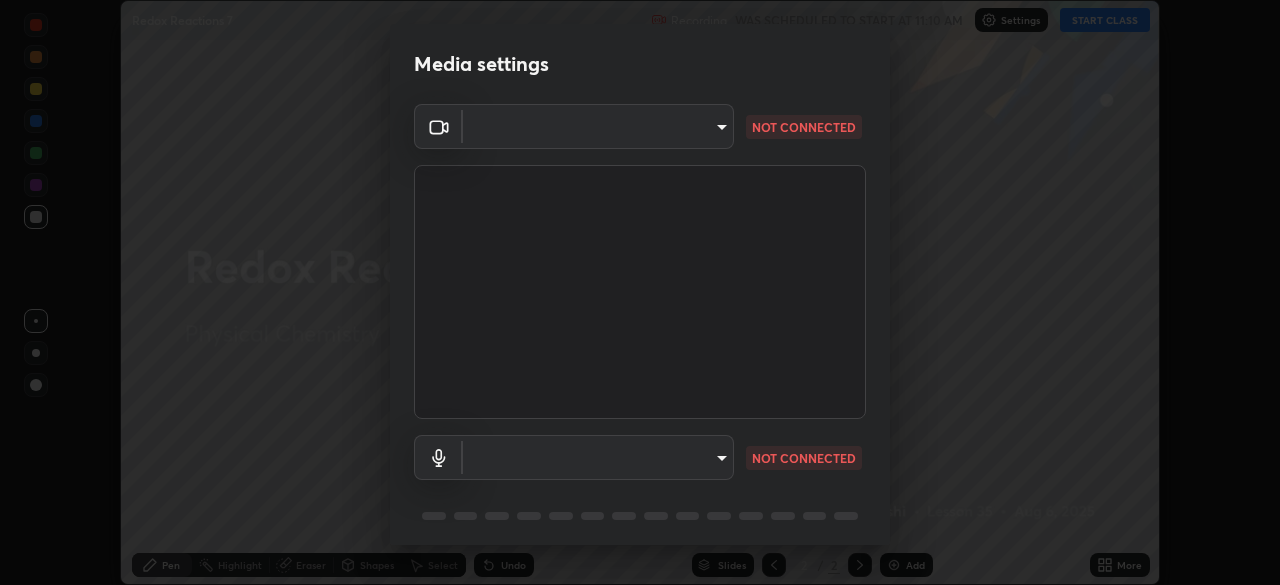 type on "cbd69d3ab31666e68bc16f5f2905db6189ec8135df4d15a94e2bba87772e1748" 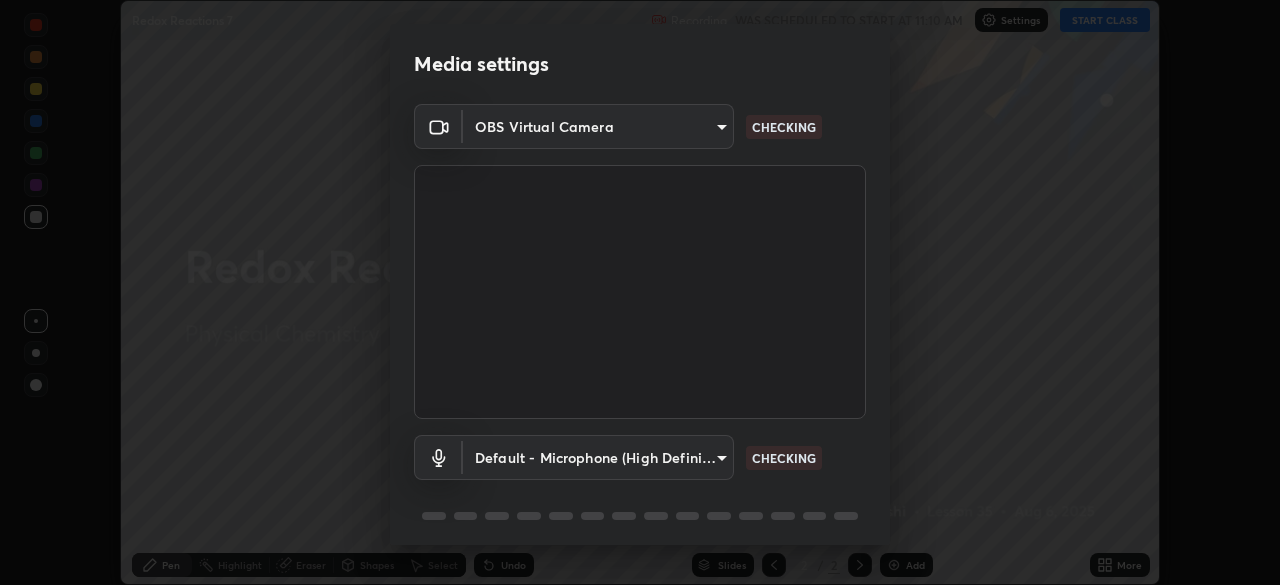 click on "Erase all Redox Reactions 7 Recording WAS SCHEDULED TO START AT  11:10 AM Settings START CLASS Setting up your live class Redox Reactions 7 • L35 of Physical Chemistry [FIRST] [LAST] Pen Highlight Eraser Shapes Select Undo Slides 2 / 2 Add More No doubts shared Encourage your learners to ask a doubt for better clarity Report an issue Reason for reporting Buffering Chat not working Audio - Video sync issue Educator video quality low ​ Attach an image Report Media settings OBS Virtual Camera [HASH] CHECKING Default - Microphone (High Definition Audio Device) default CHECKING 1 / 5 Next" at bounding box center (640, 292) 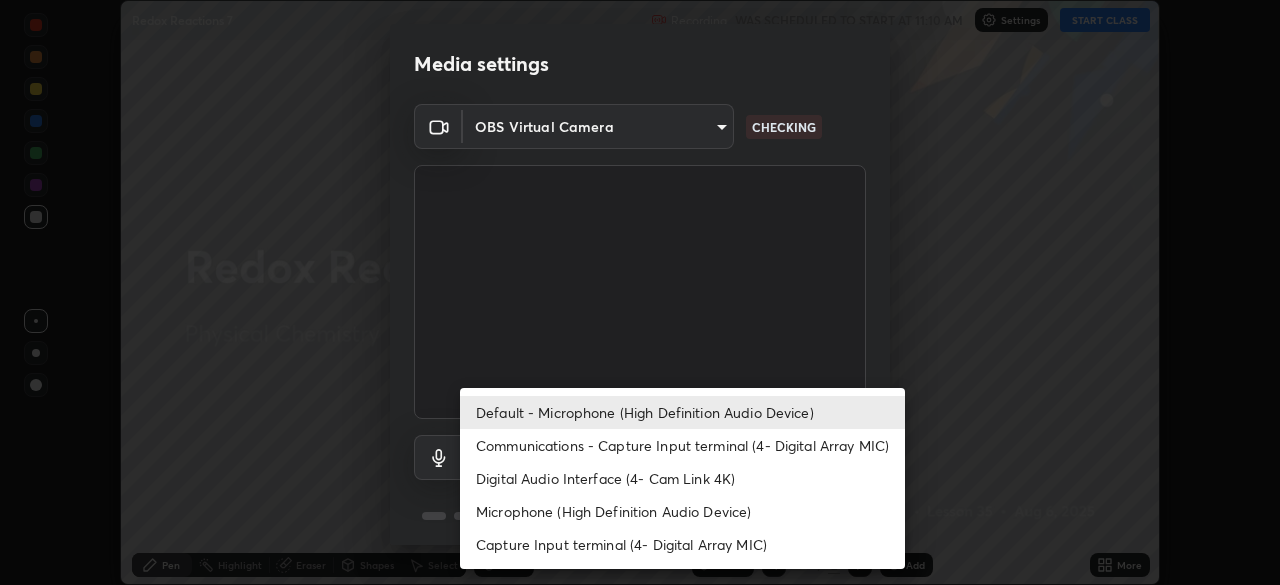 click on "Microphone (High Definition Audio Device)" at bounding box center (682, 511) 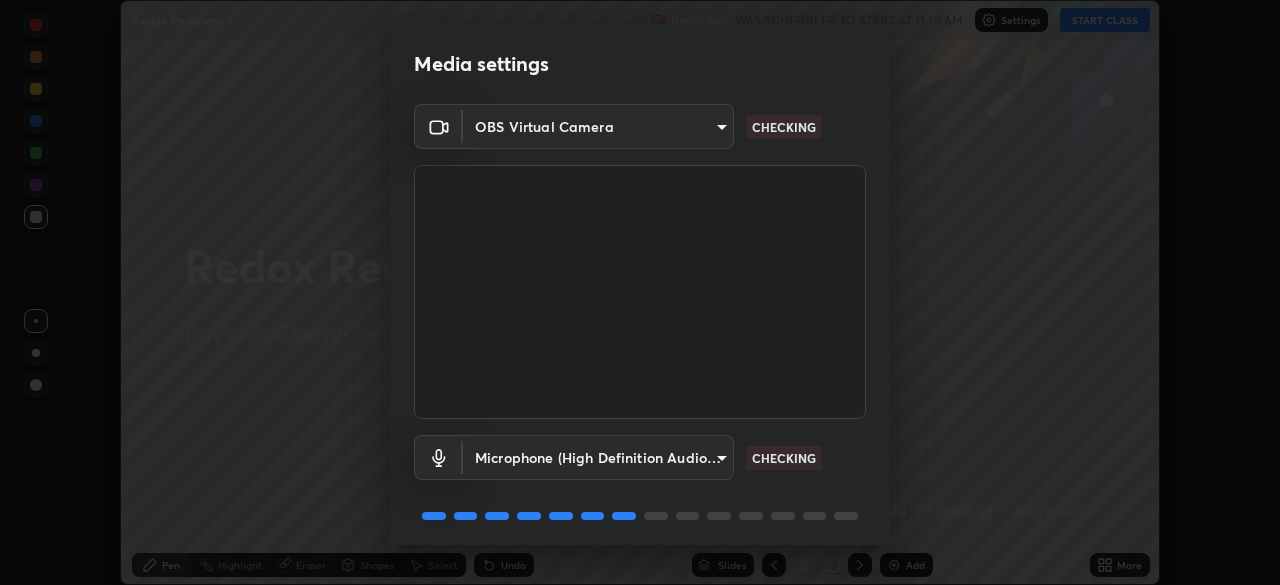 click on "Erase all Redox Reactions 7 Recording WAS SCHEDULED TO START AT  11:10 AM Settings START CLASS Setting up your live class Redox Reactions 7 • L35 of Physical Chemistry [FIRST] [LAST] Pen Highlight Eraser Shapes Select Undo Slides 2 / 2 Add More No doubts shared Encourage your learners to ask a doubt for better clarity Report an issue Reason for reporting Buffering Chat not working Audio - Video sync issue Educator video quality low ​ Attach an image Report Media settings OBS Virtual Camera [HASH] CHECKING Microphone (High Definition Audio Device) [HASH] CHECKING 1 / 5 Next" at bounding box center (640, 292) 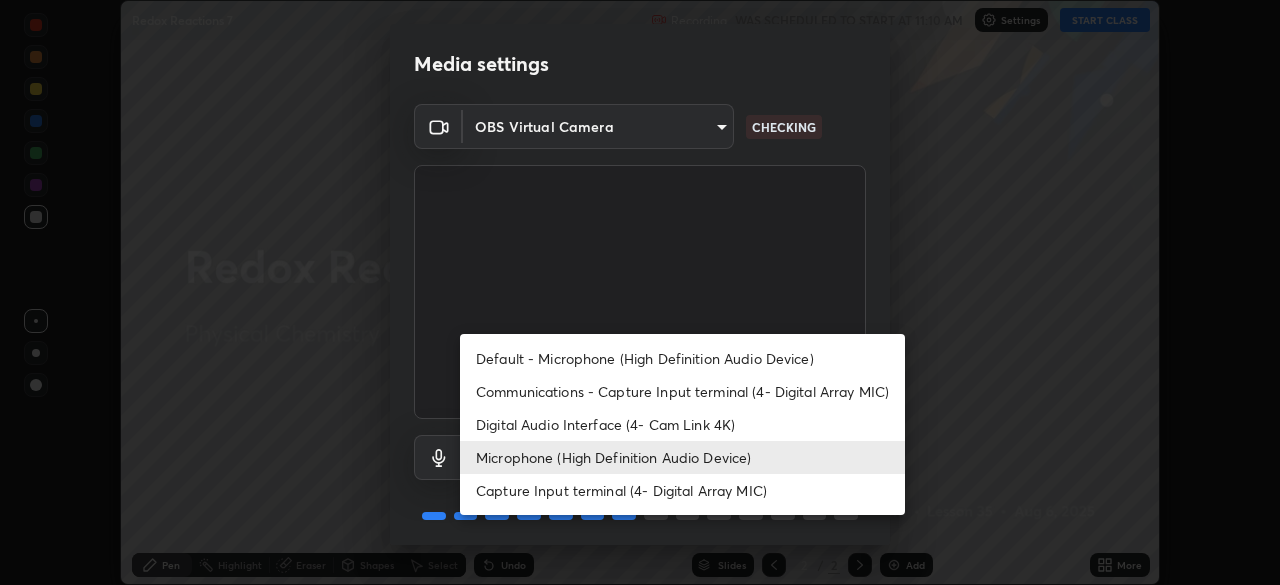 click on "Default - Microphone (High Definition Audio Device)" at bounding box center [682, 358] 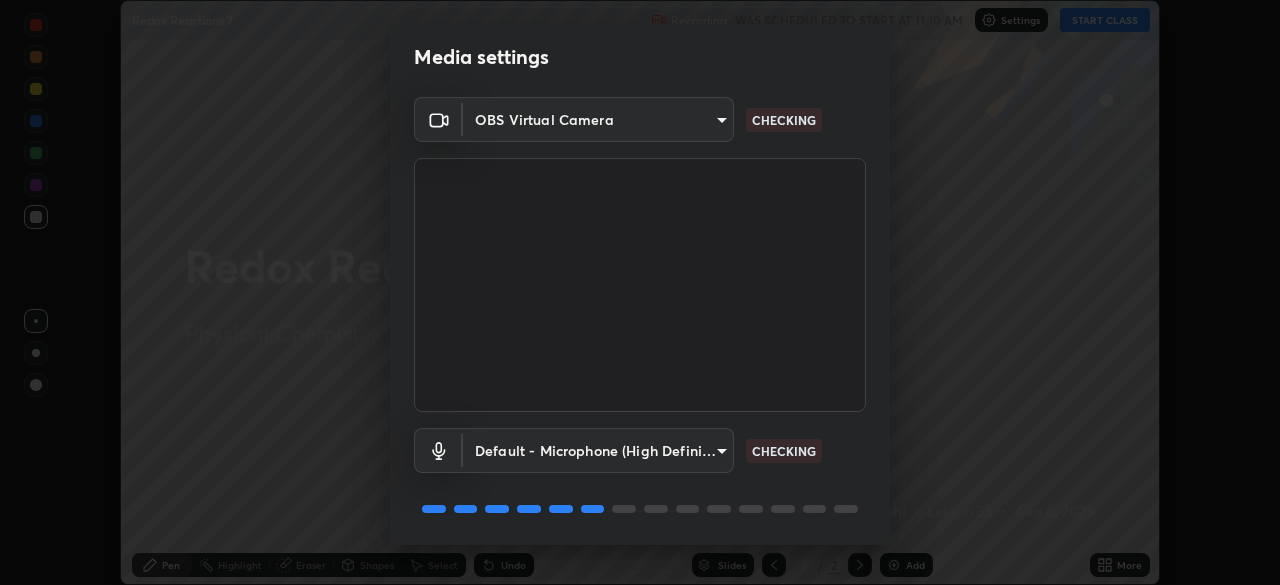scroll, scrollTop: 71, scrollLeft: 0, axis: vertical 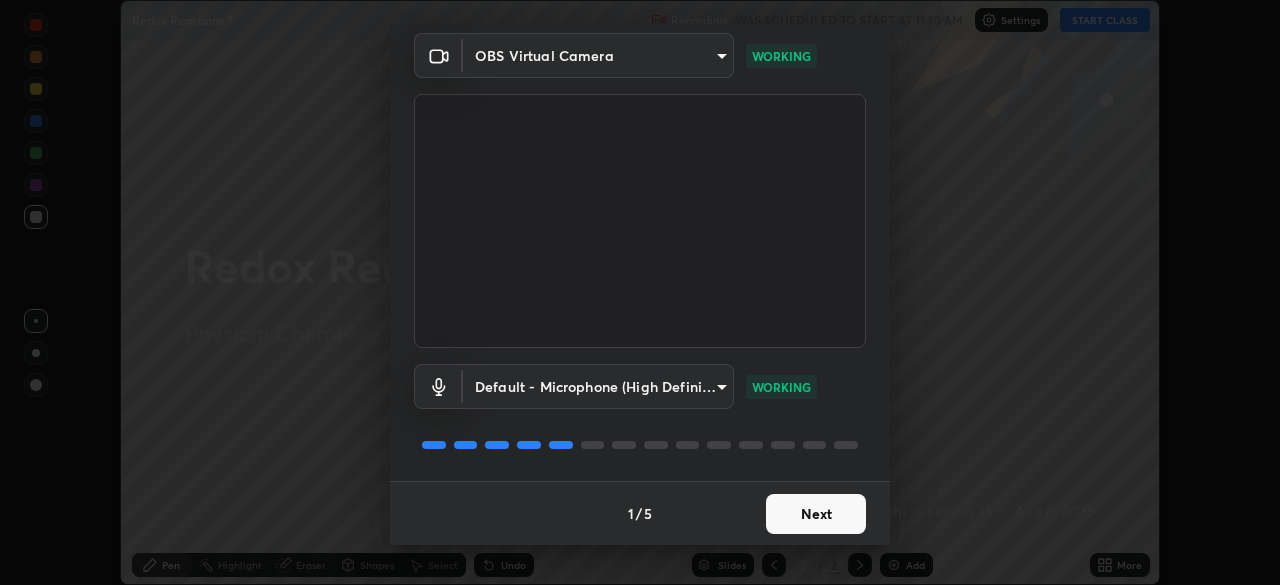 click on "Next" at bounding box center [816, 514] 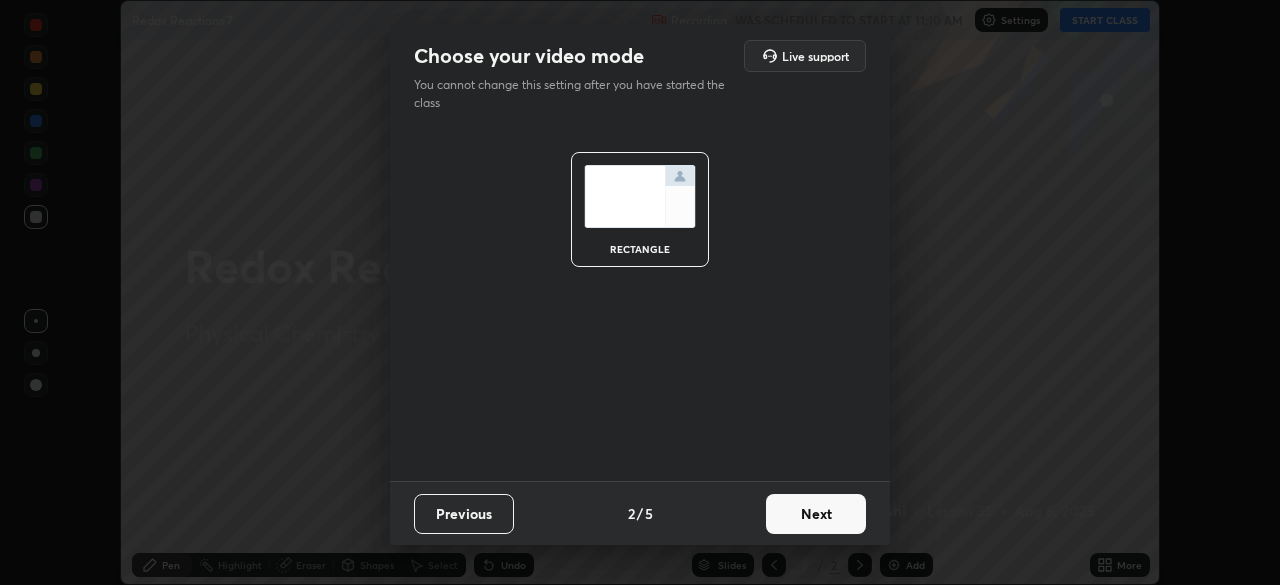 scroll, scrollTop: 0, scrollLeft: 0, axis: both 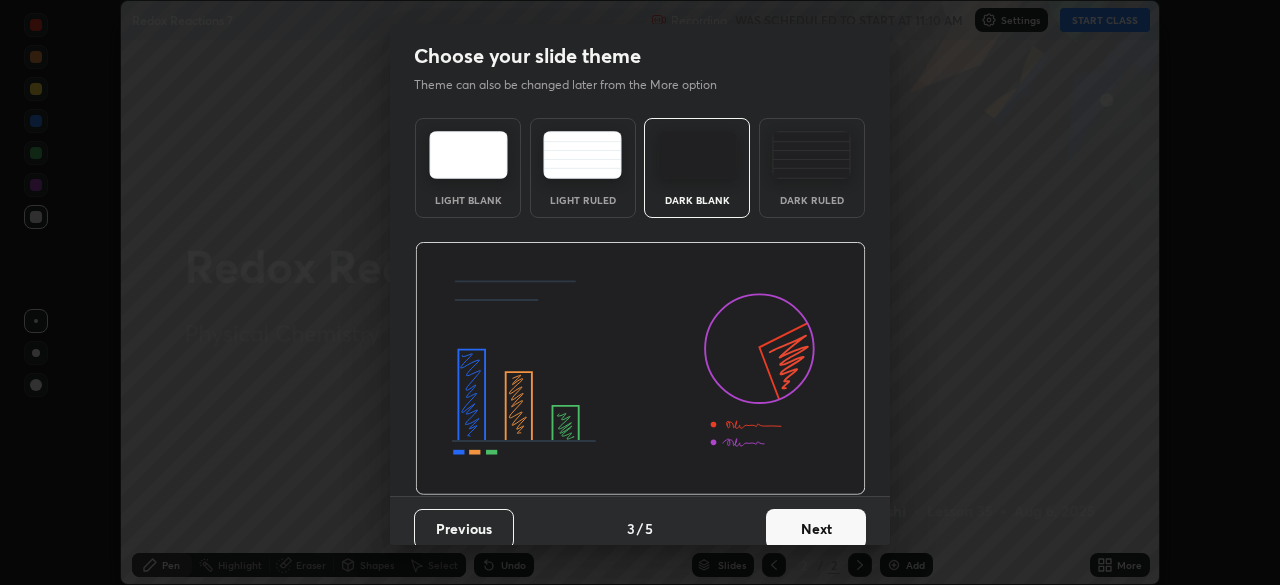 click on "Next" at bounding box center (816, 529) 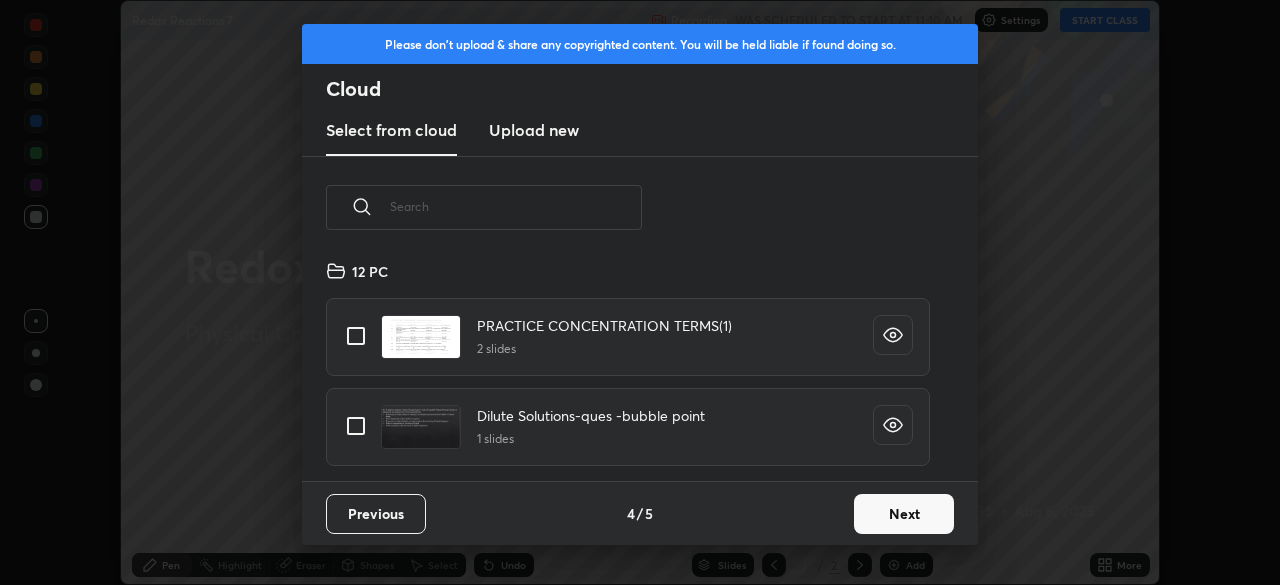 scroll, scrollTop: 7, scrollLeft: 11, axis: both 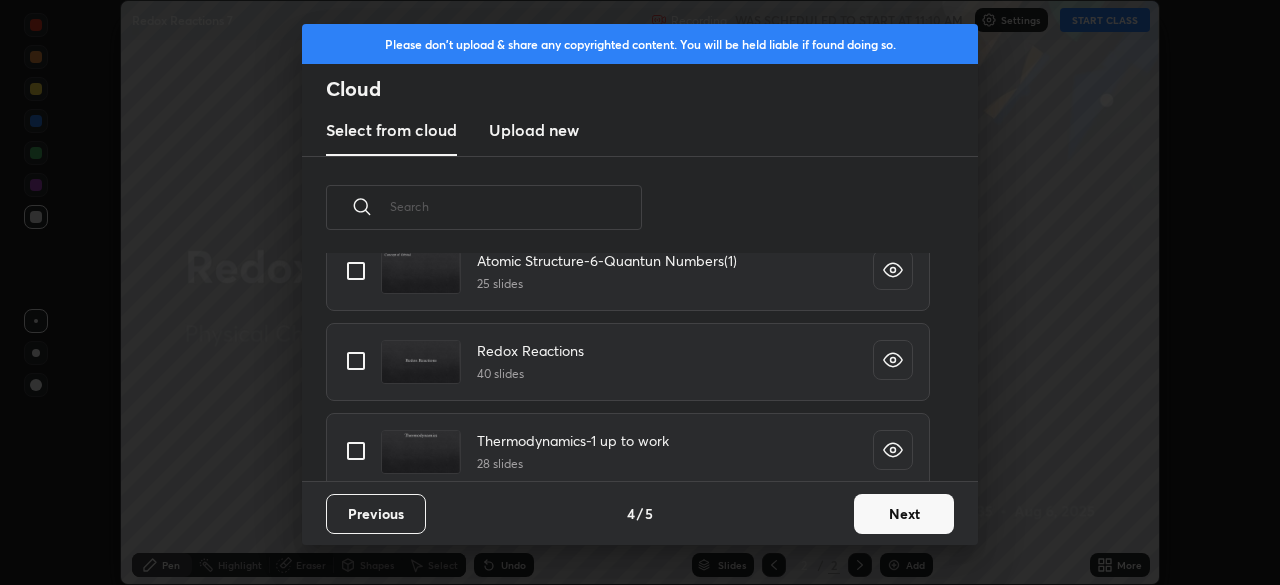 click at bounding box center [356, 361] 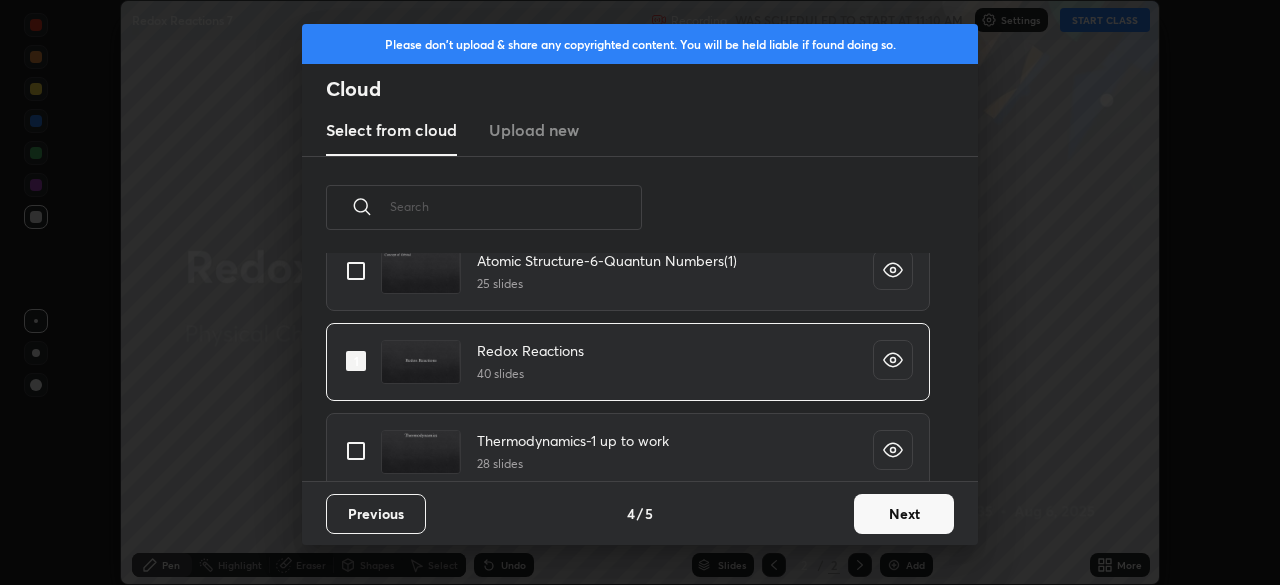 click on "Next" at bounding box center [904, 514] 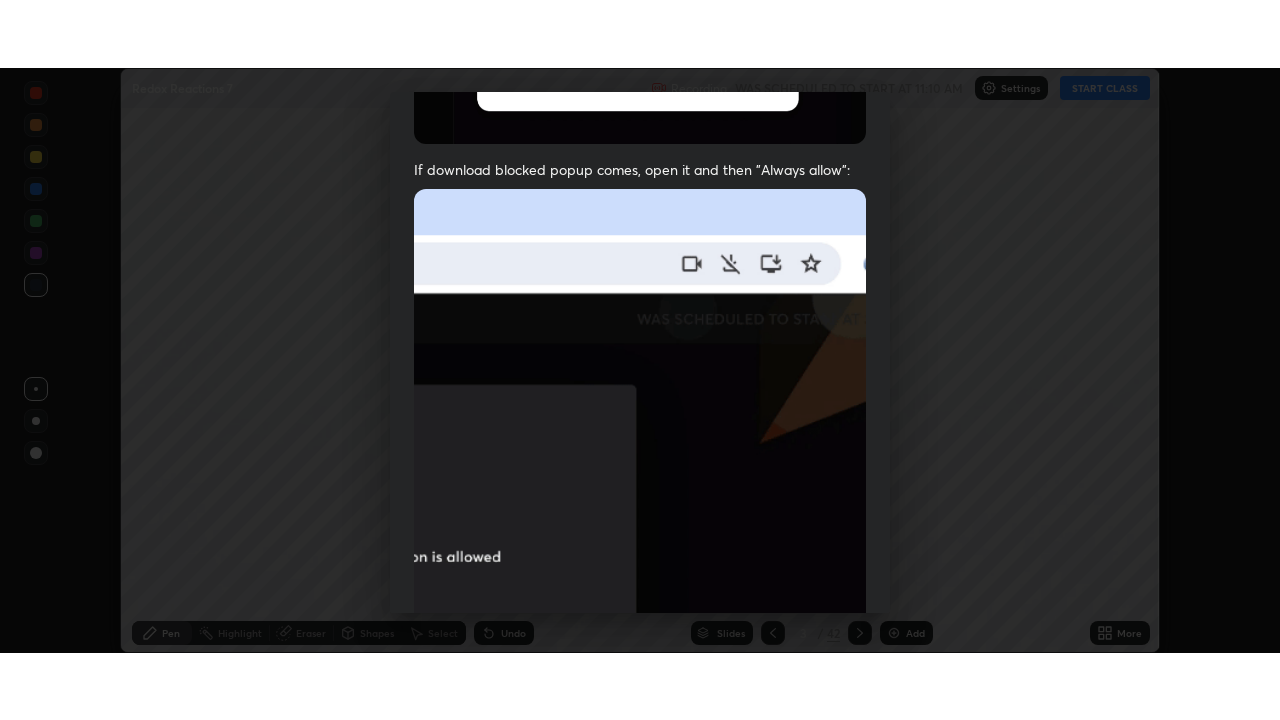 scroll, scrollTop: 479, scrollLeft: 0, axis: vertical 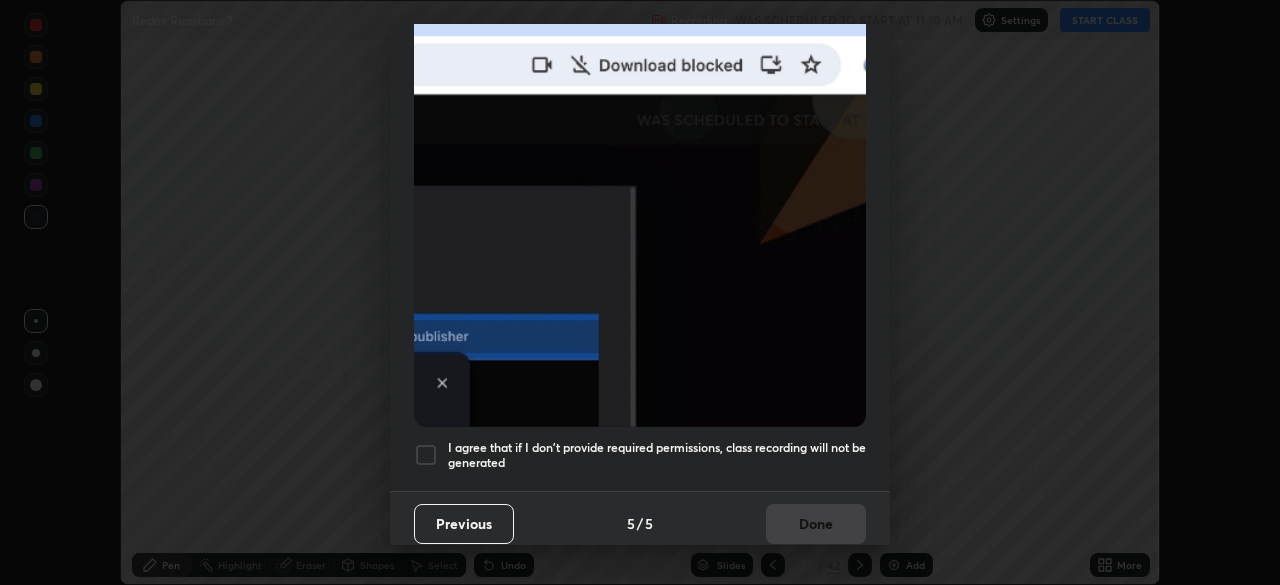 click at bounding box center [426, 455] 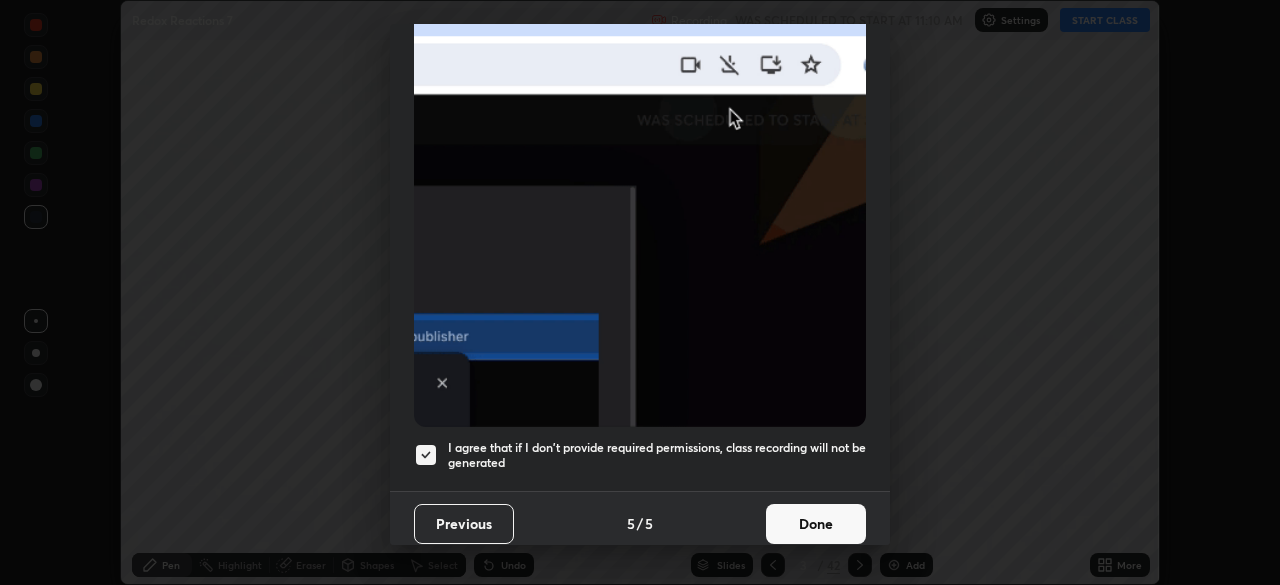 click on "Done" at bounding box center [816, 524] 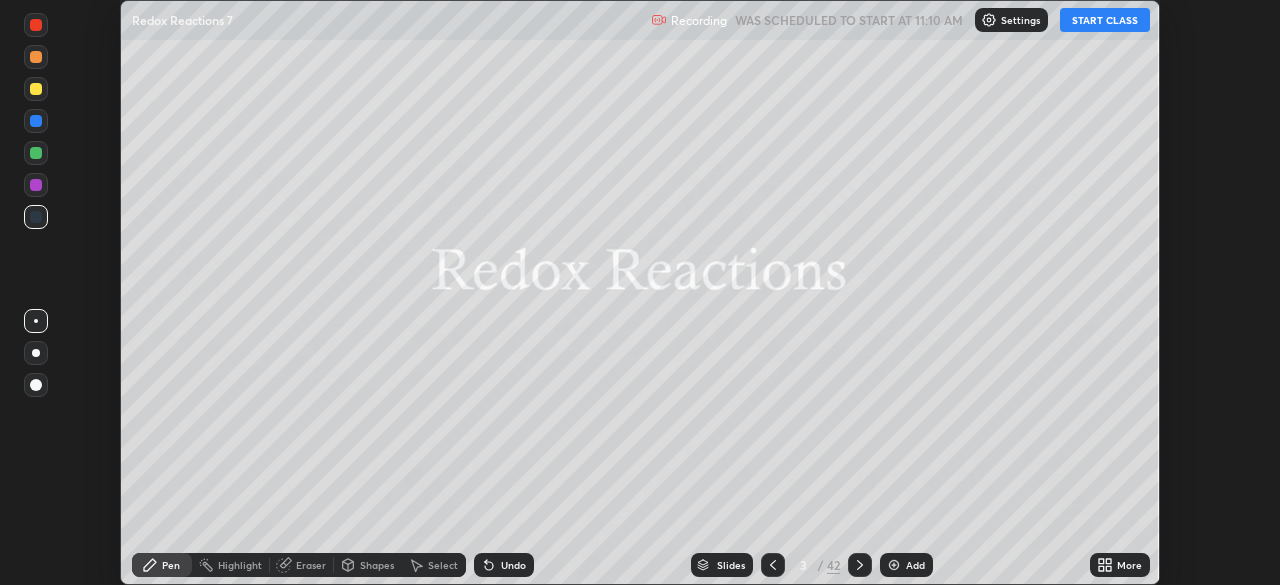 click on "START CLASS" at bounding box center (1105, 20) 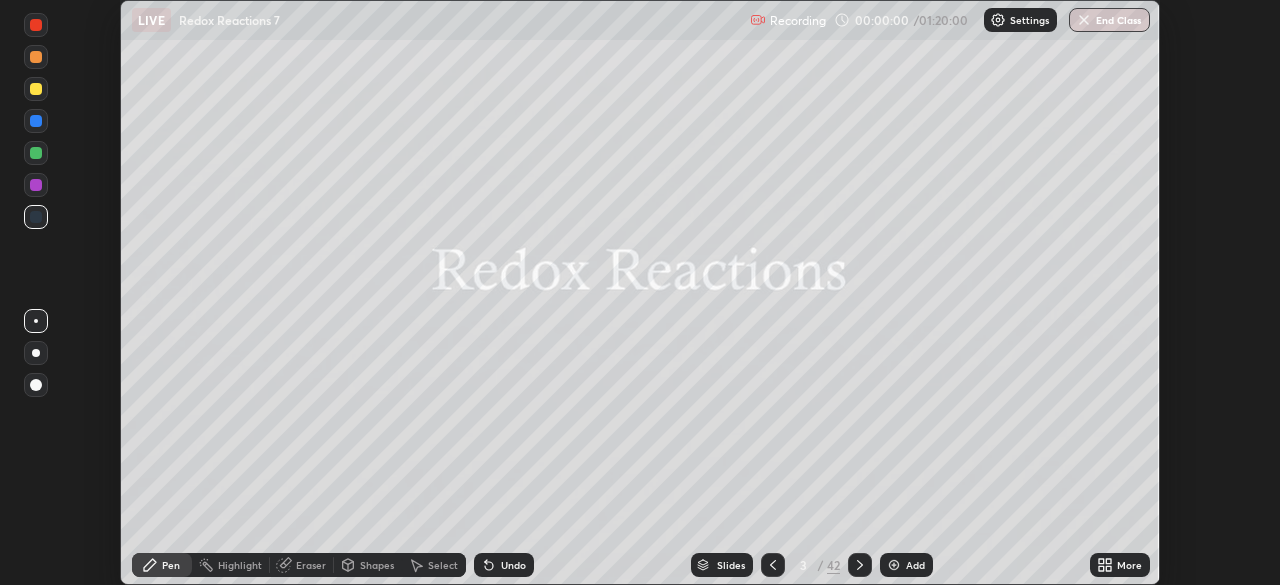 click 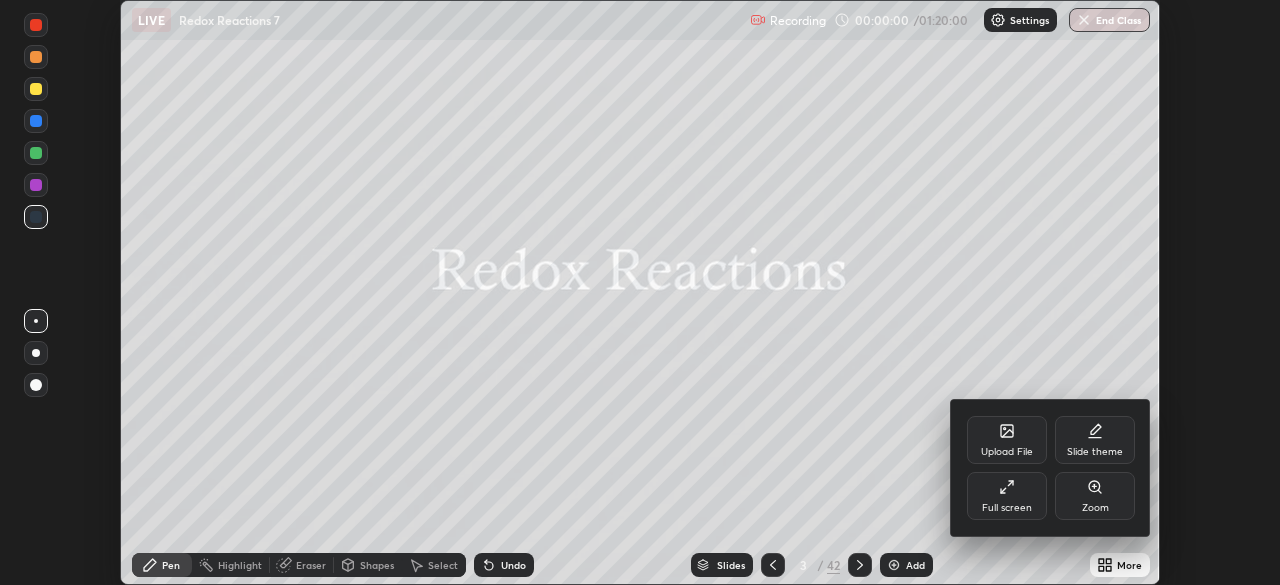 click on "Full screen" at bounding box center (1007, 508) 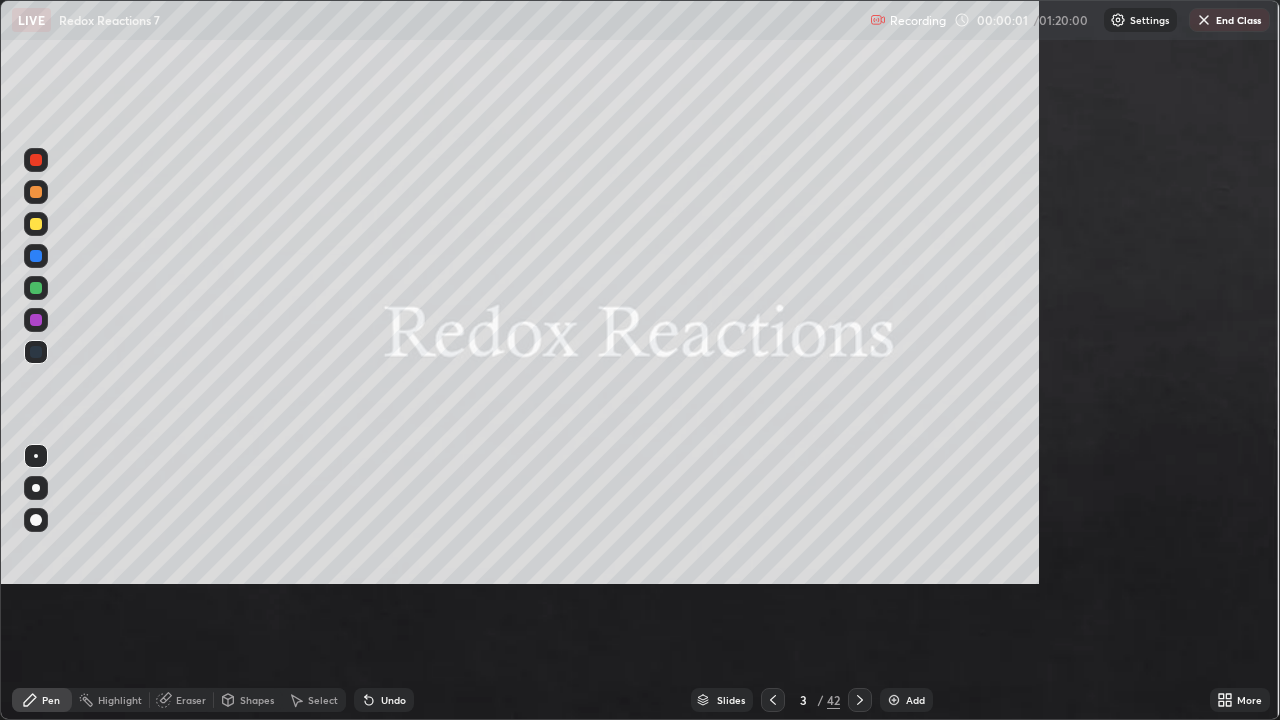 scroll, scrollTop: 99280, scrollLeft: 98720, axis: both 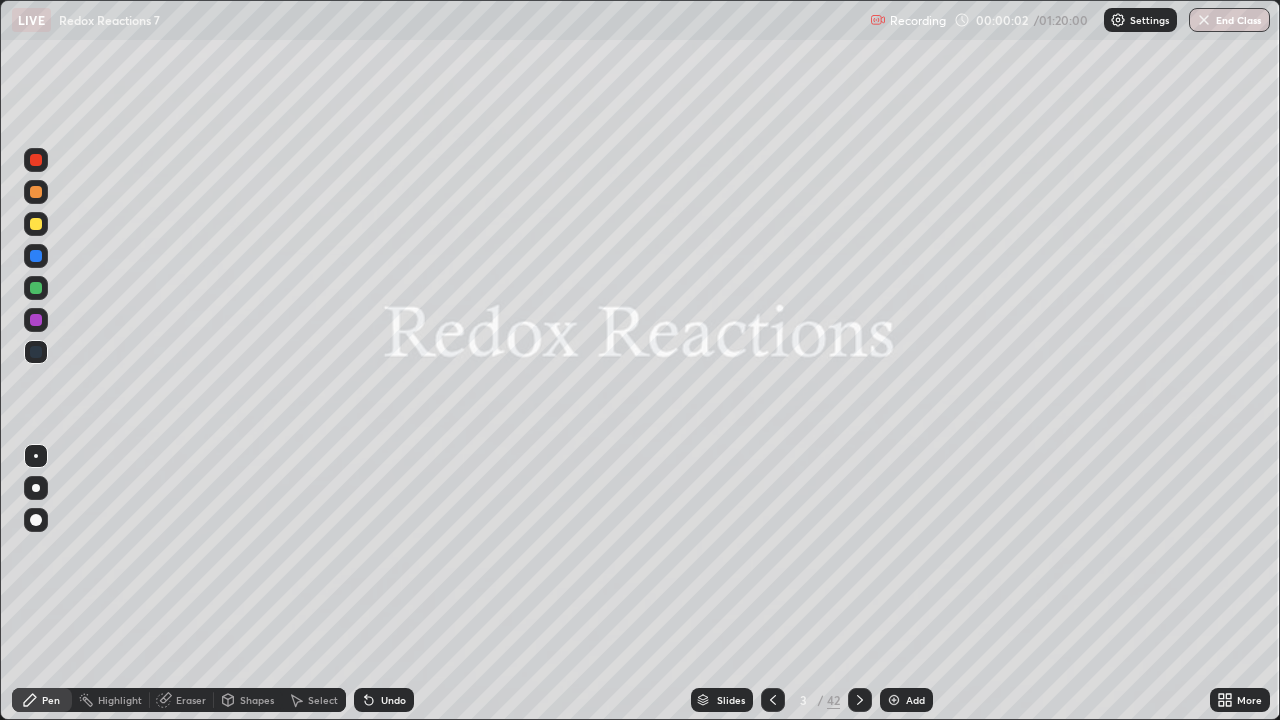click on "Slides" at bounding box center [731, 700] 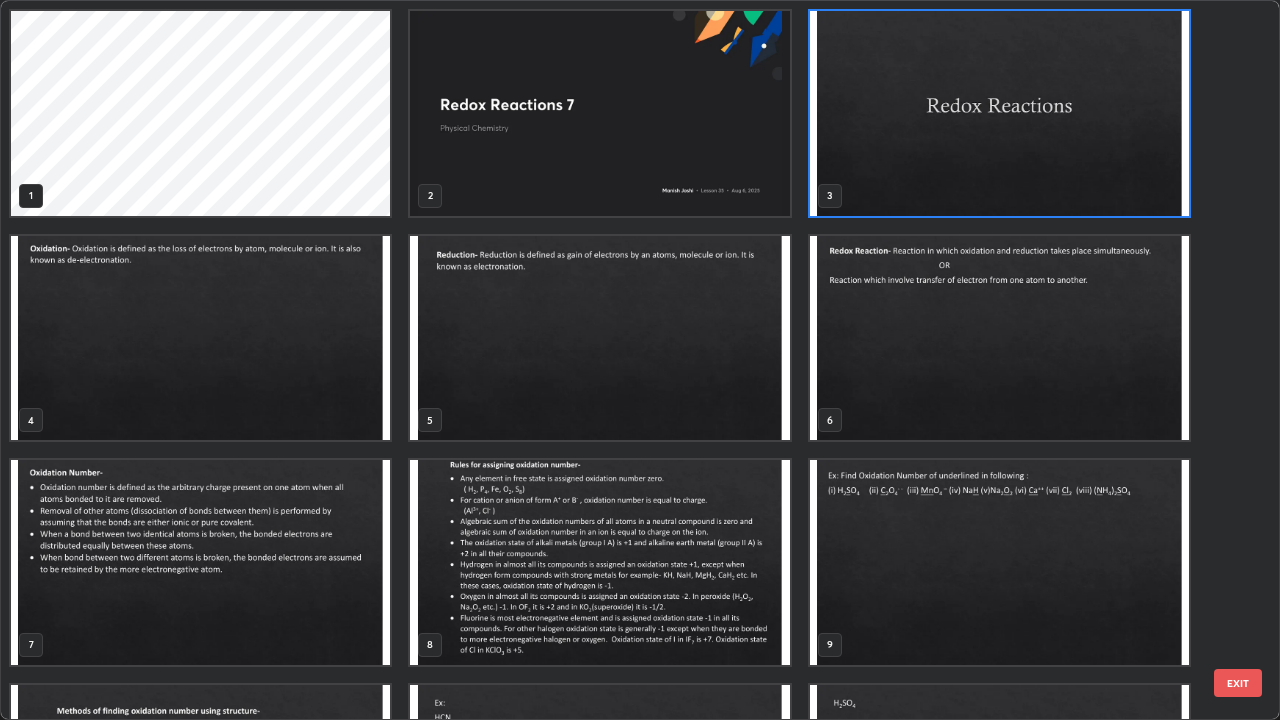 scroll, scrollTop: 7, scrollLeft: 11, axis: both 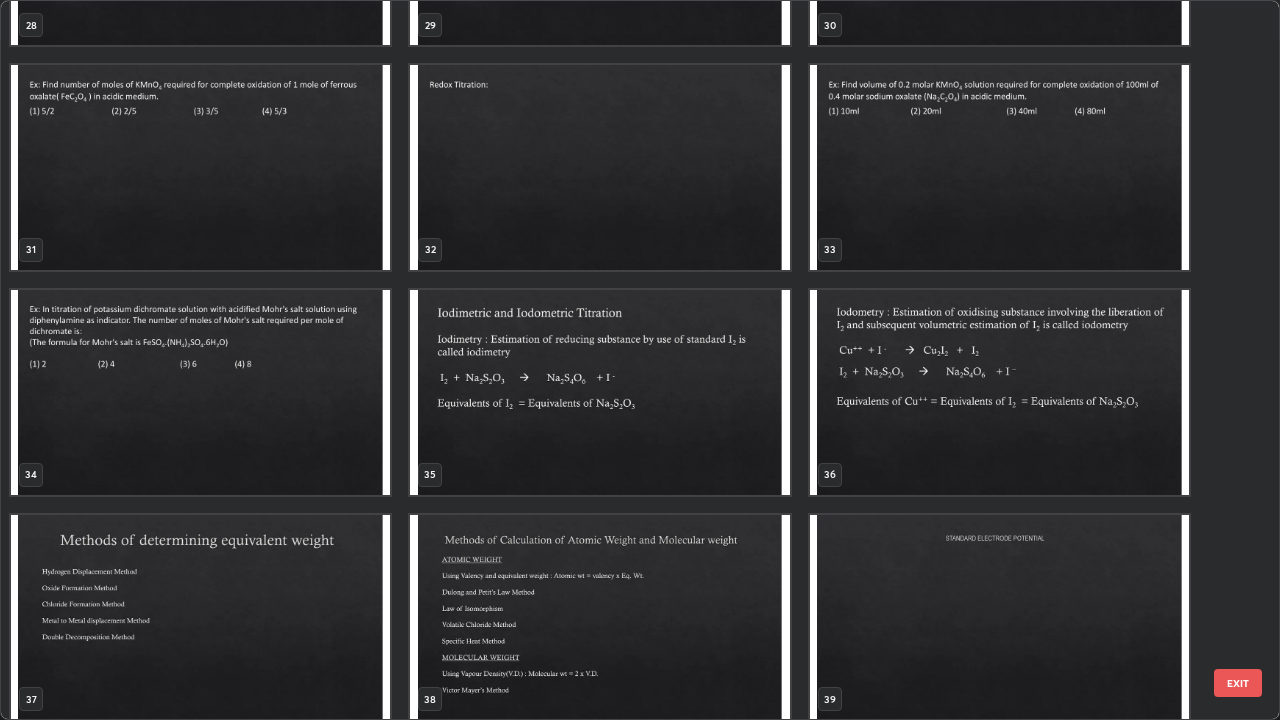 click at bounding box center (999, 392) 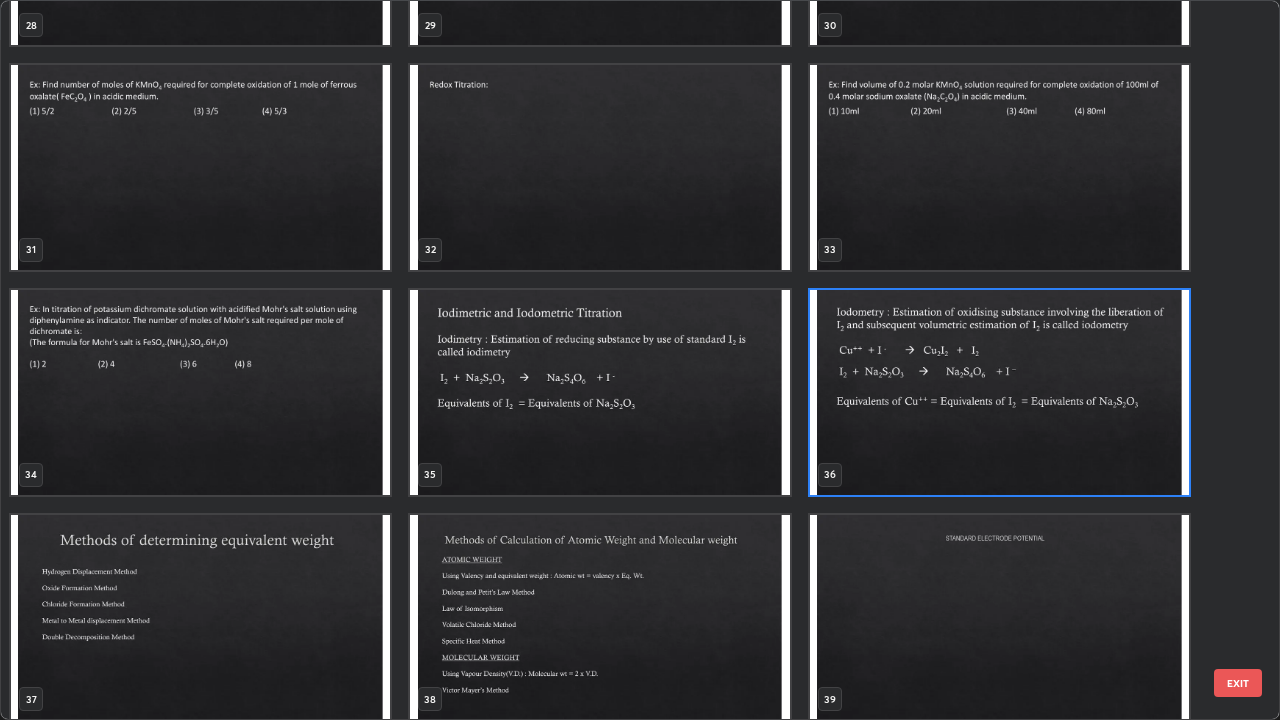 click at bounding box center [999, 392] 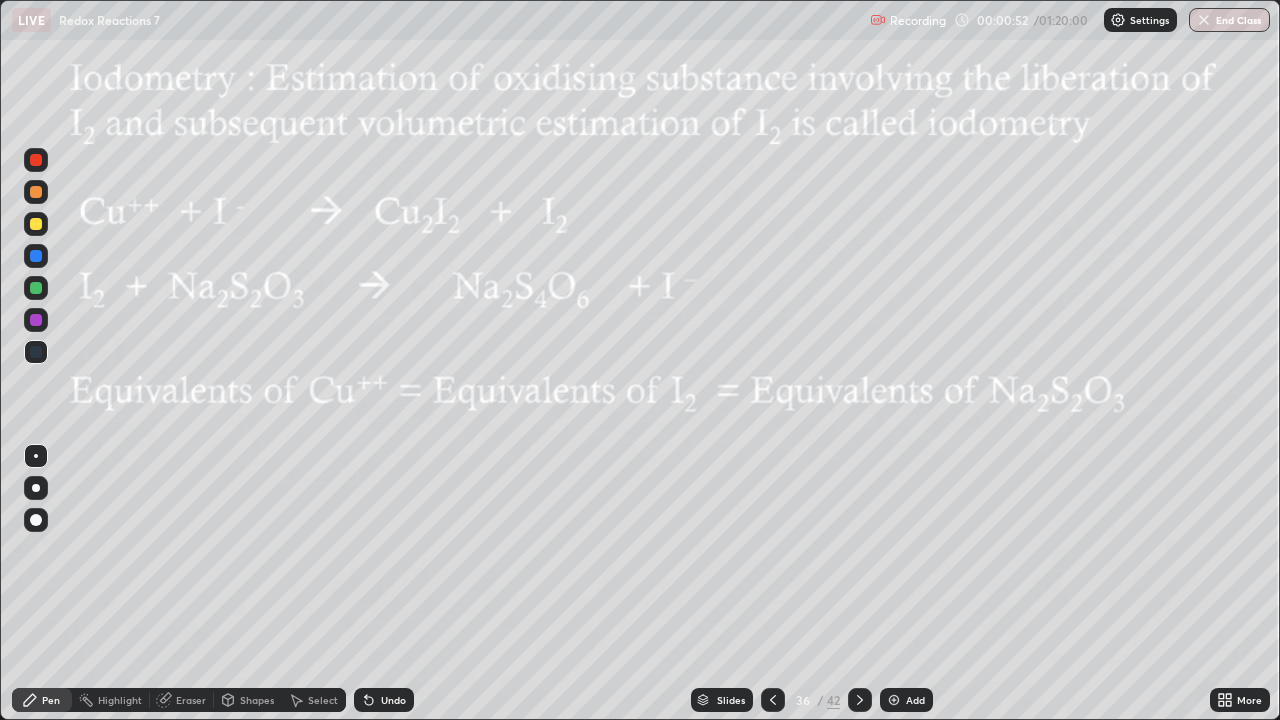 click at bounding box center (773, 700) 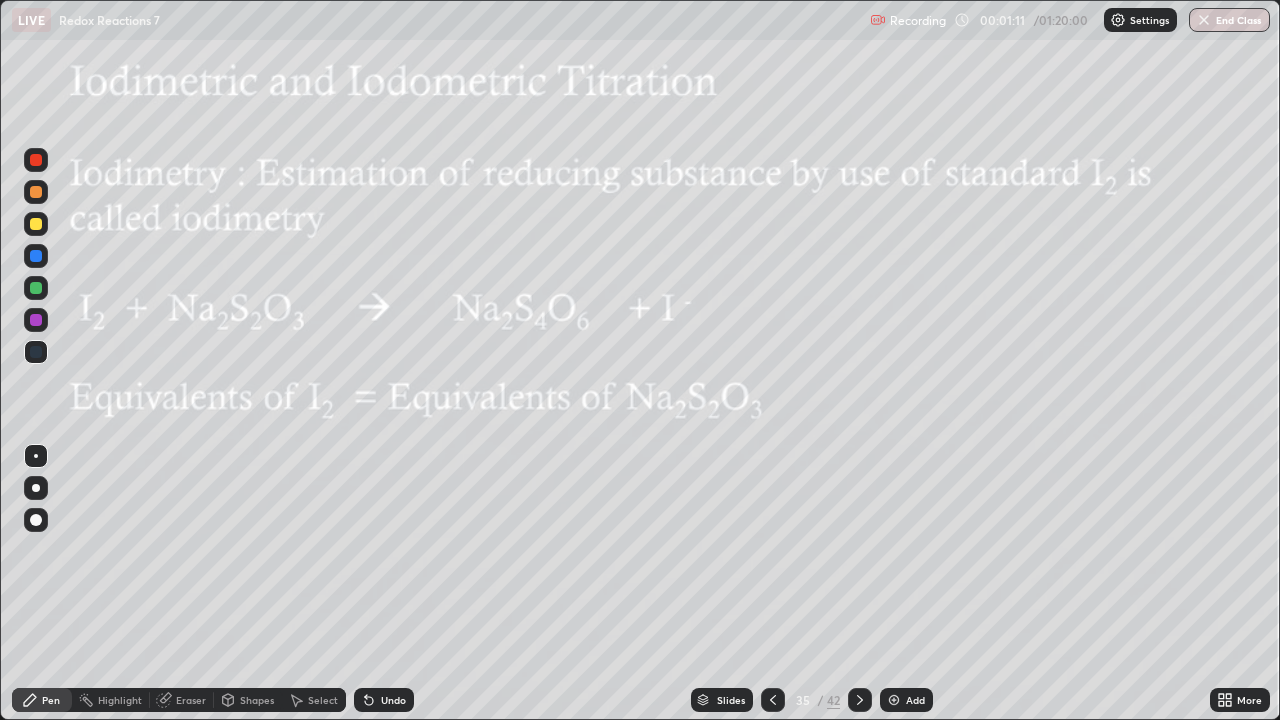 click 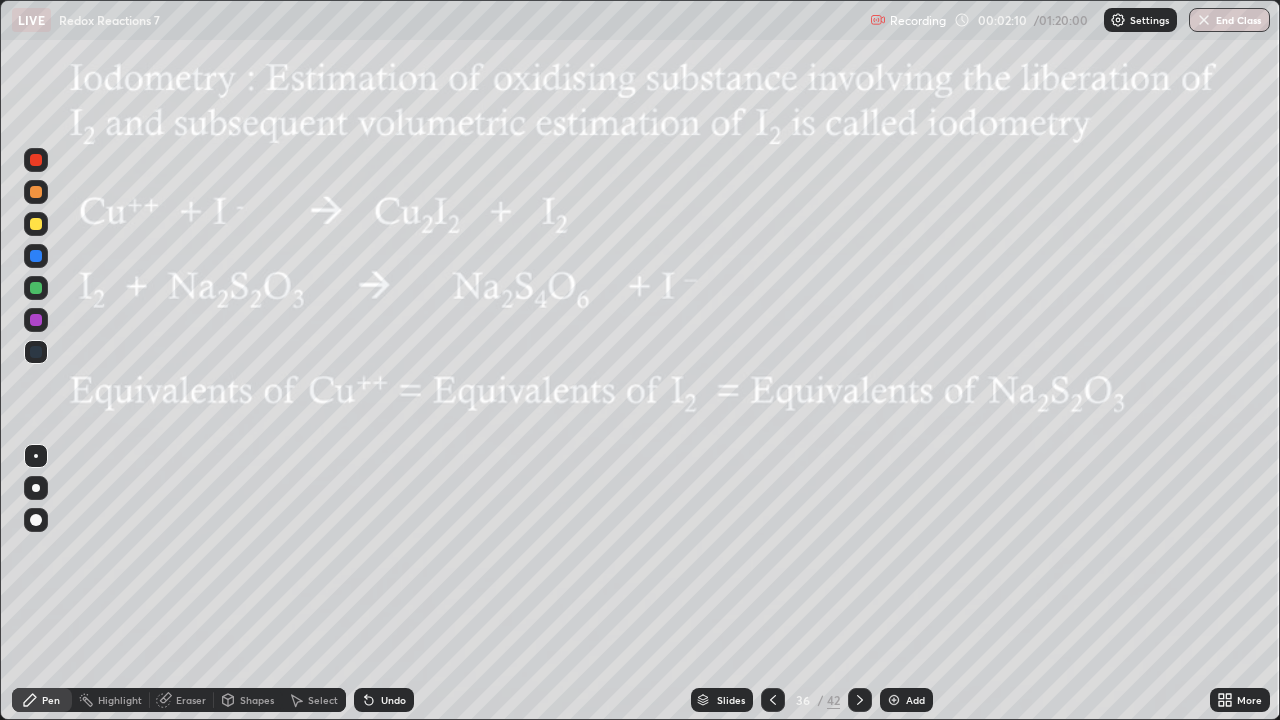 click on "Shapes" at bounding box center [257, 700] 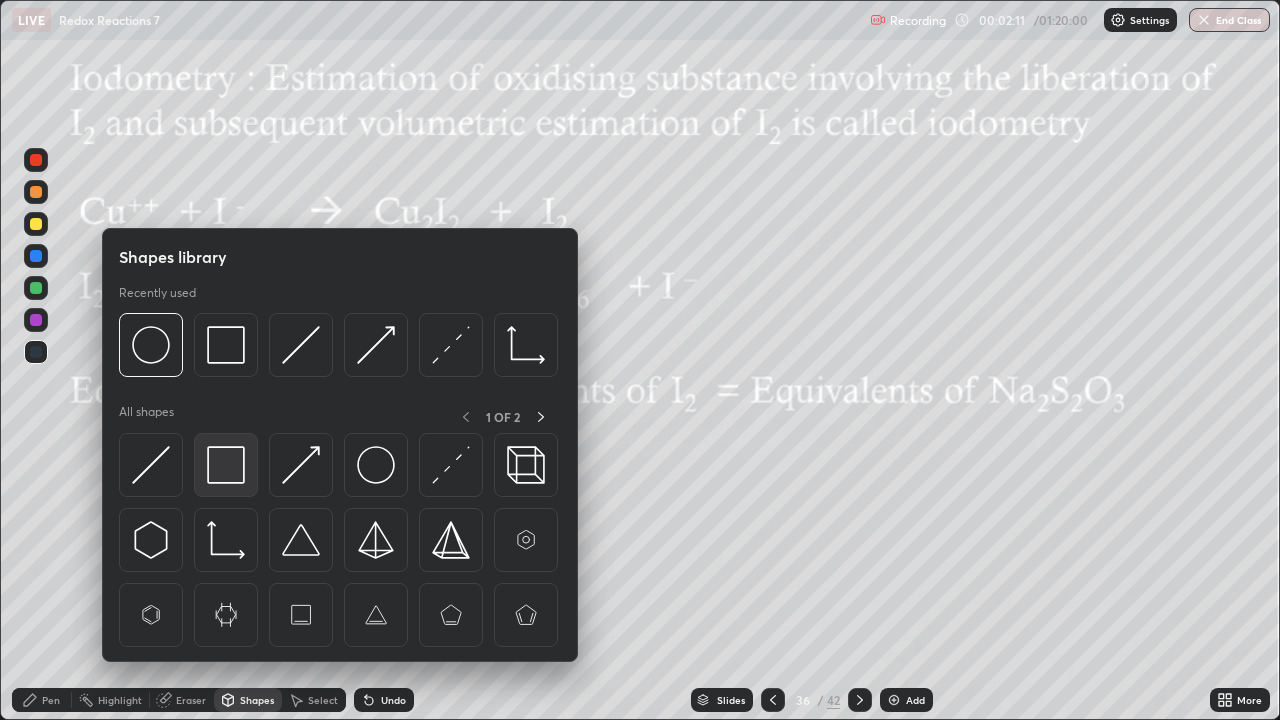 click at bounding box center [226, 465] 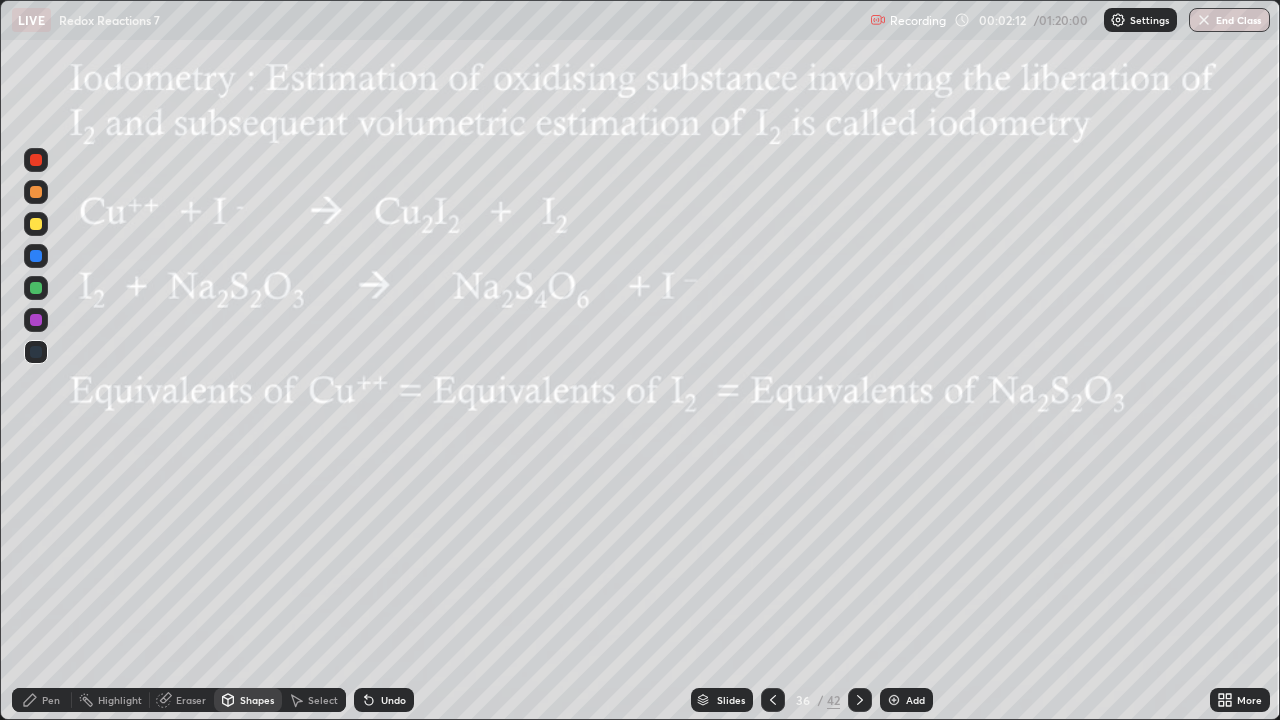click at bounding box center (36, 224) 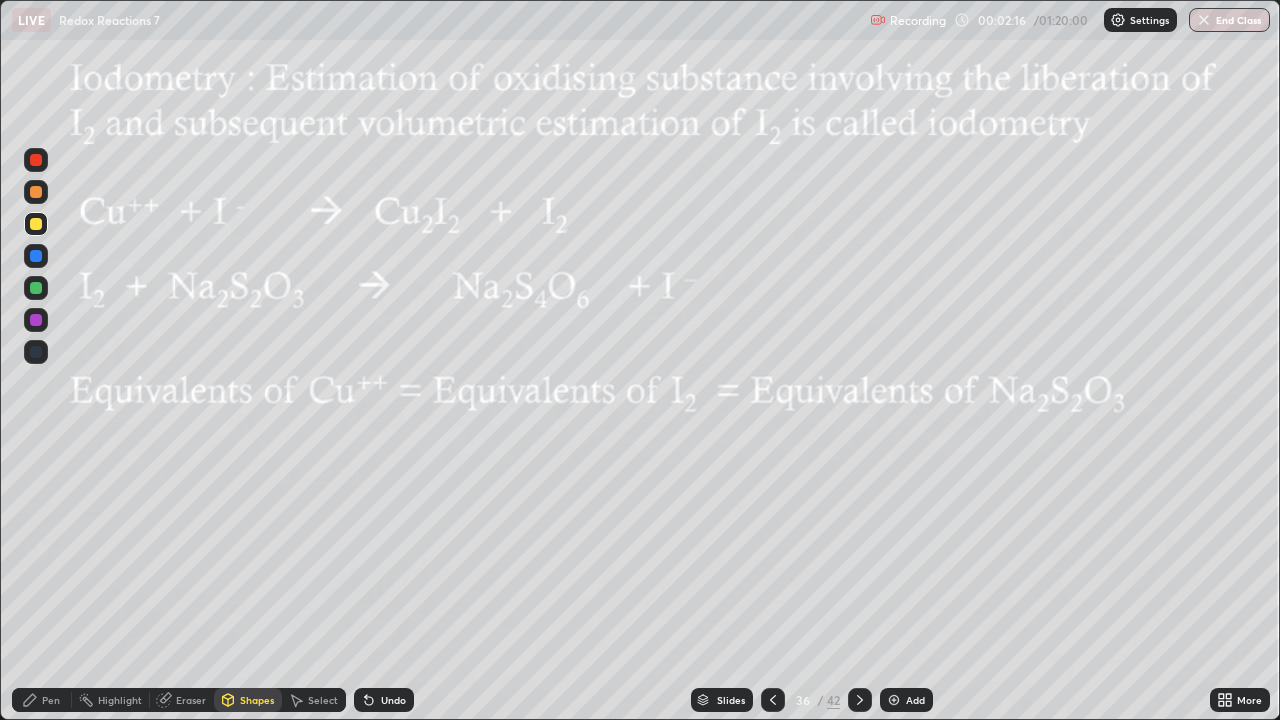 click at bounding box center [36, 256] 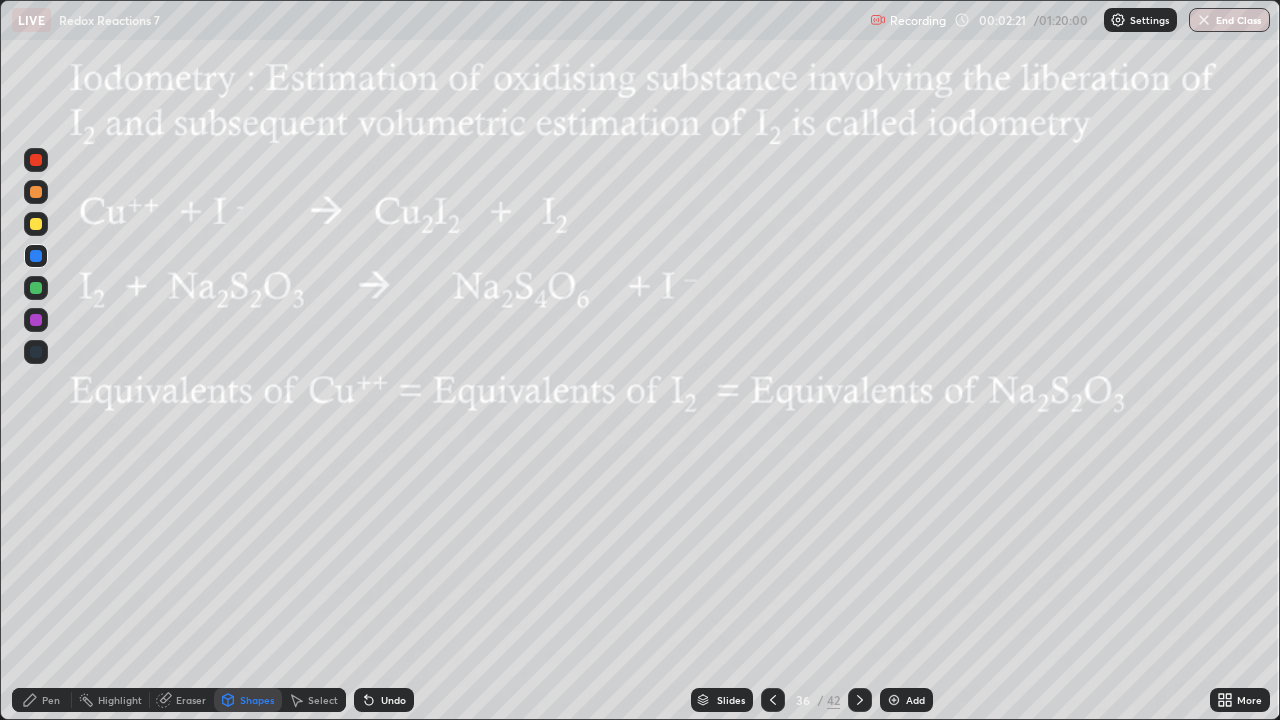 click 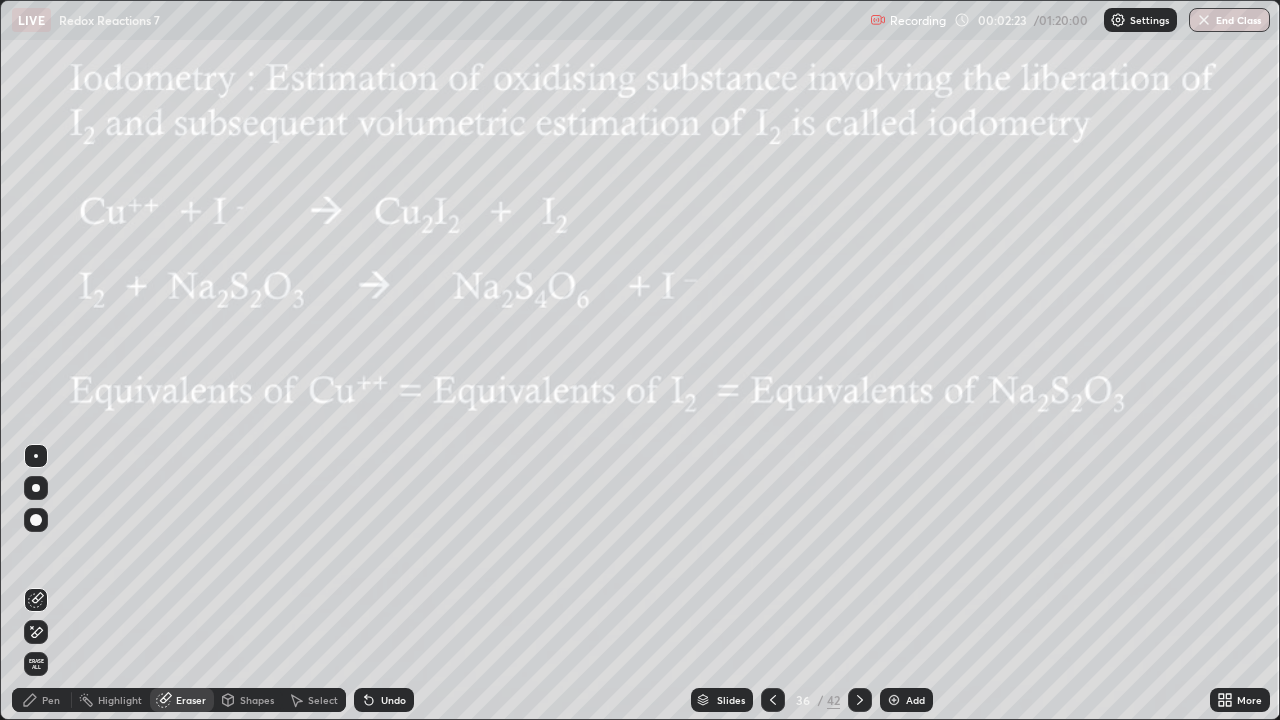 click 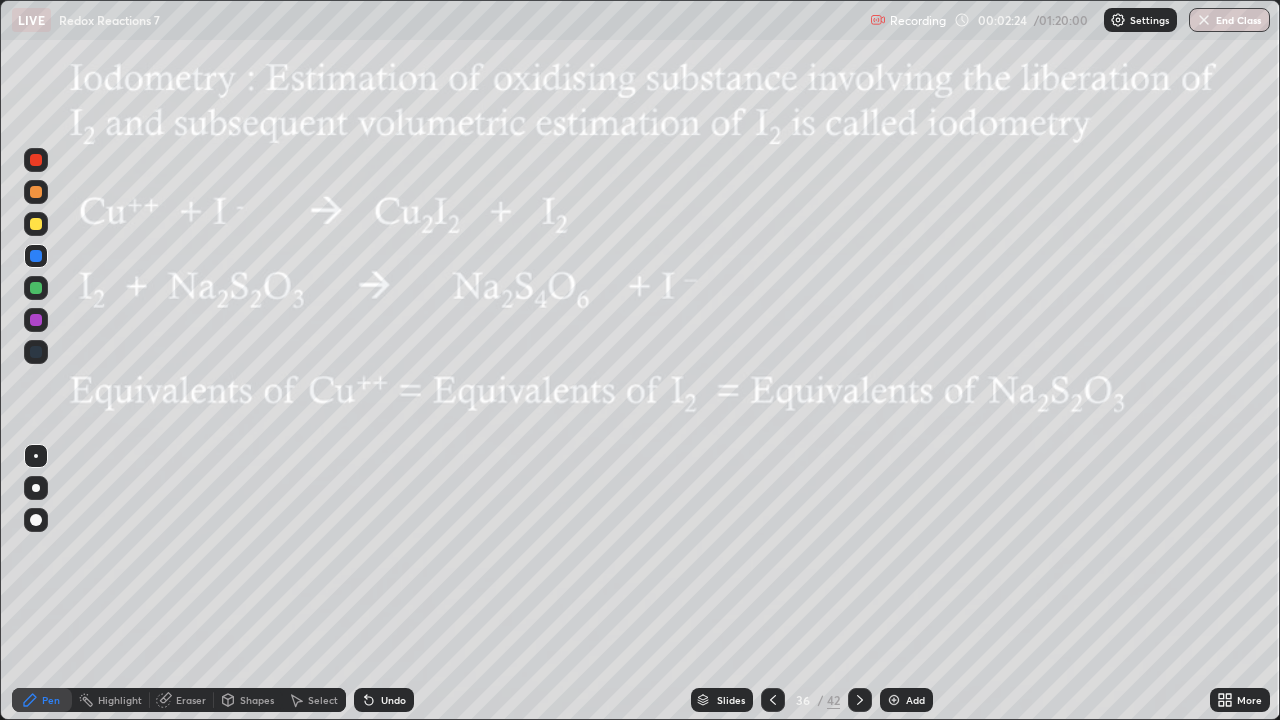 click at bounding box center [36, 224] 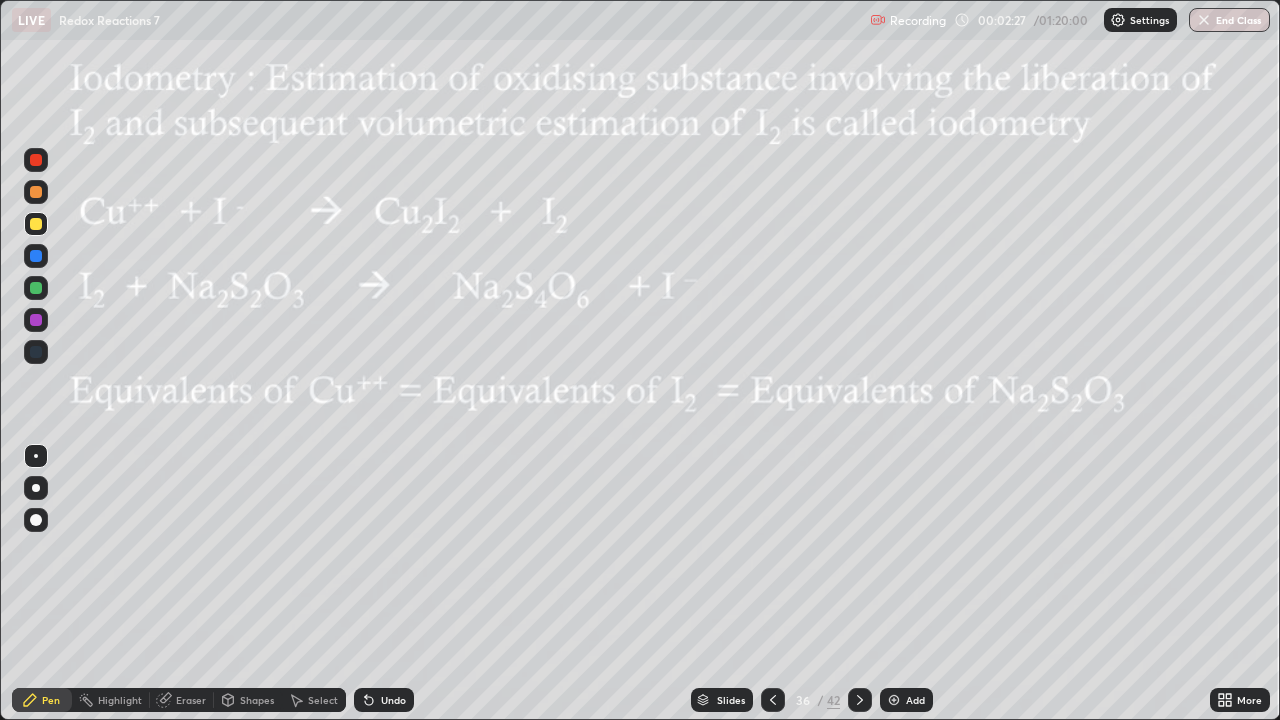 click at bounding box center (36, 192) 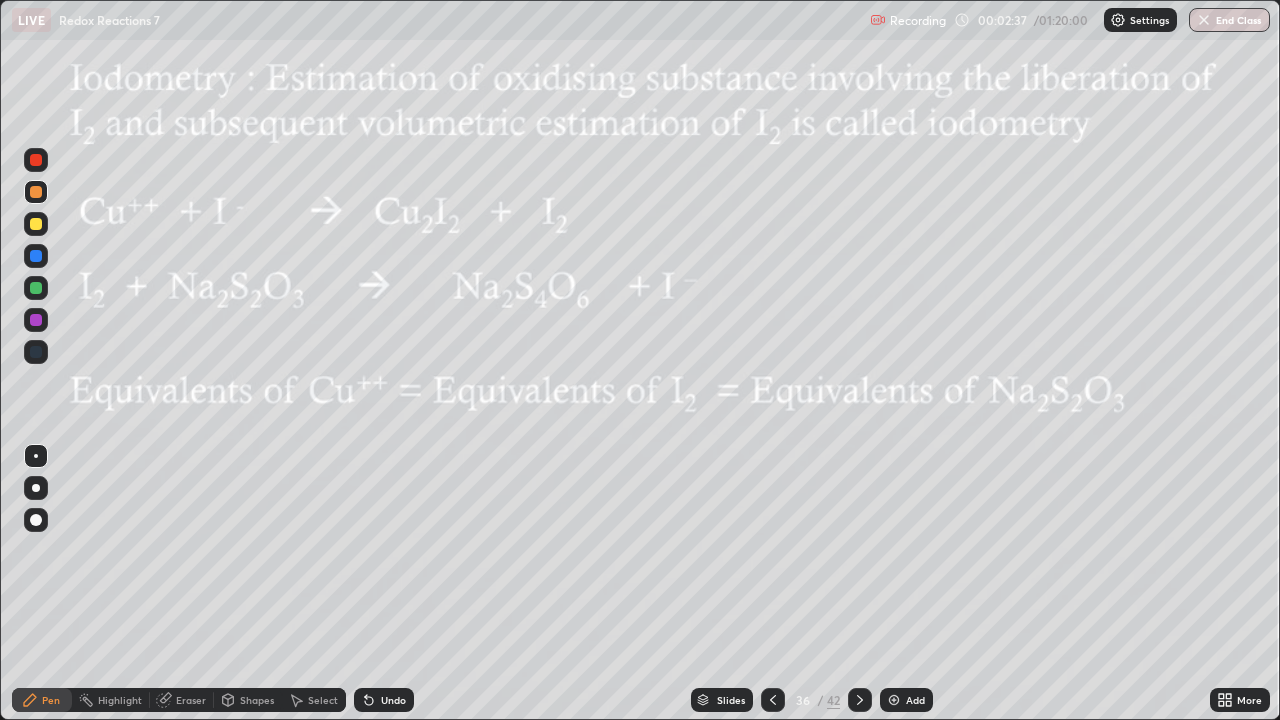 click at bounding box center [36, 224] 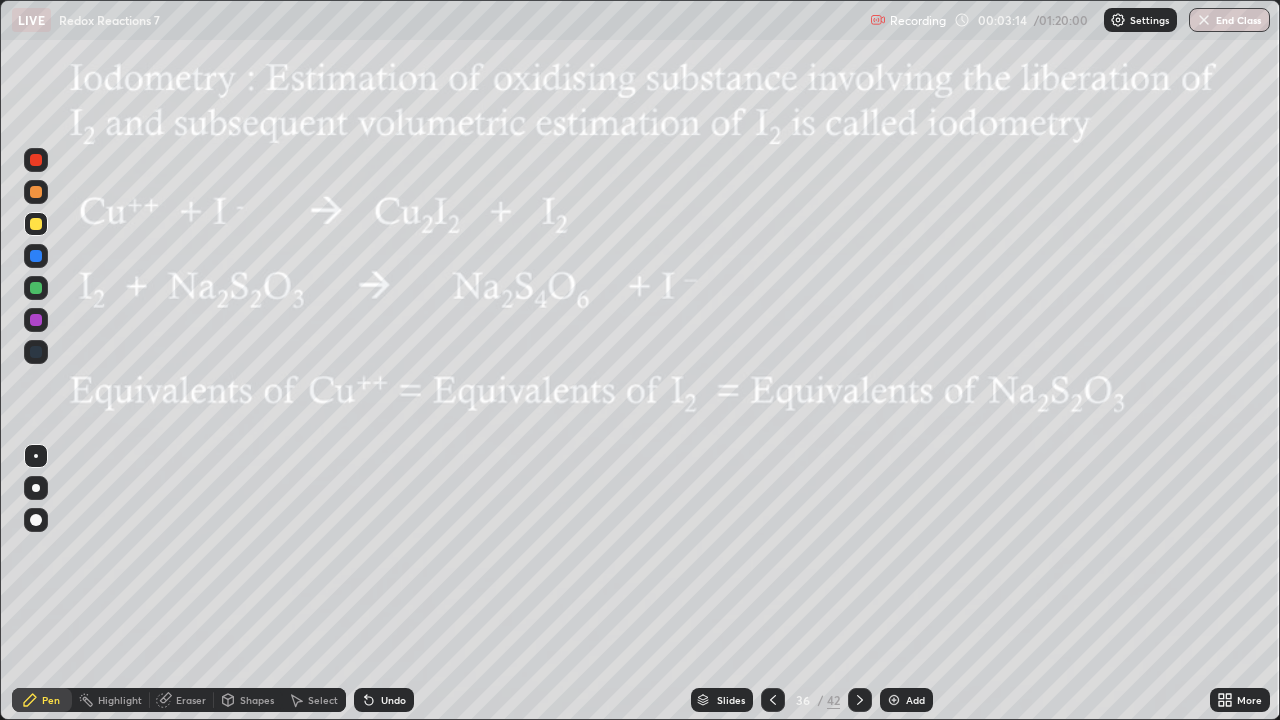 click at bounding box center (36, 192) 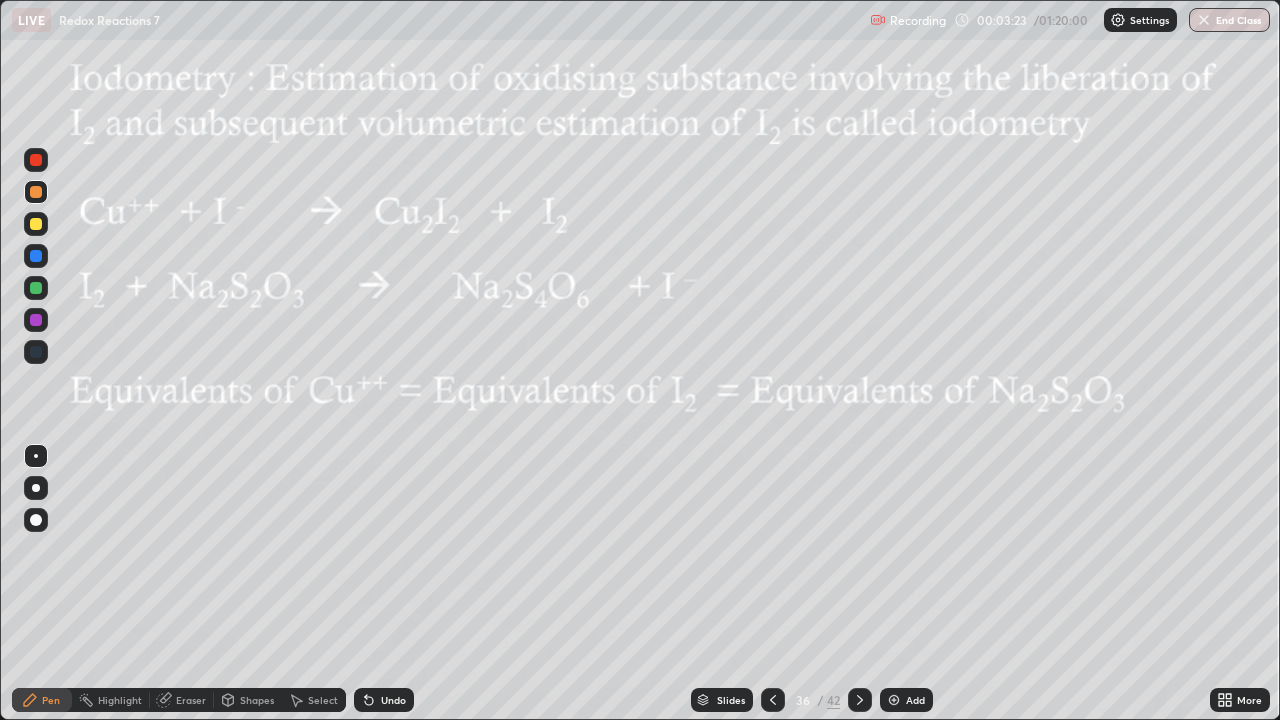 click at bounding box center (36, 288) 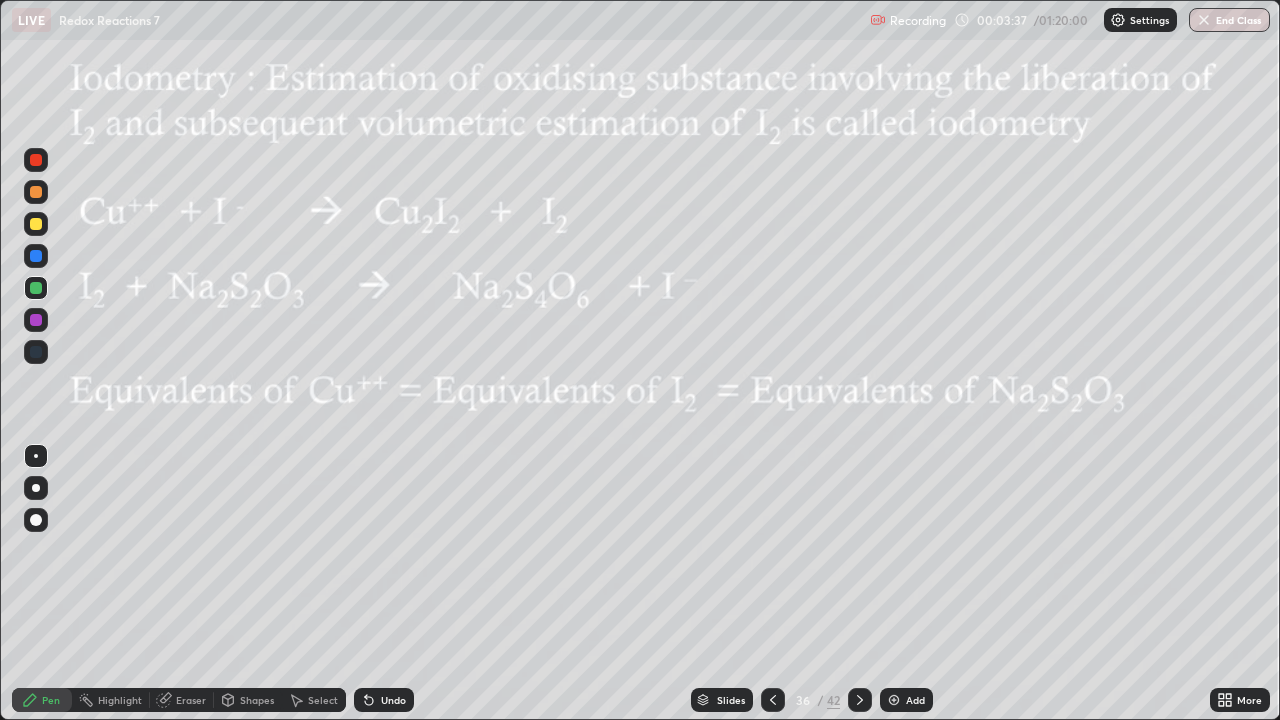 click 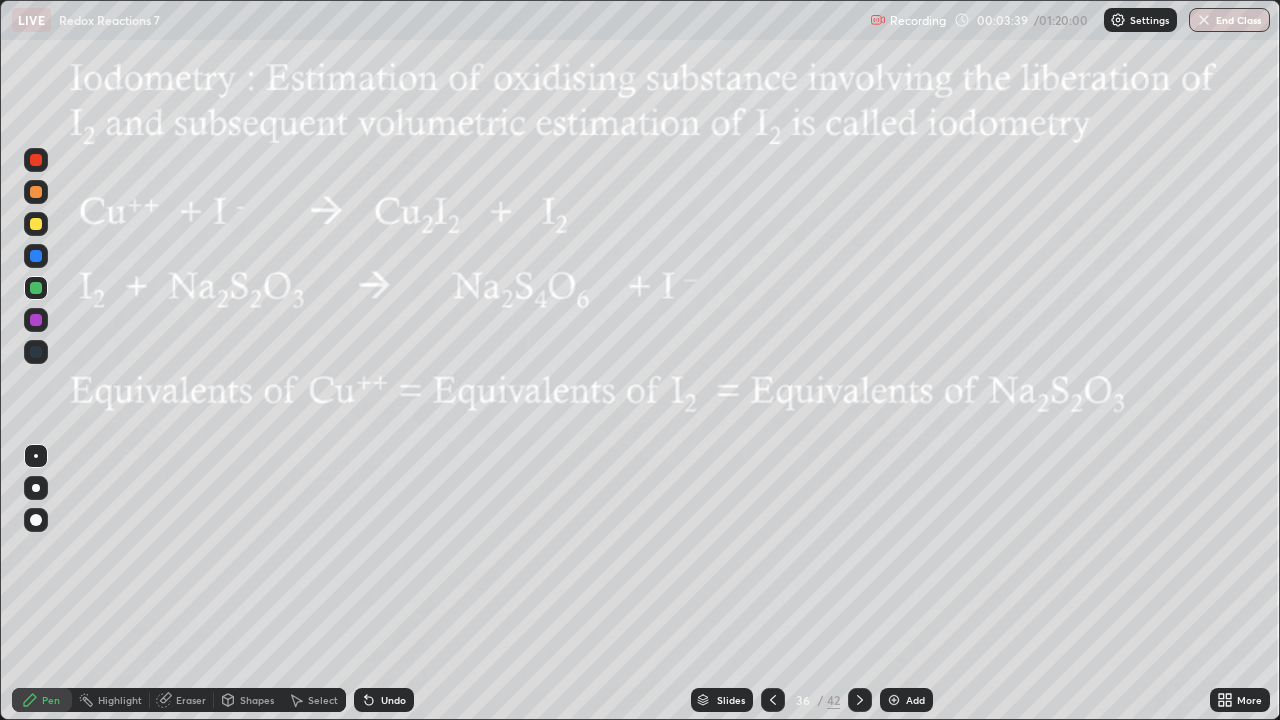 click 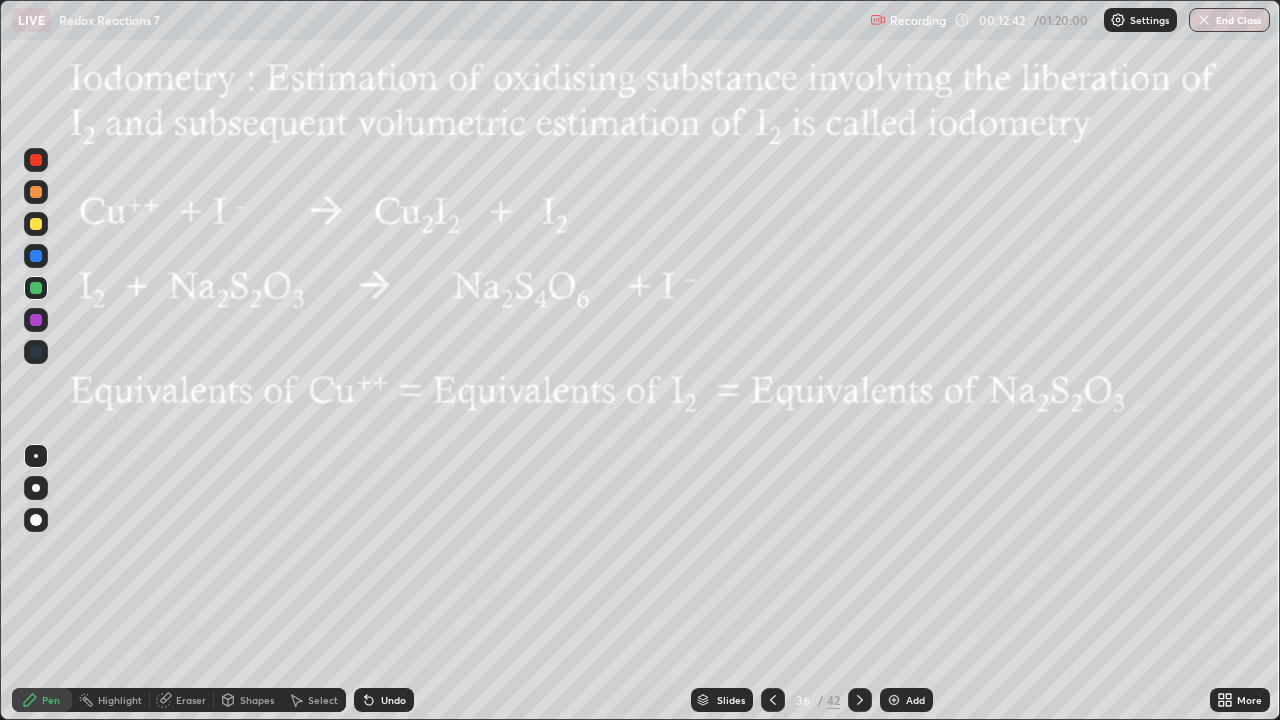click at bounding box center (36, 320) 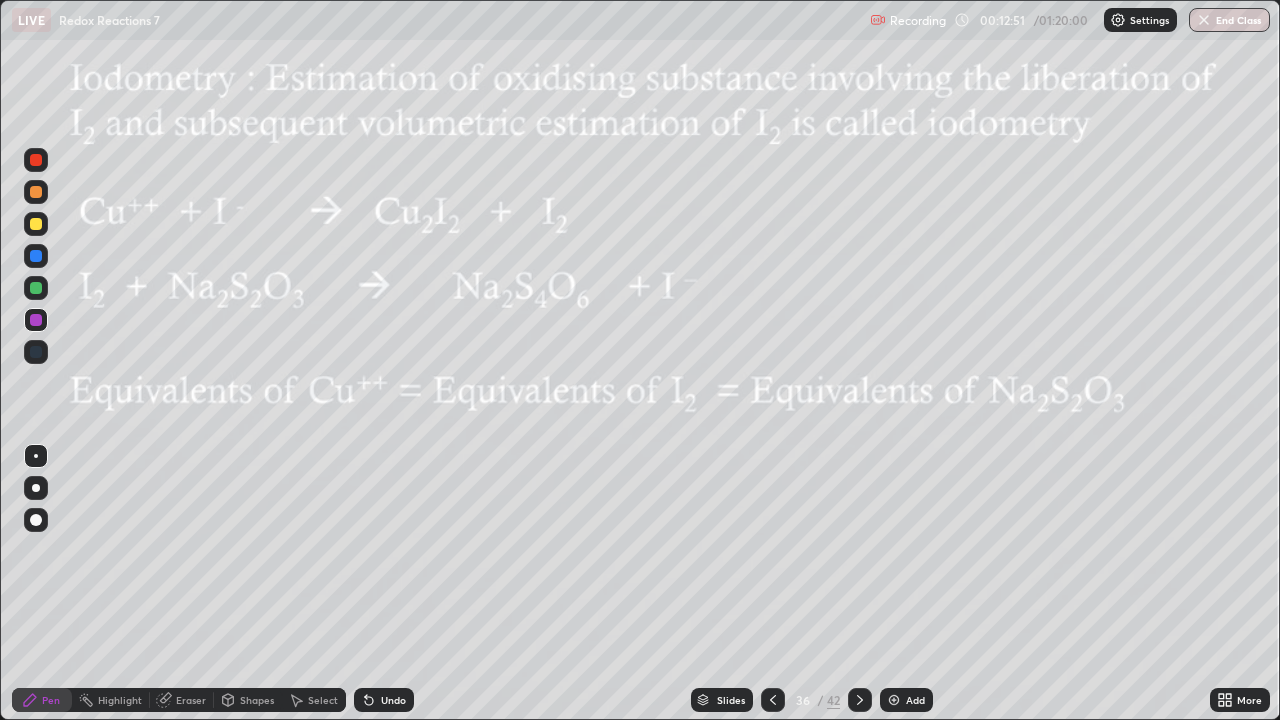click 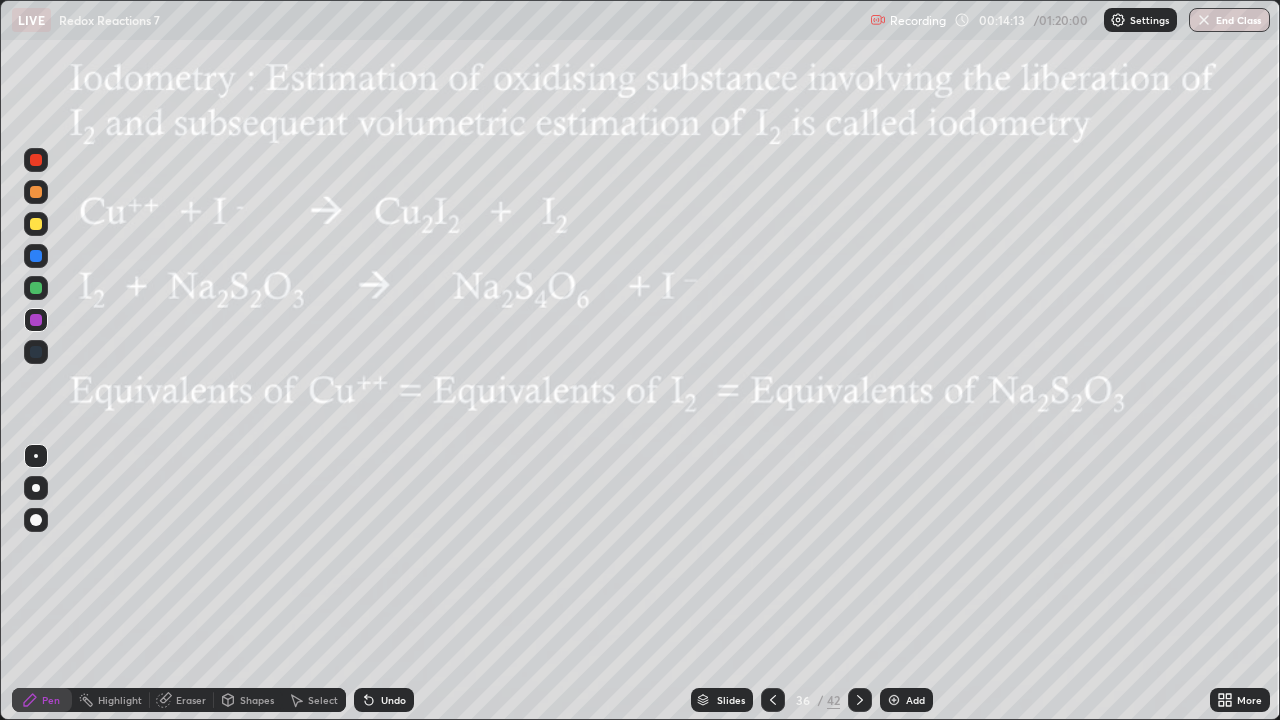 click 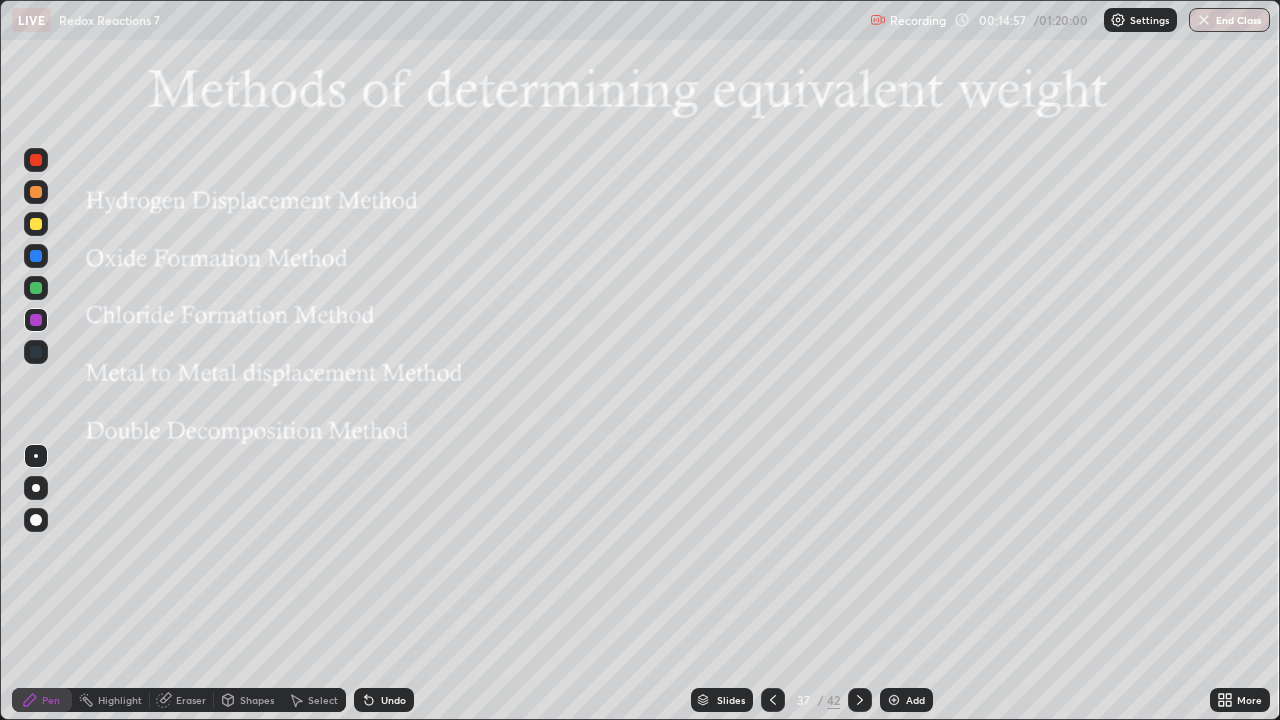 click at bounding box center (894, 700) 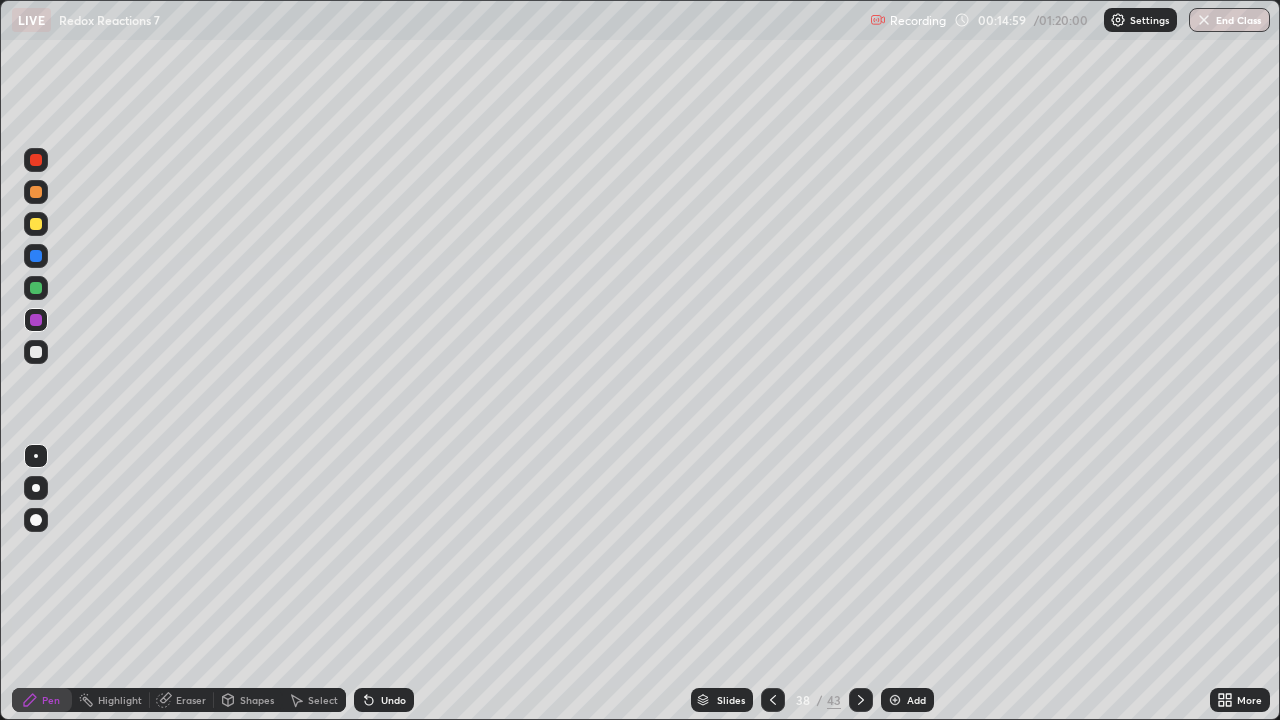 click at bounding box center [36, 352] 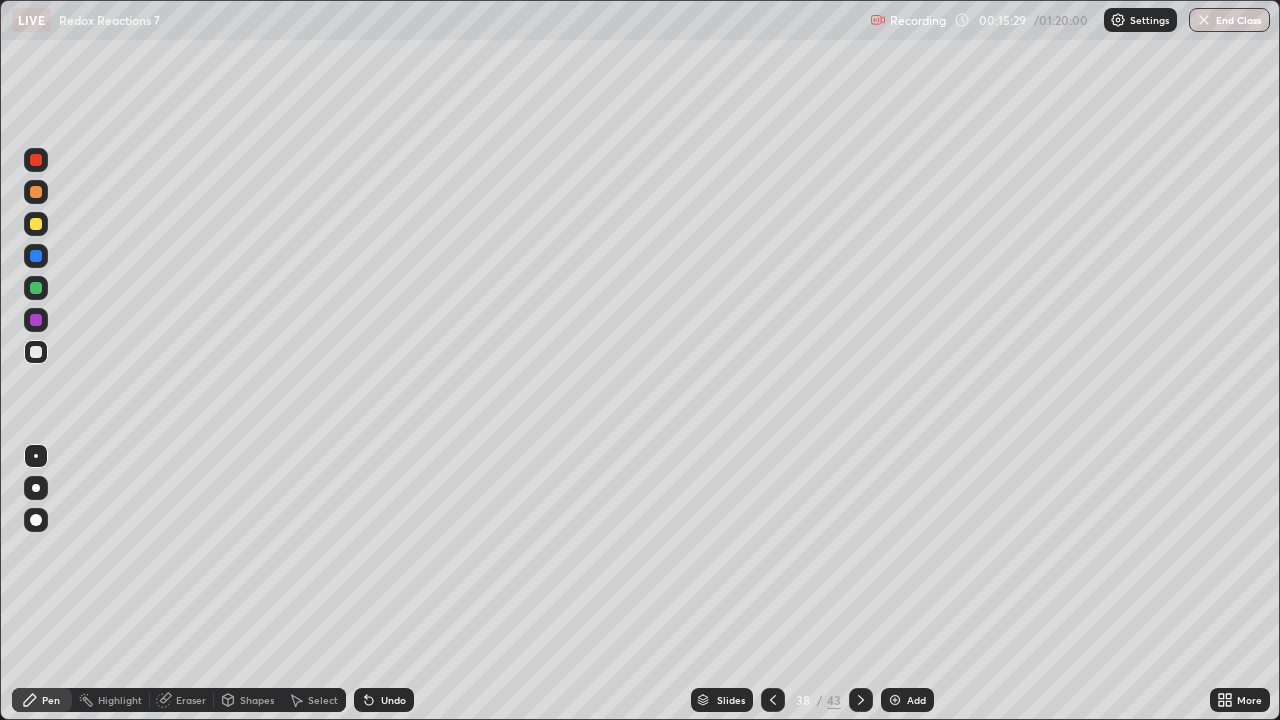 click 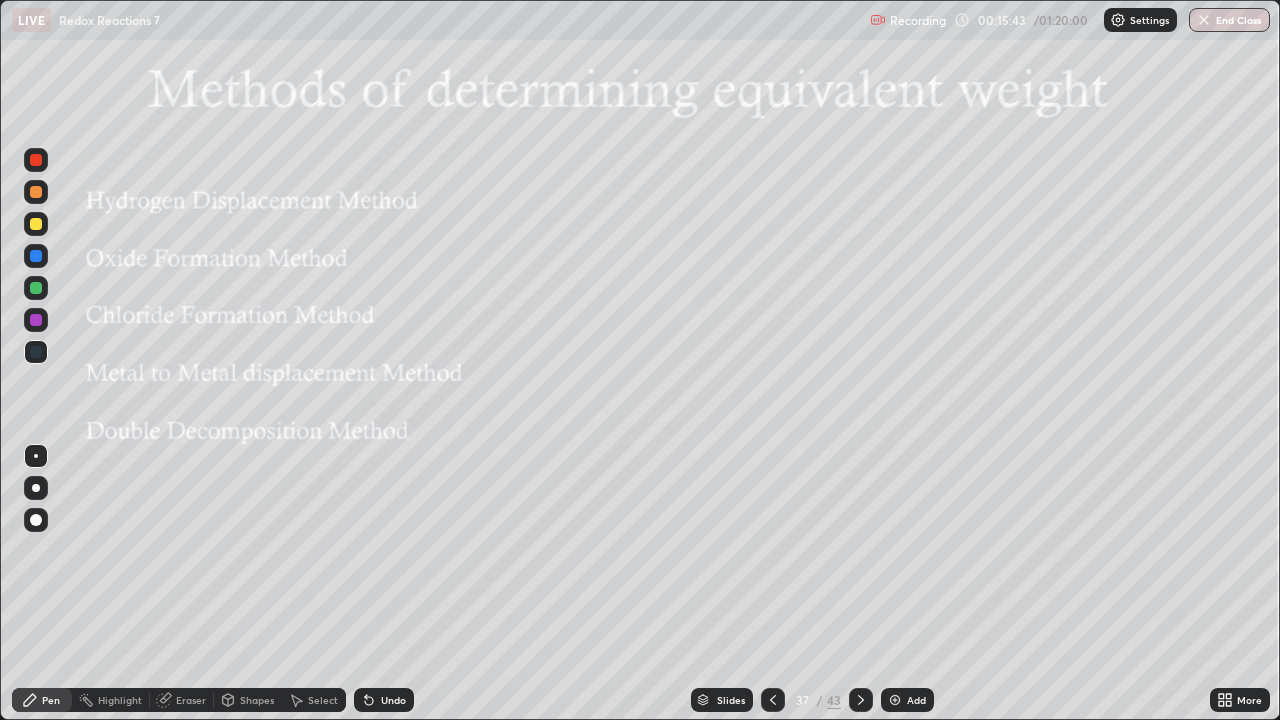click on "Undo" at bounding box center (393, 700) 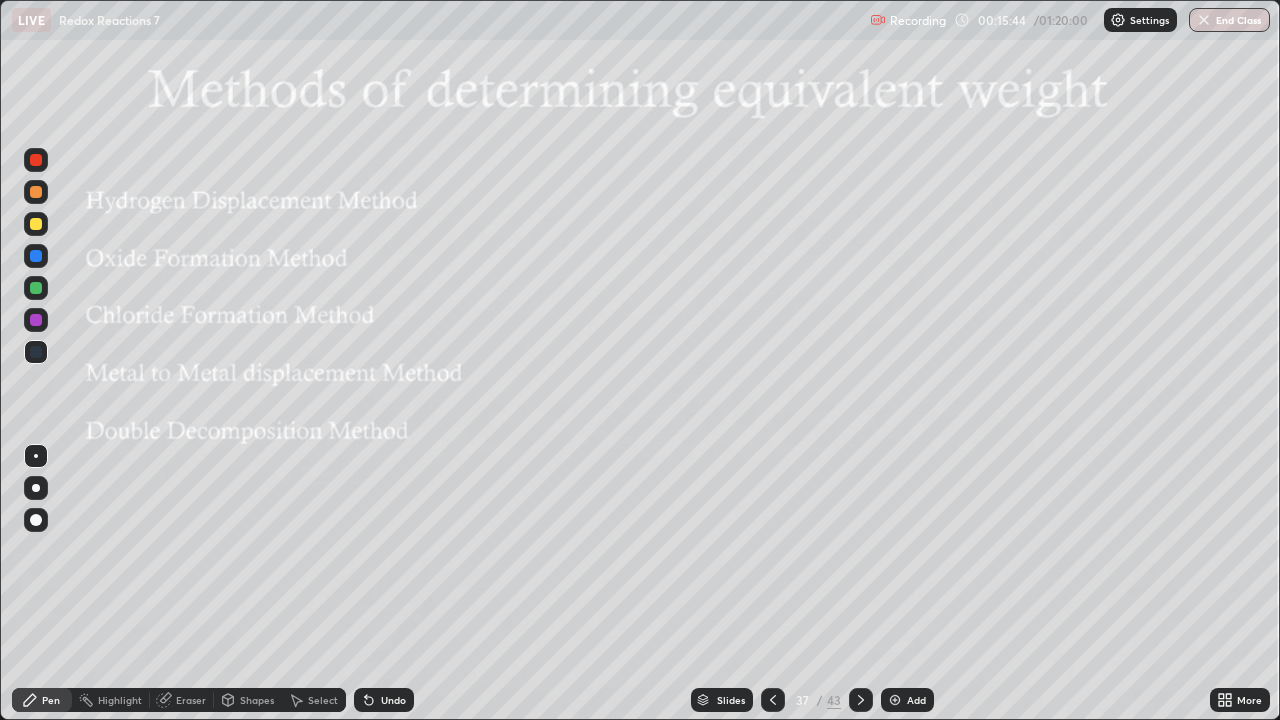 click on "Undo" at bounding box center [393, 700] 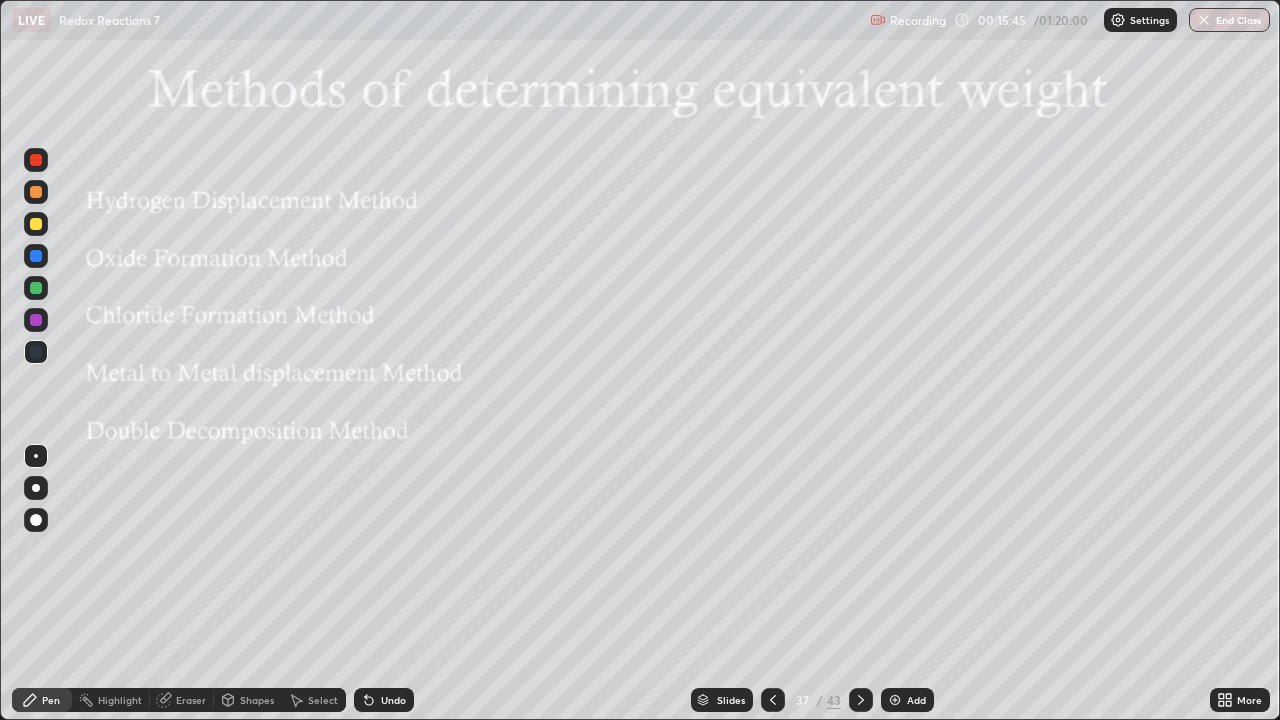 click on "Highlight" at bounding box center [111, 700] 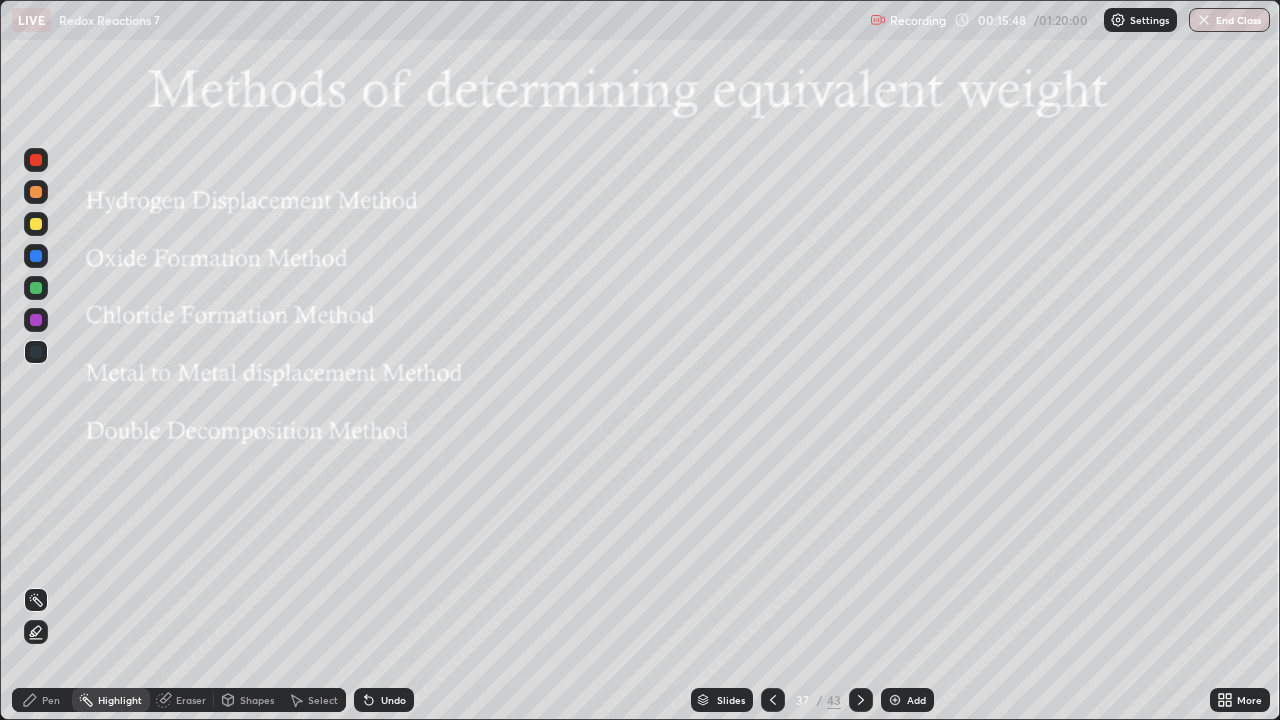 click at bounding box center (36, 224) 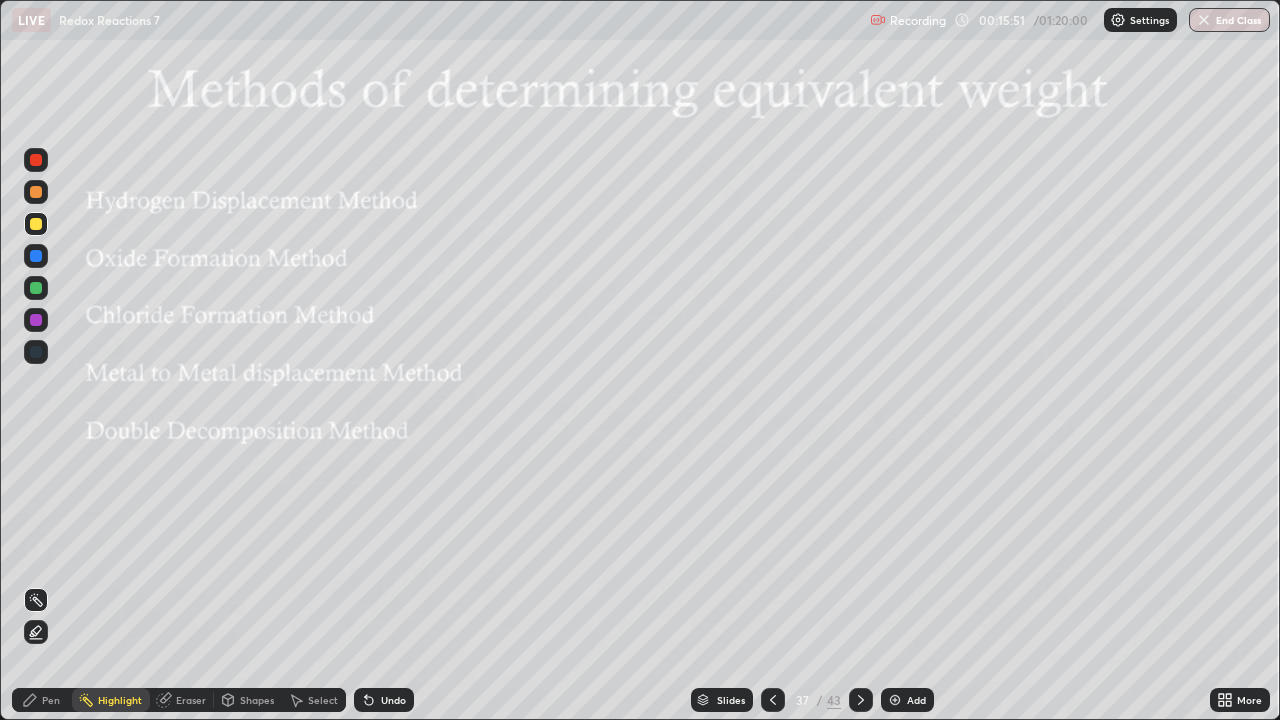 click on "Pen" at bounding box center (42, 700) 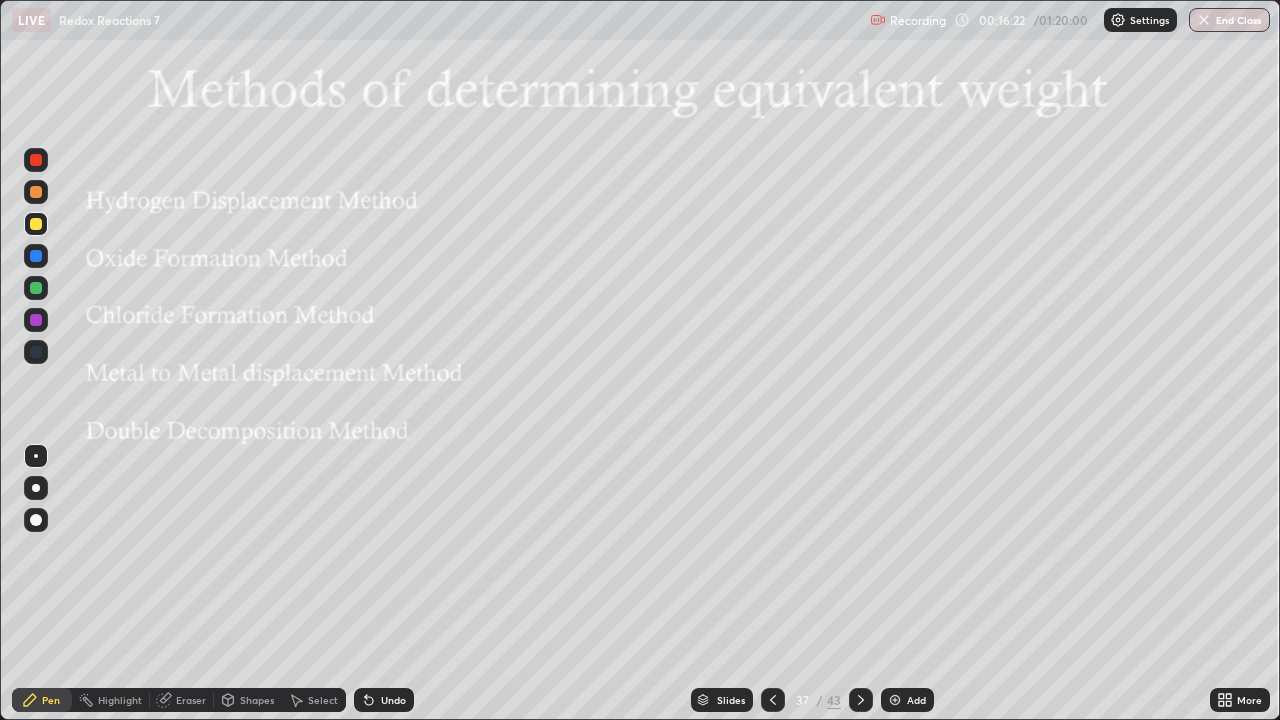 click 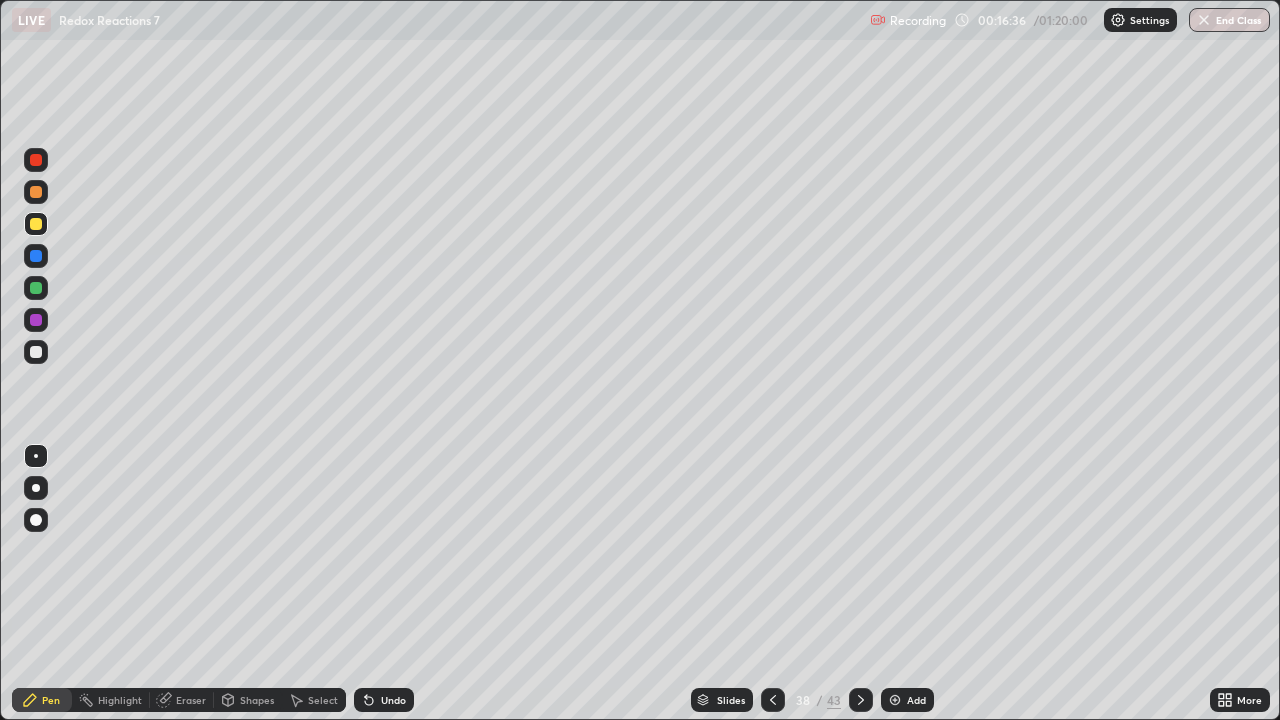 click 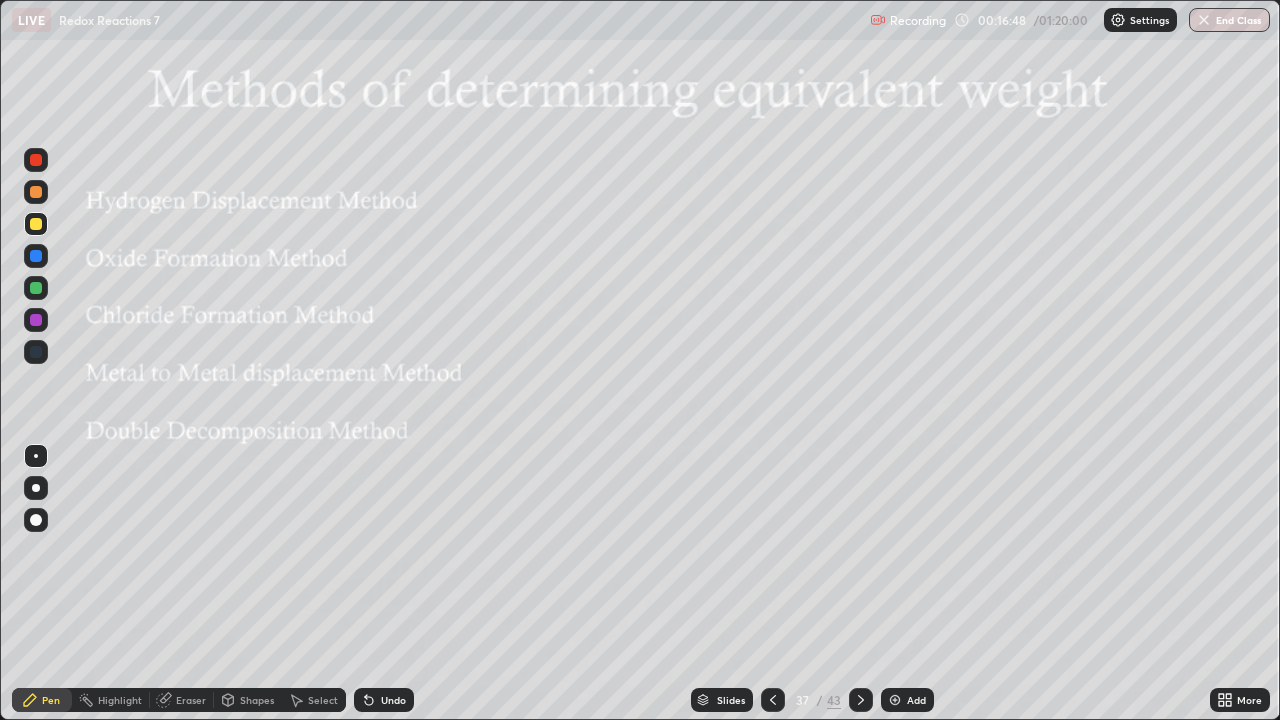 click at bounding box center [861, 700] 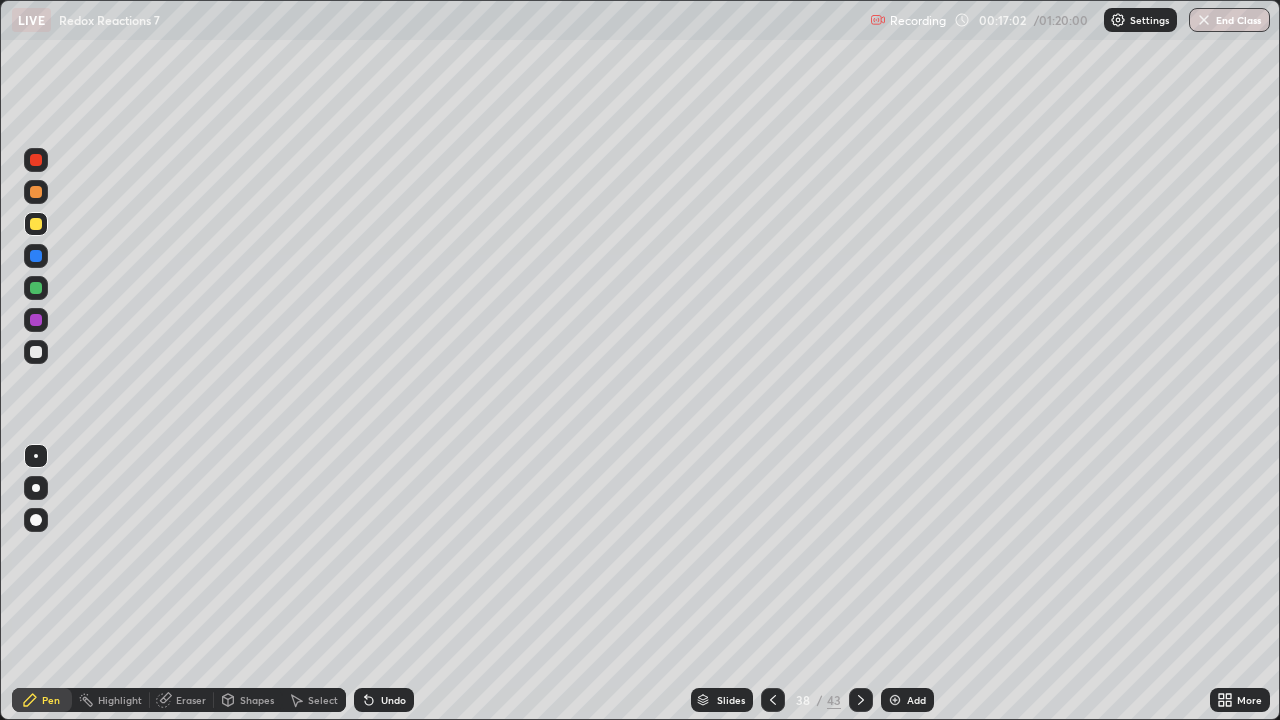 click 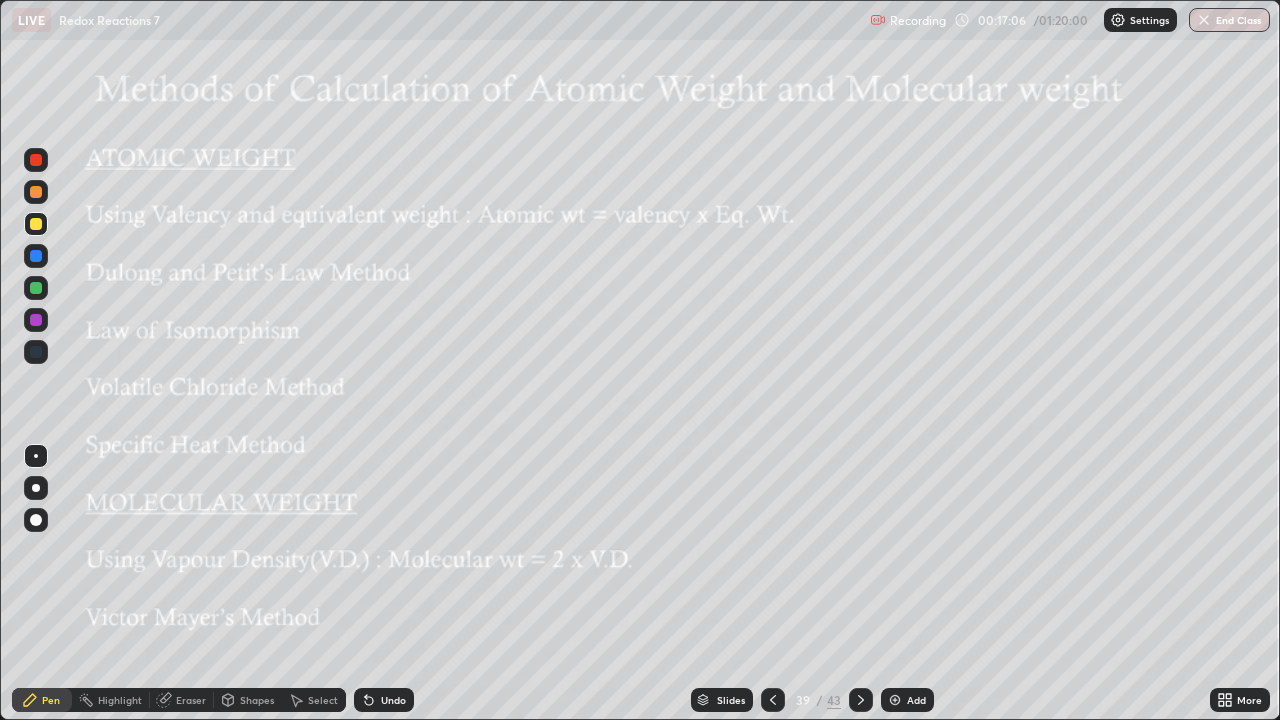 click 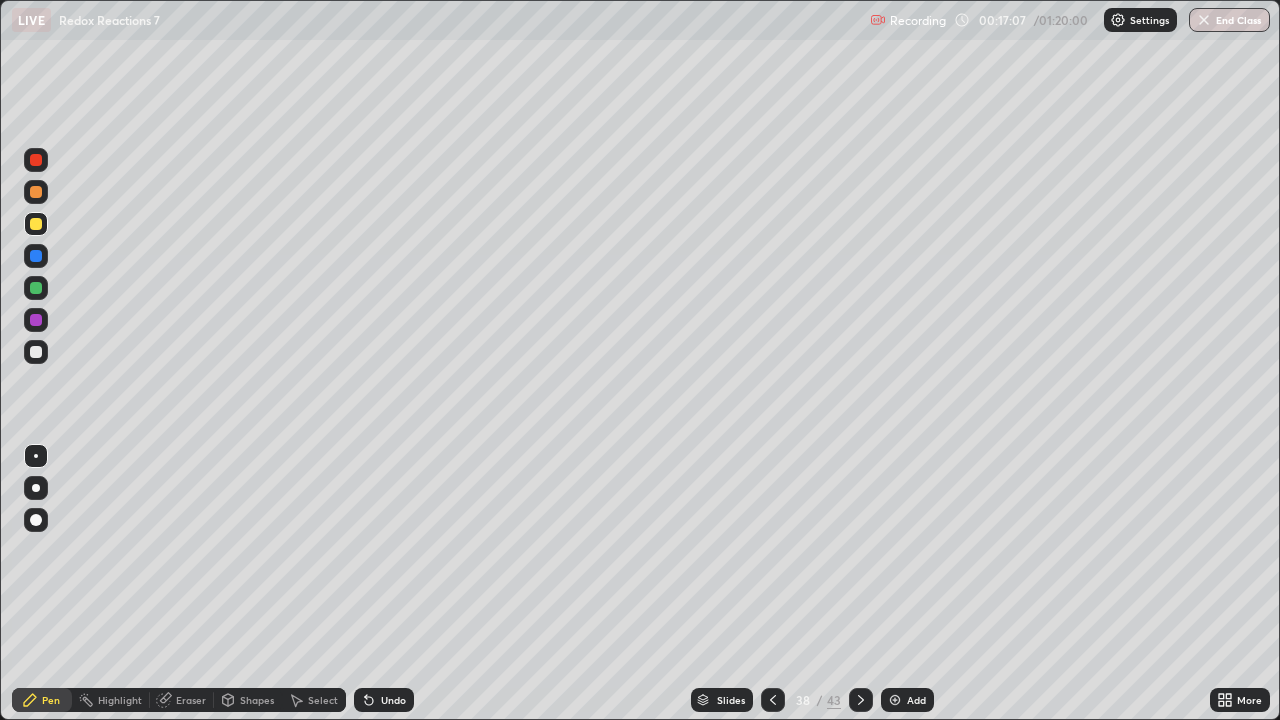 click 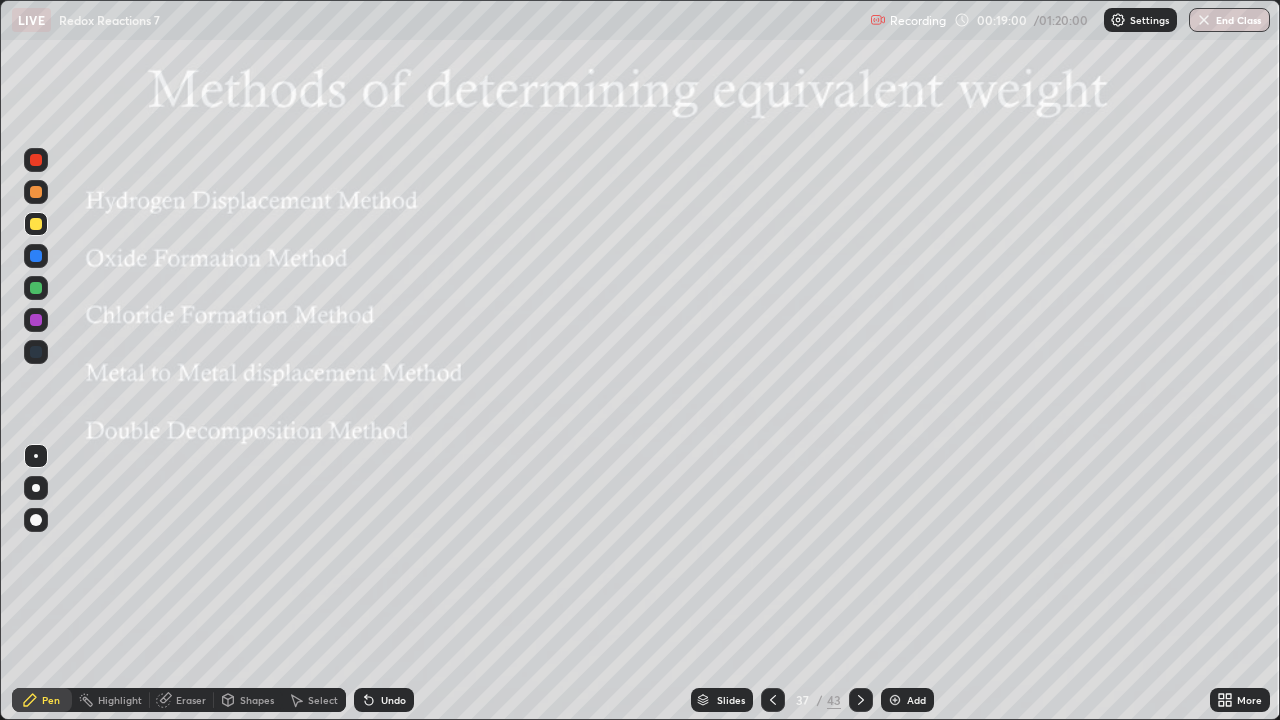 click on "Undo" at bounding box center [393, 700] 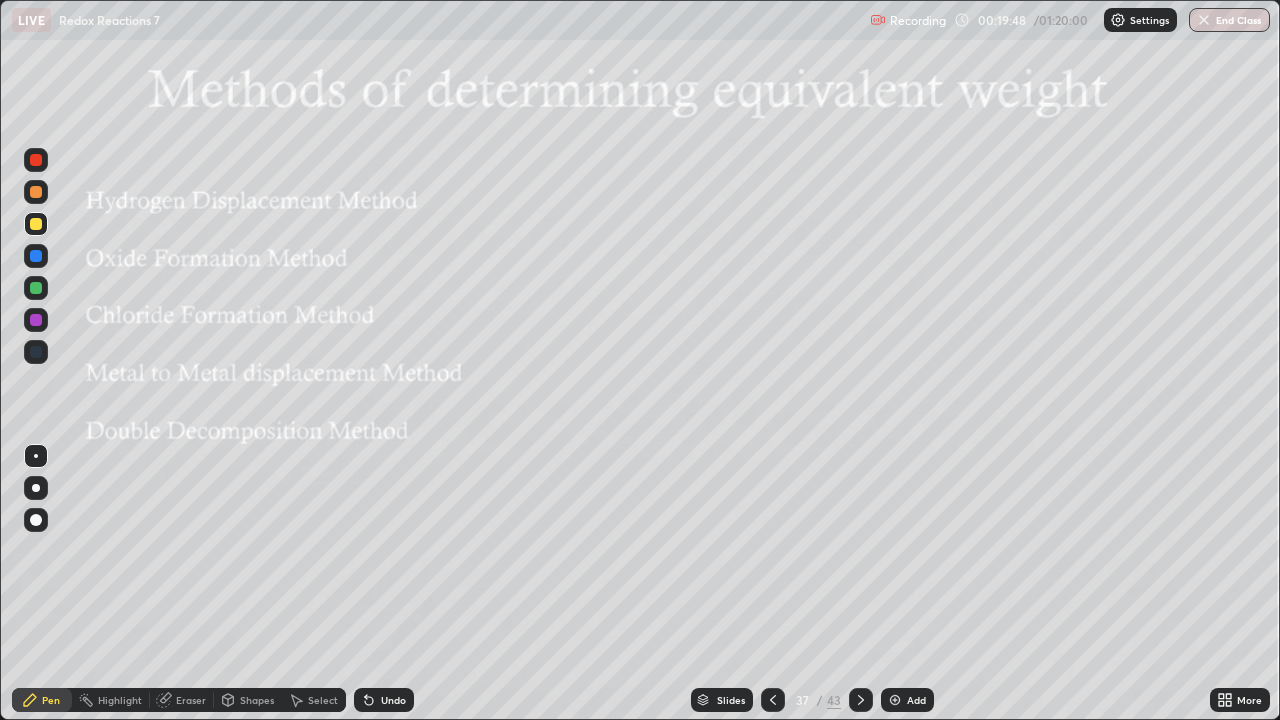 click 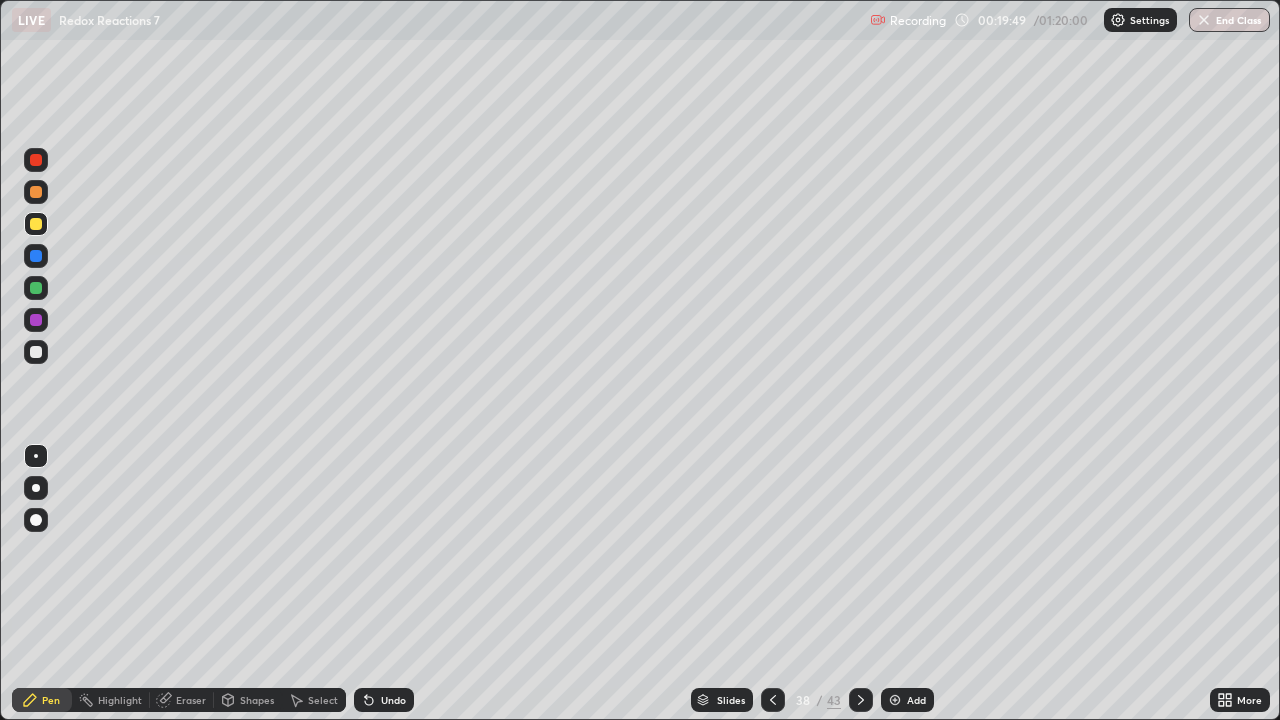 click 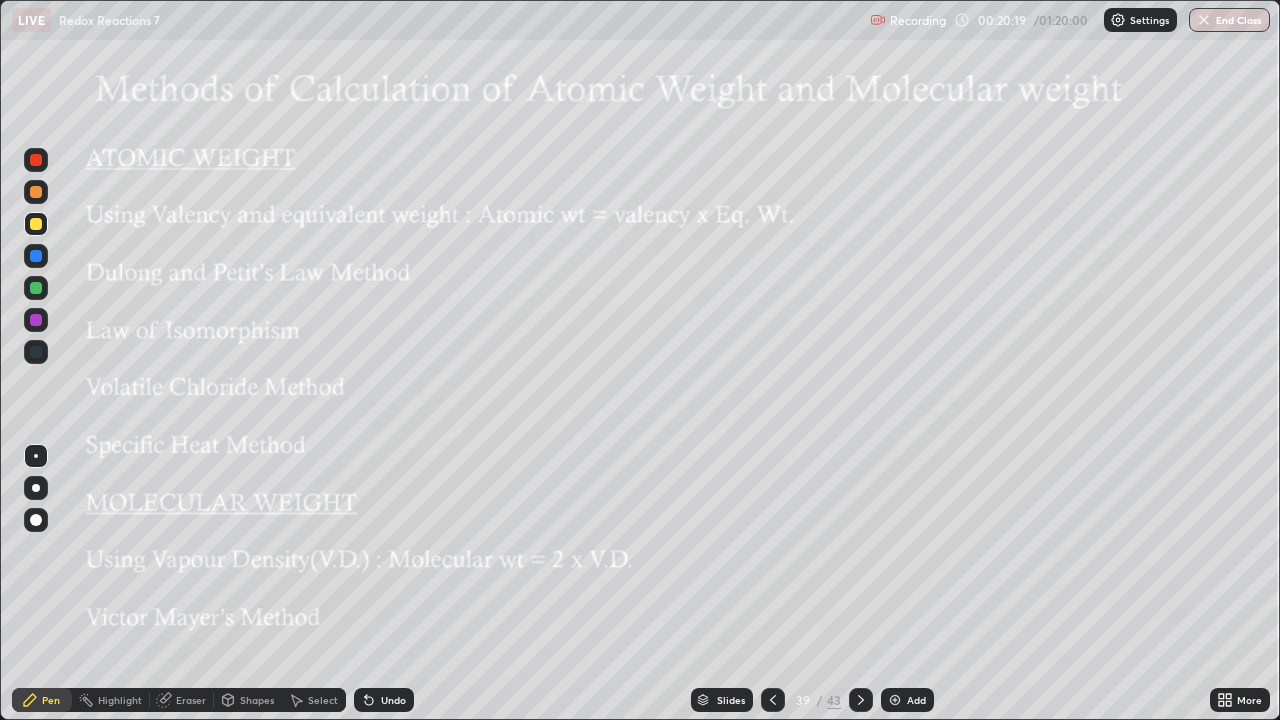 click at bounding box center (36, 224) 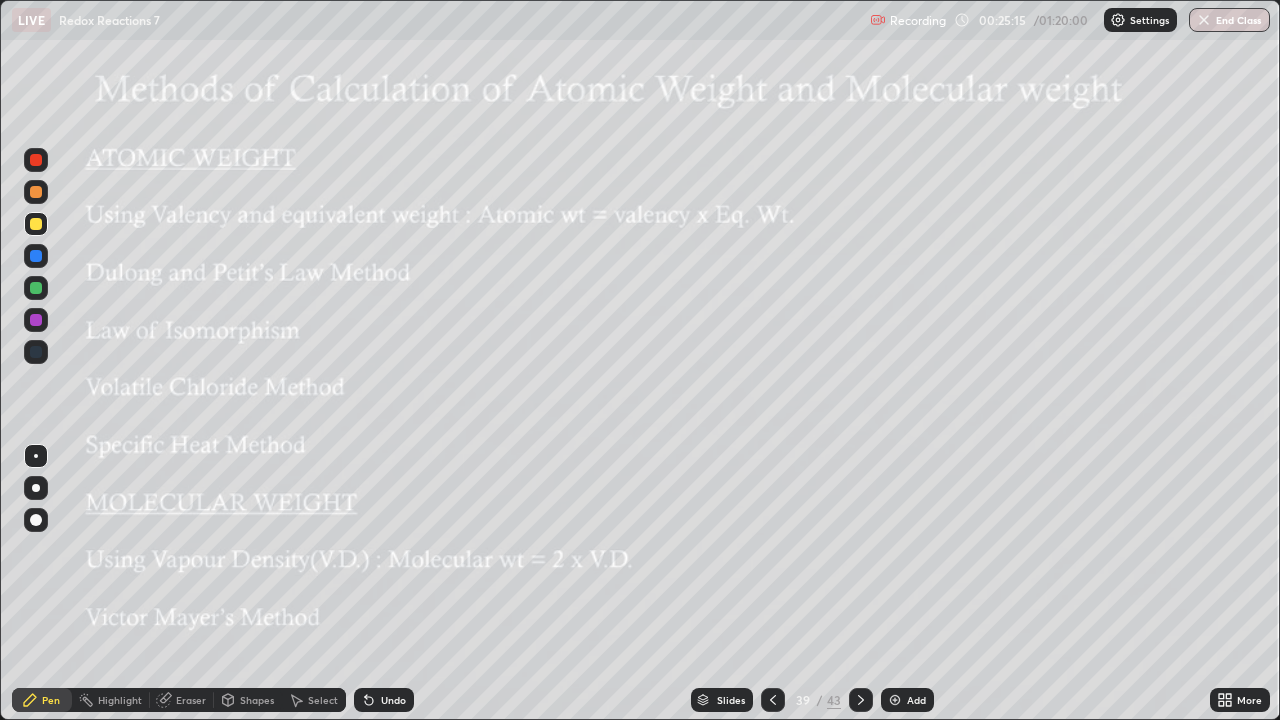 click on "Add" at bounding box center (907, 700) 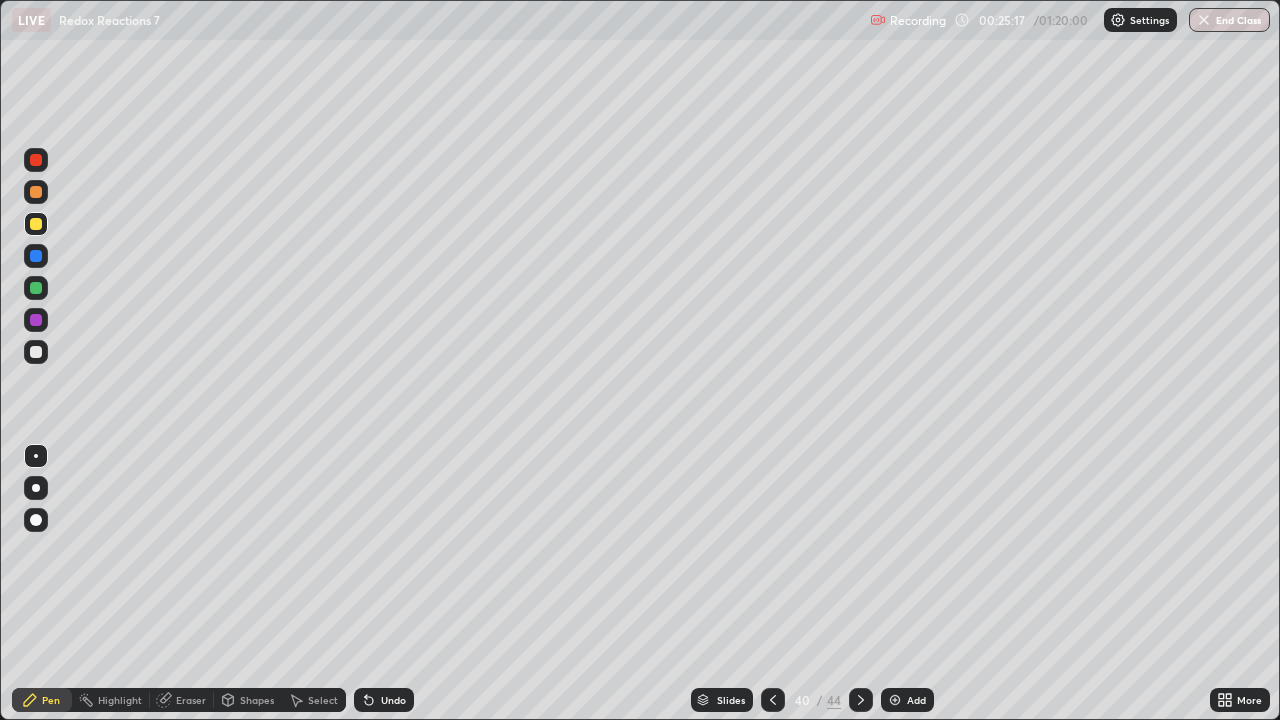 click on "Eraser" at bounding box center (191, 700) 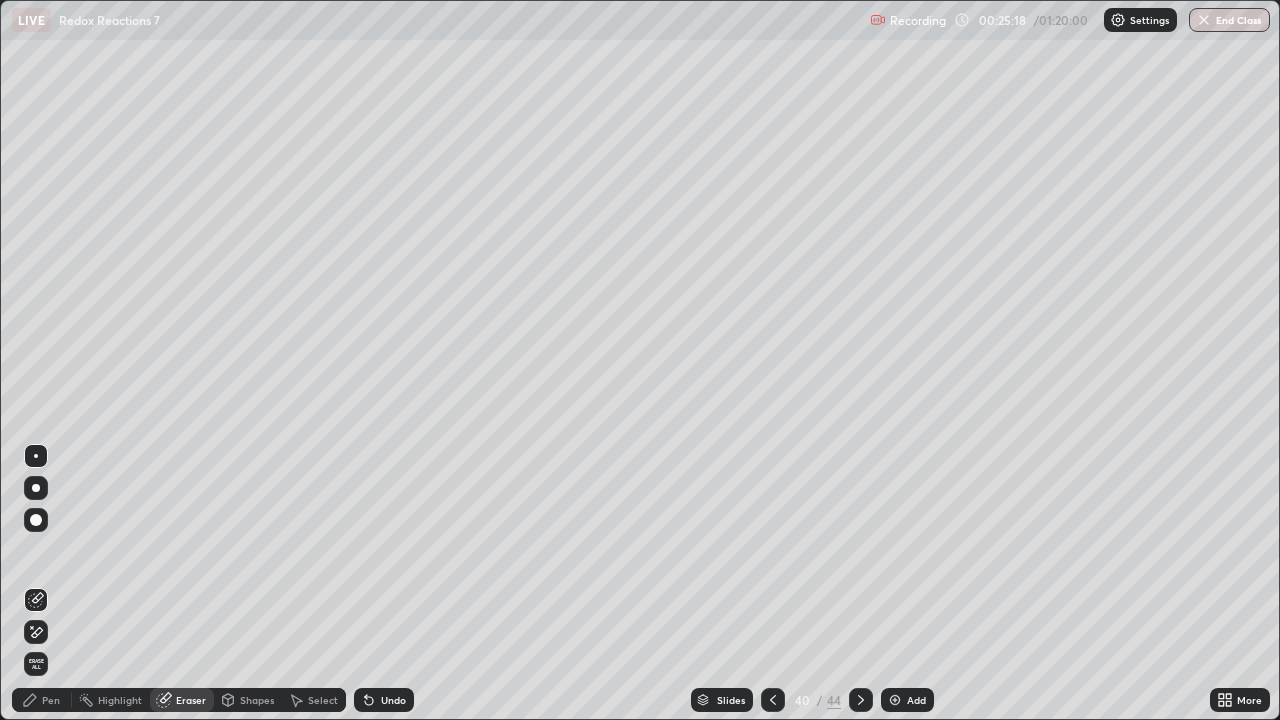click on "Shapes" at bounding box center (257, 700) 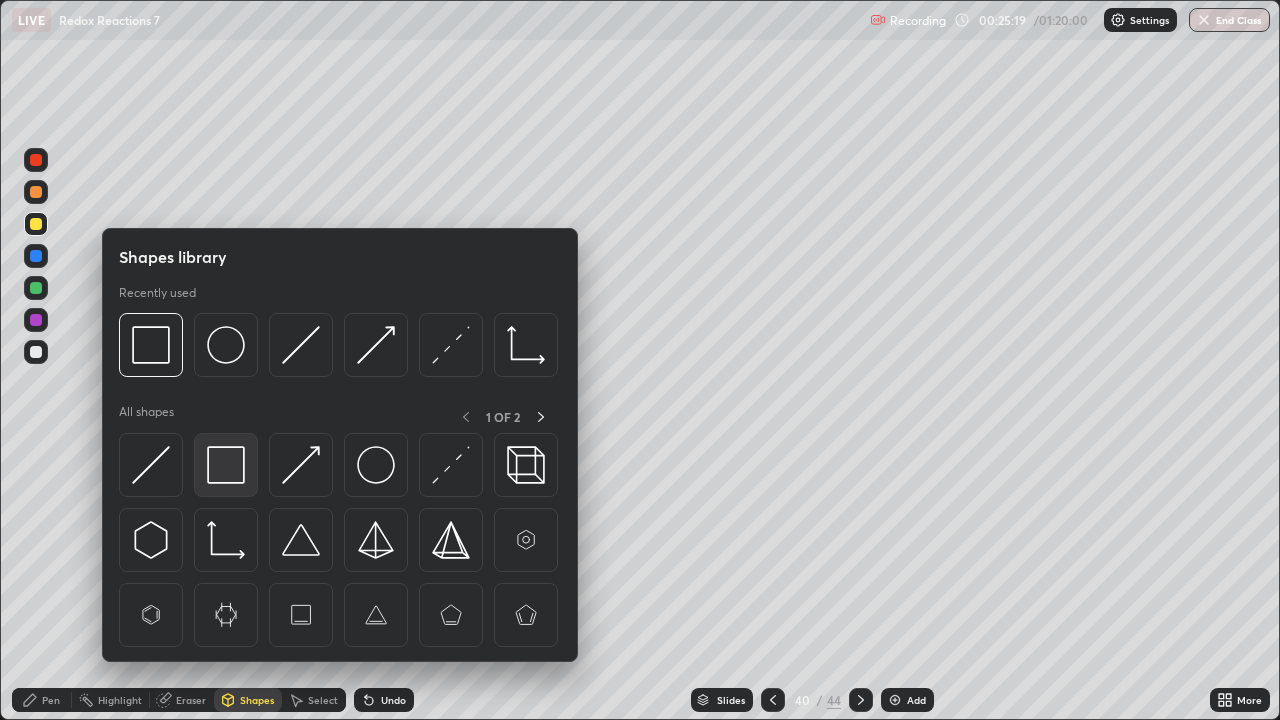 click at bounding box center (226, 465) 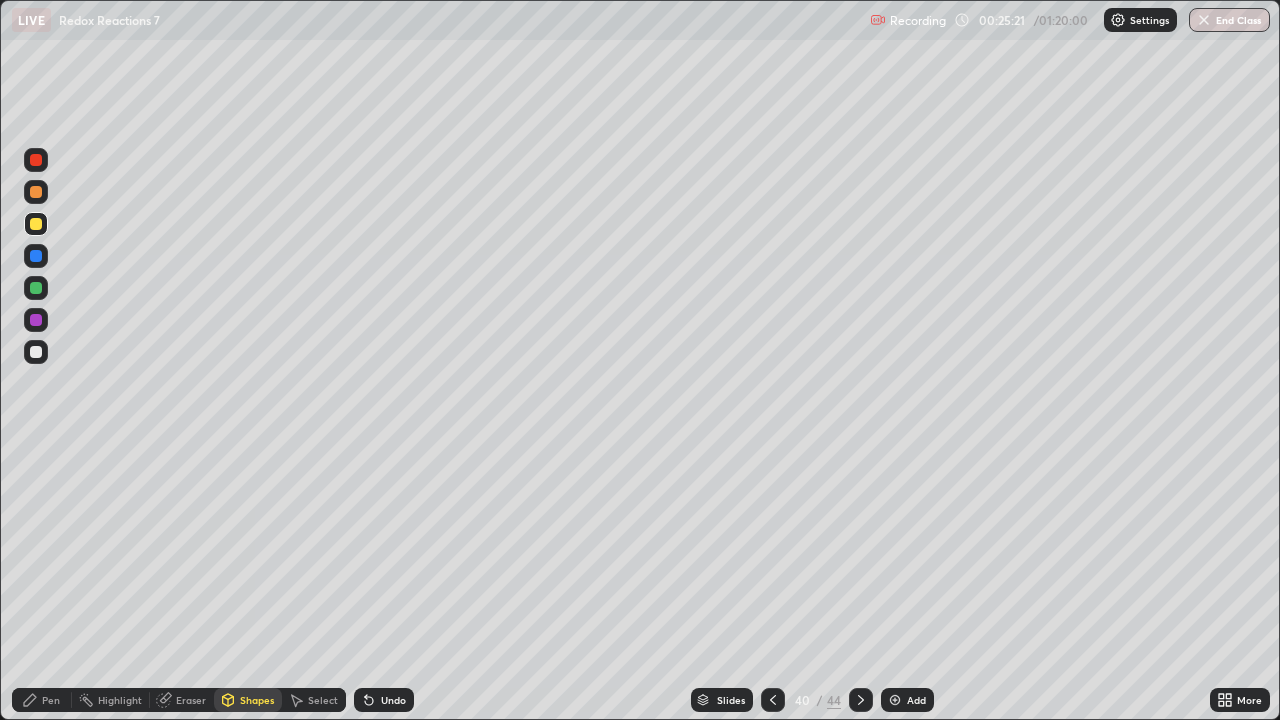 click 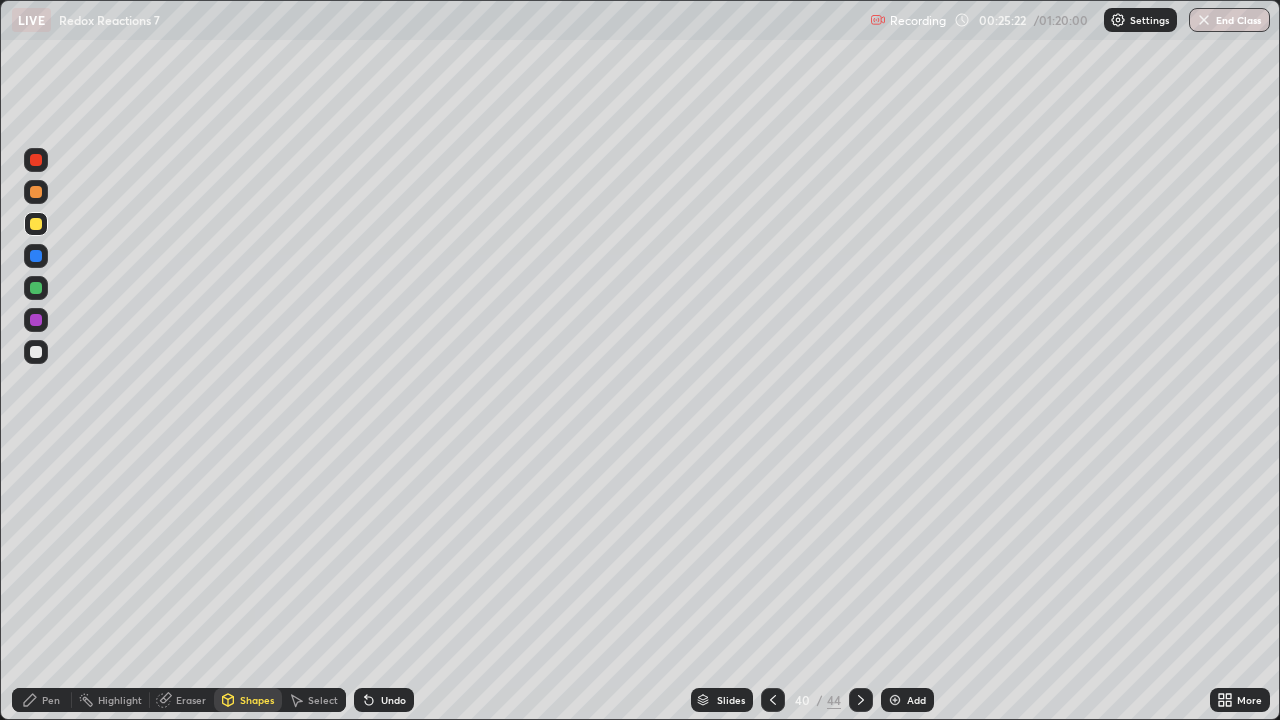 click on "Shapes" at bounding box center [257, 700] 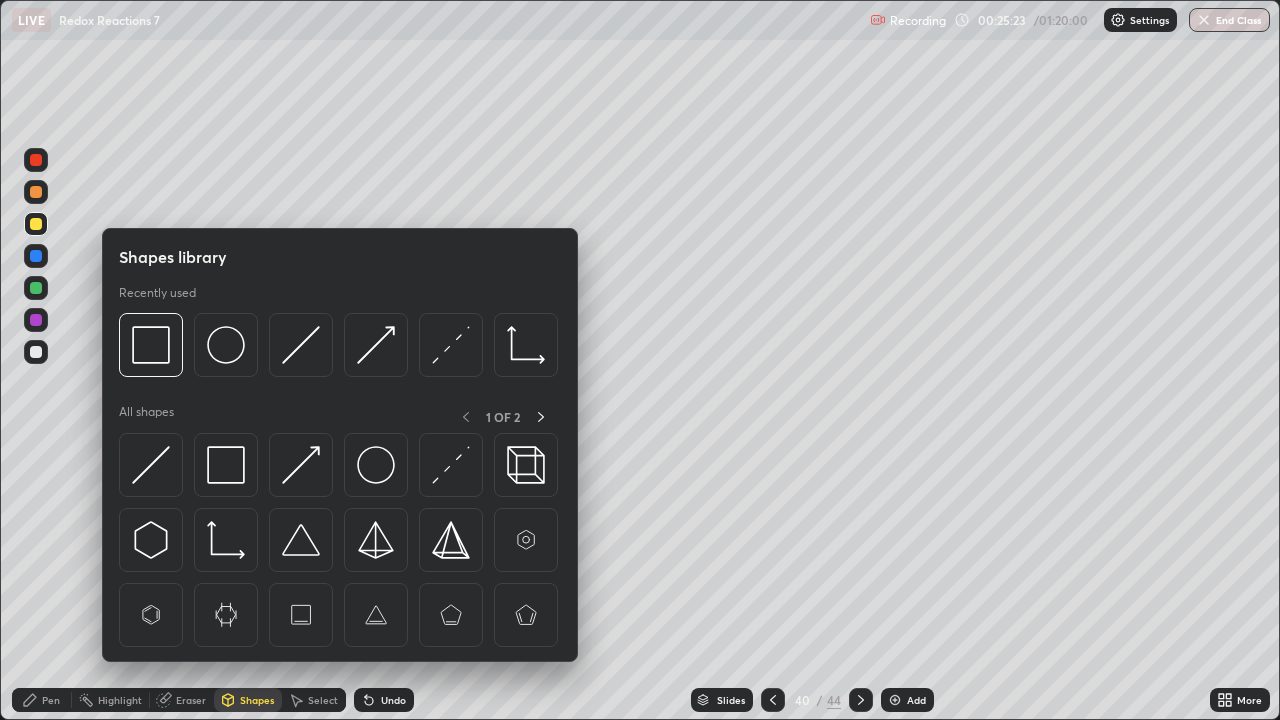 click on "Pen" at bounding box center [42, 700] 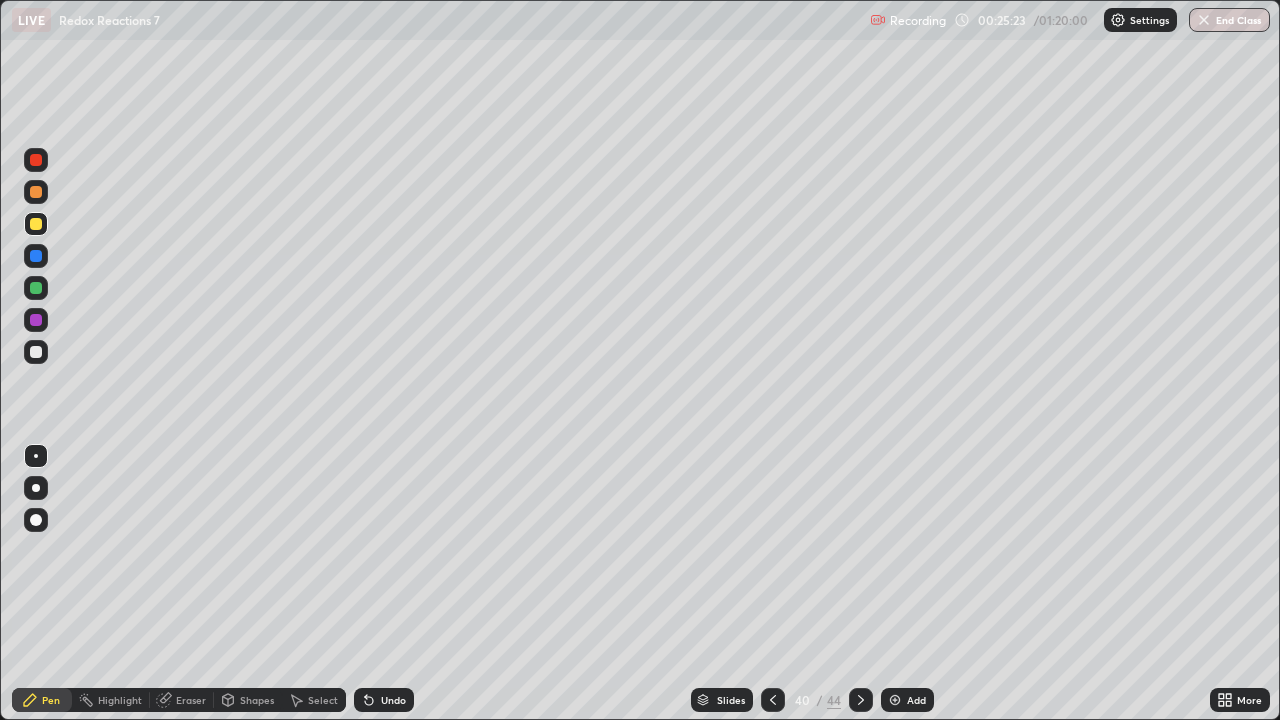 click on "Shapes" at bounding box center (257, 700) 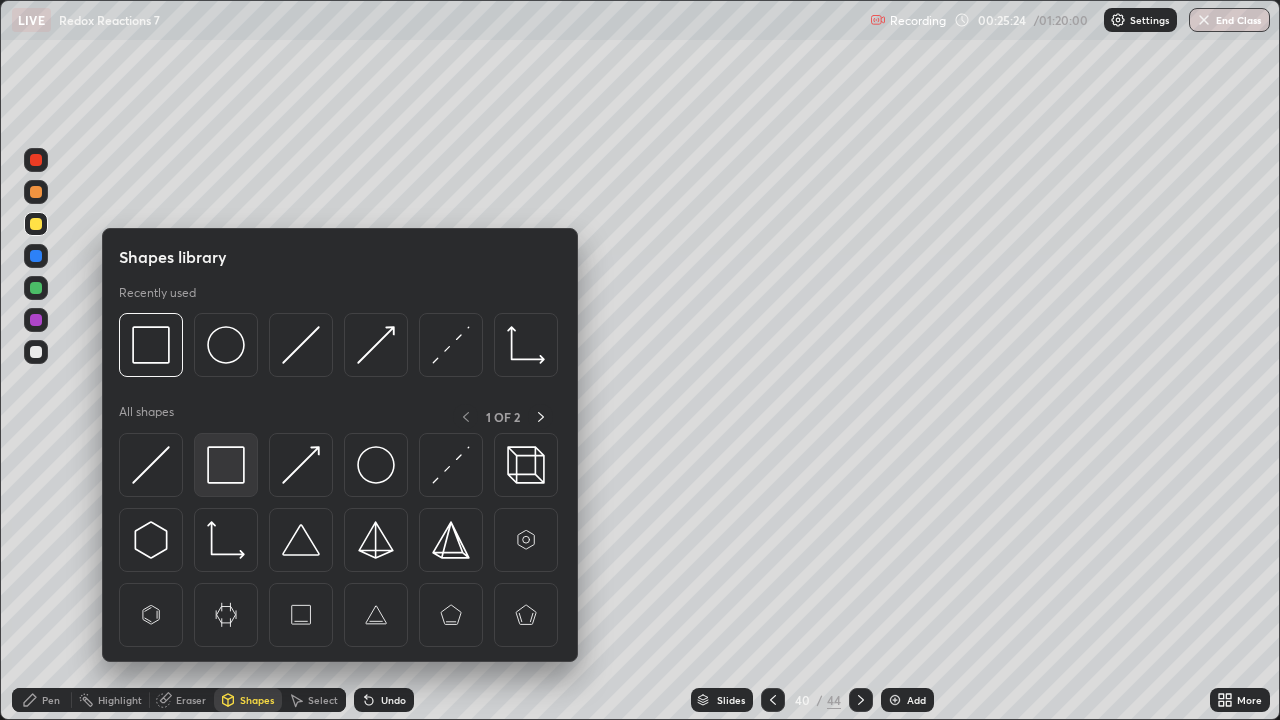 click at bounding box center (226, 465) 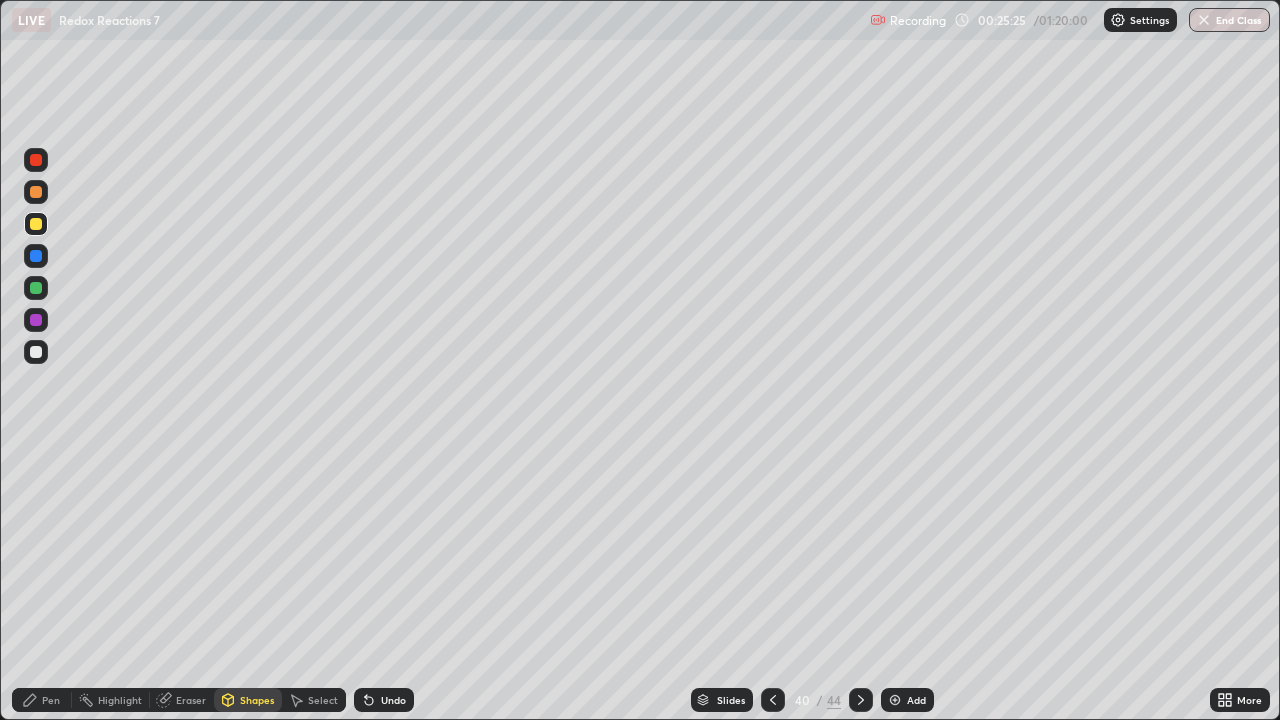 click at bounding box center [36, 352] 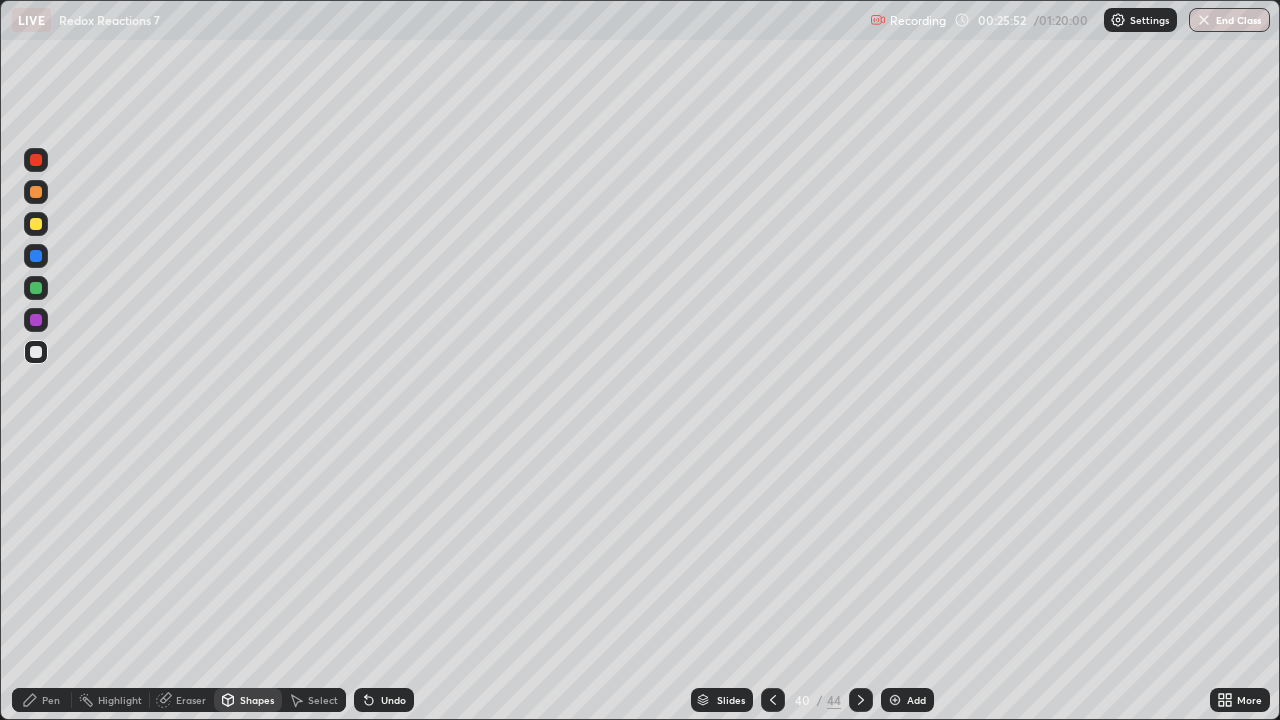 click 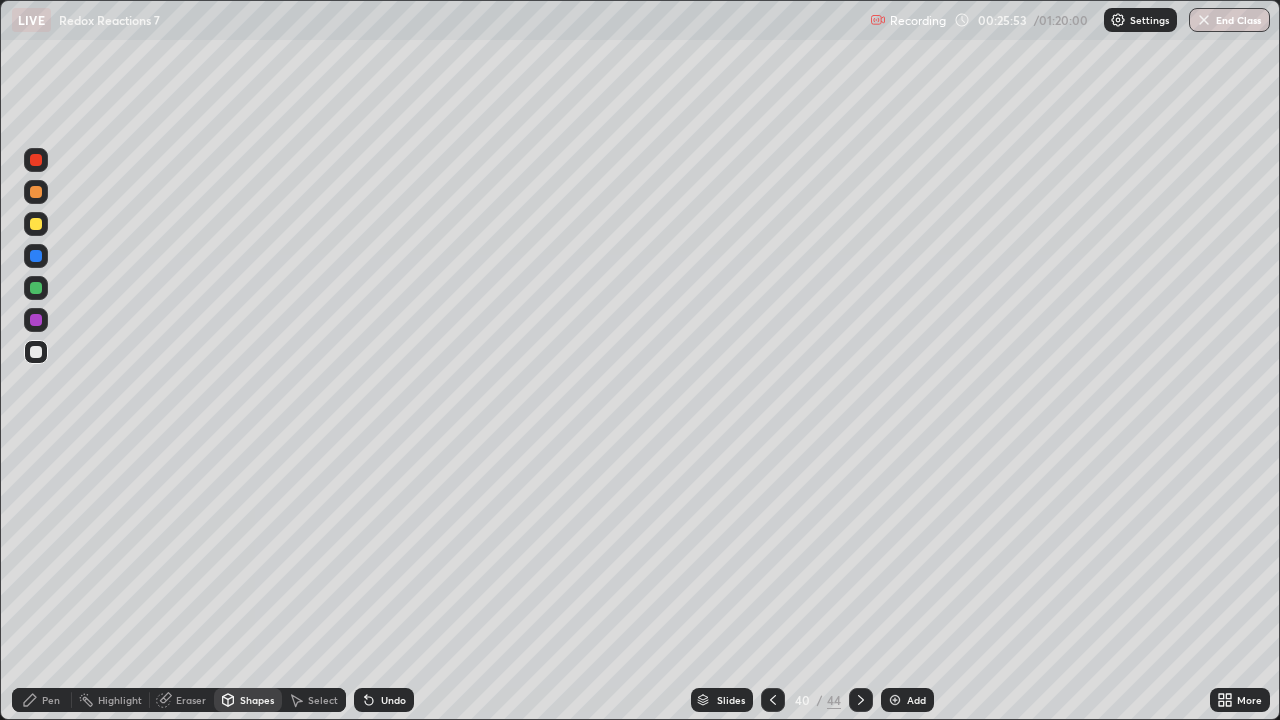 click 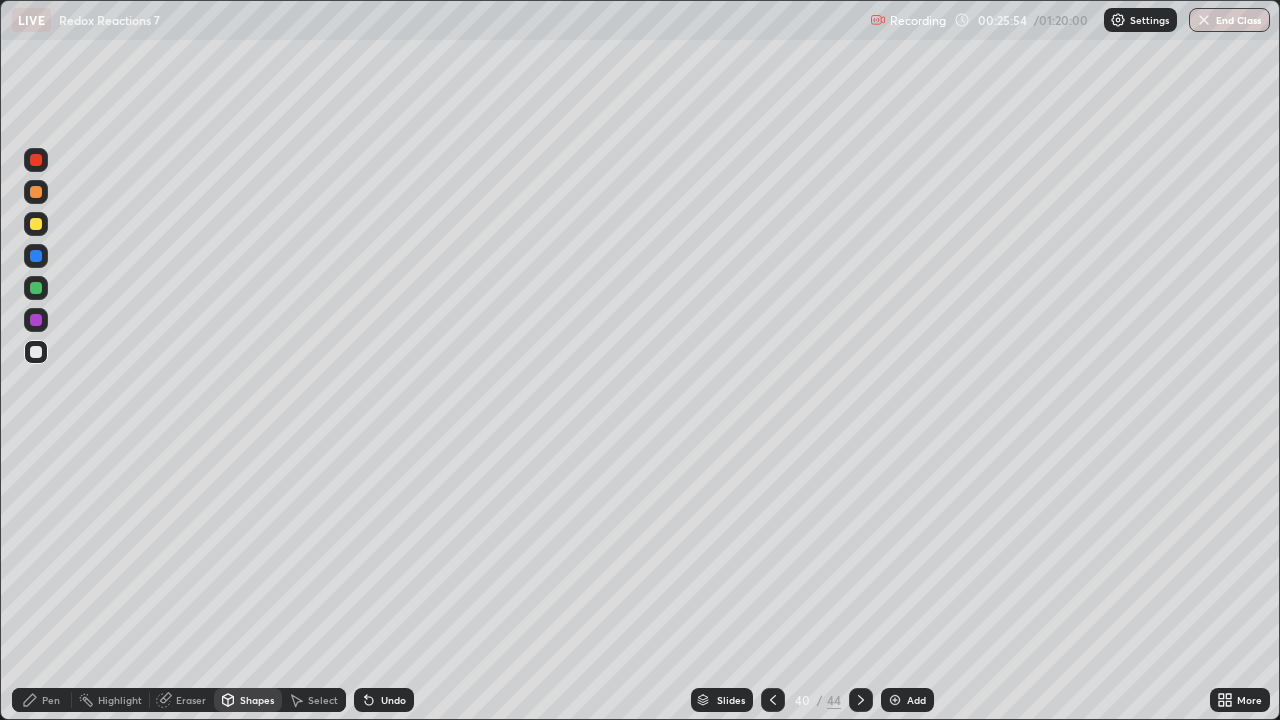 click 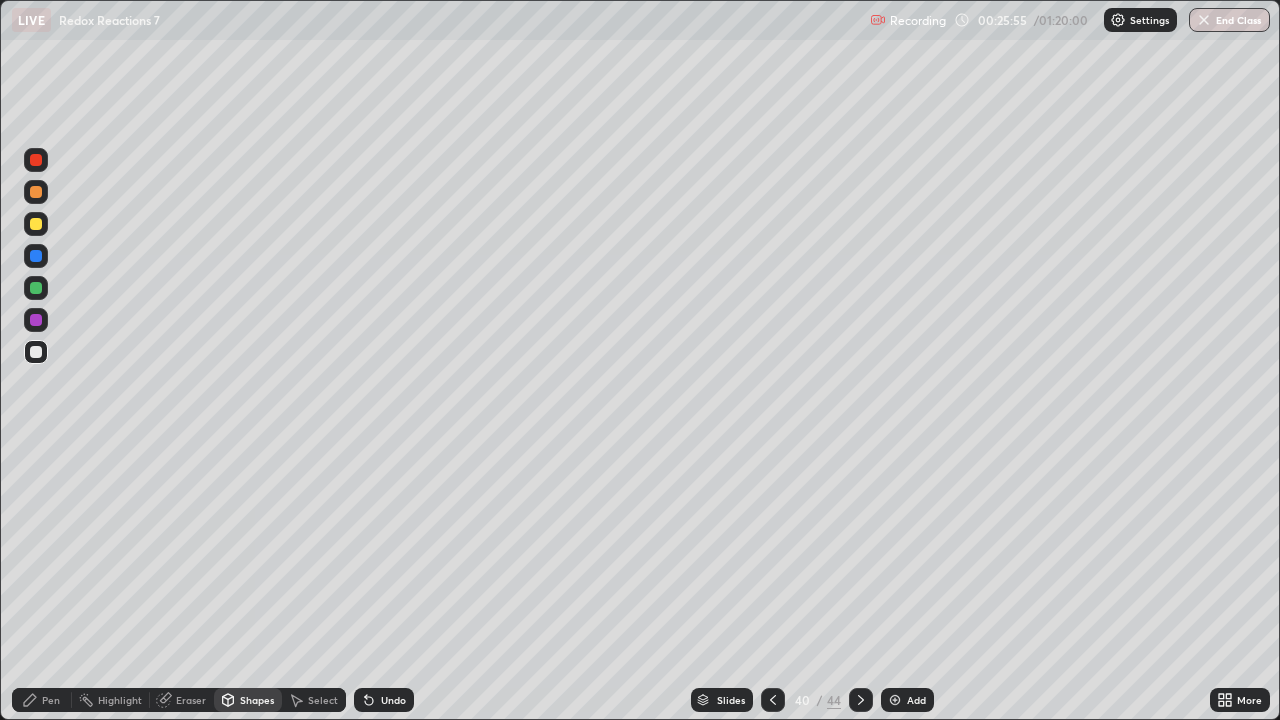 click on "Pen" at bounding box center (51, 700) 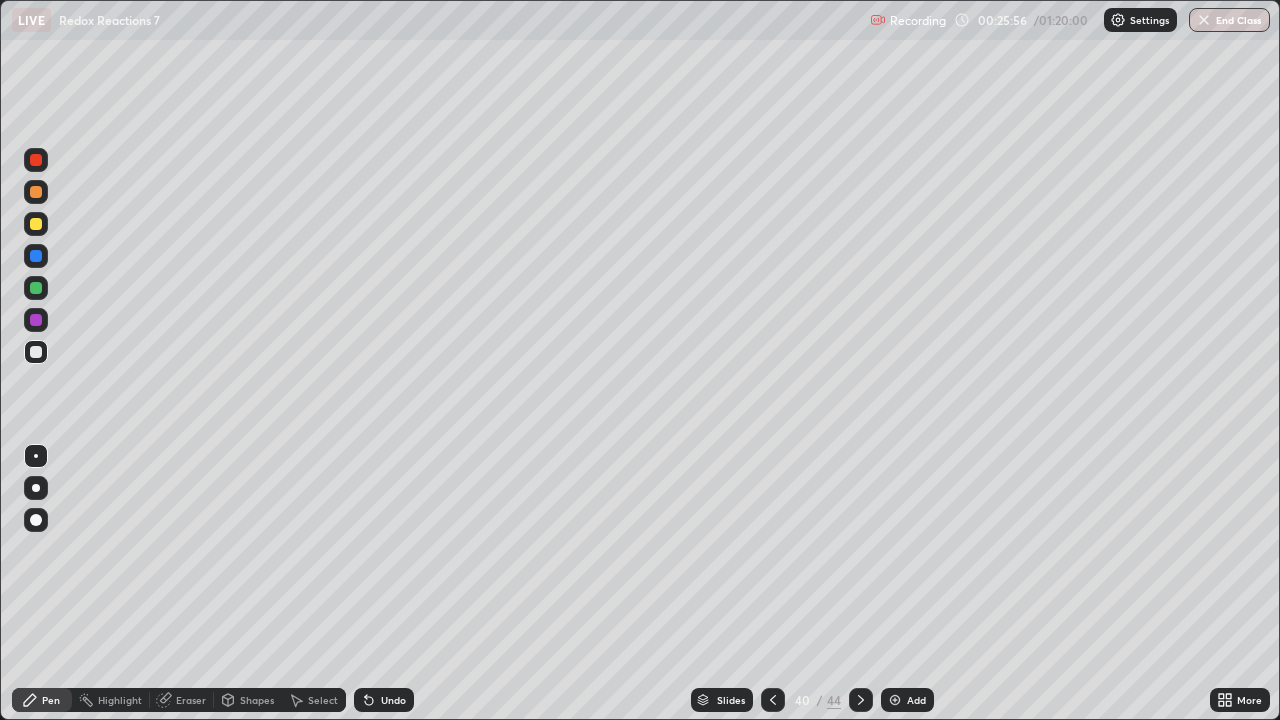 click at bounding box center [36, 352] 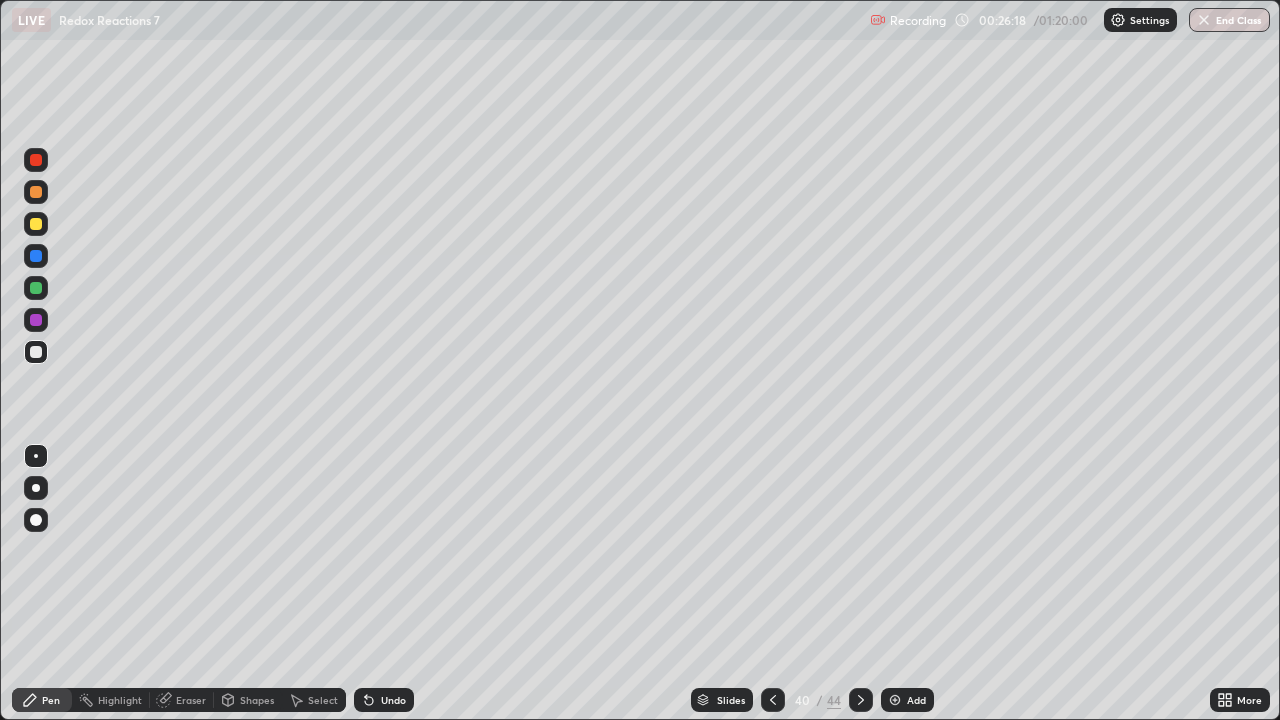 click at bounding box center [36, 352] 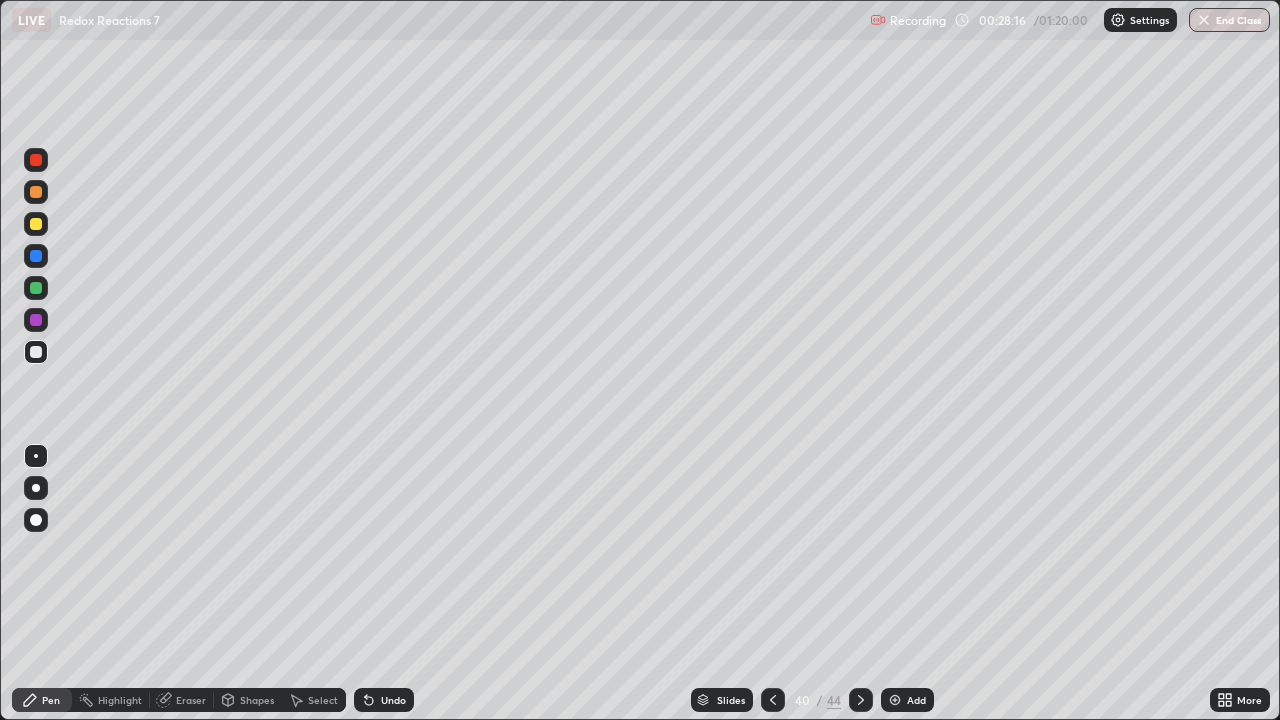 click 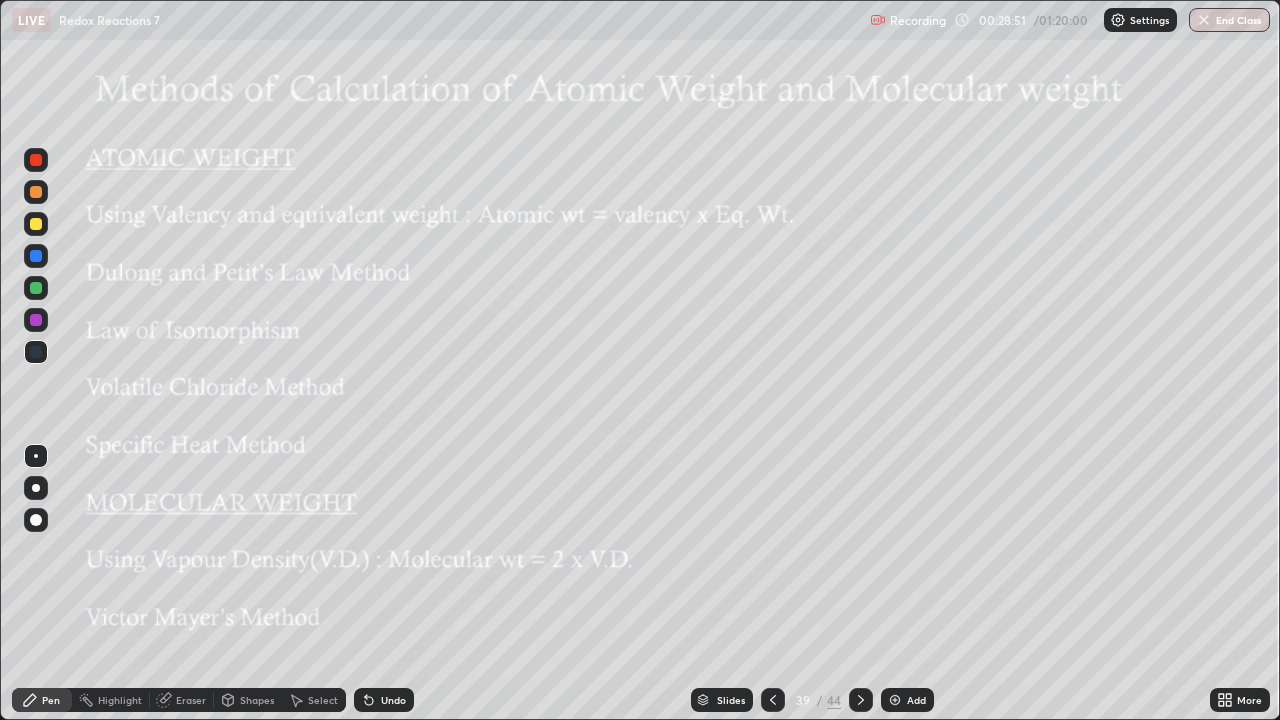 click at bounding box center (895, 700) 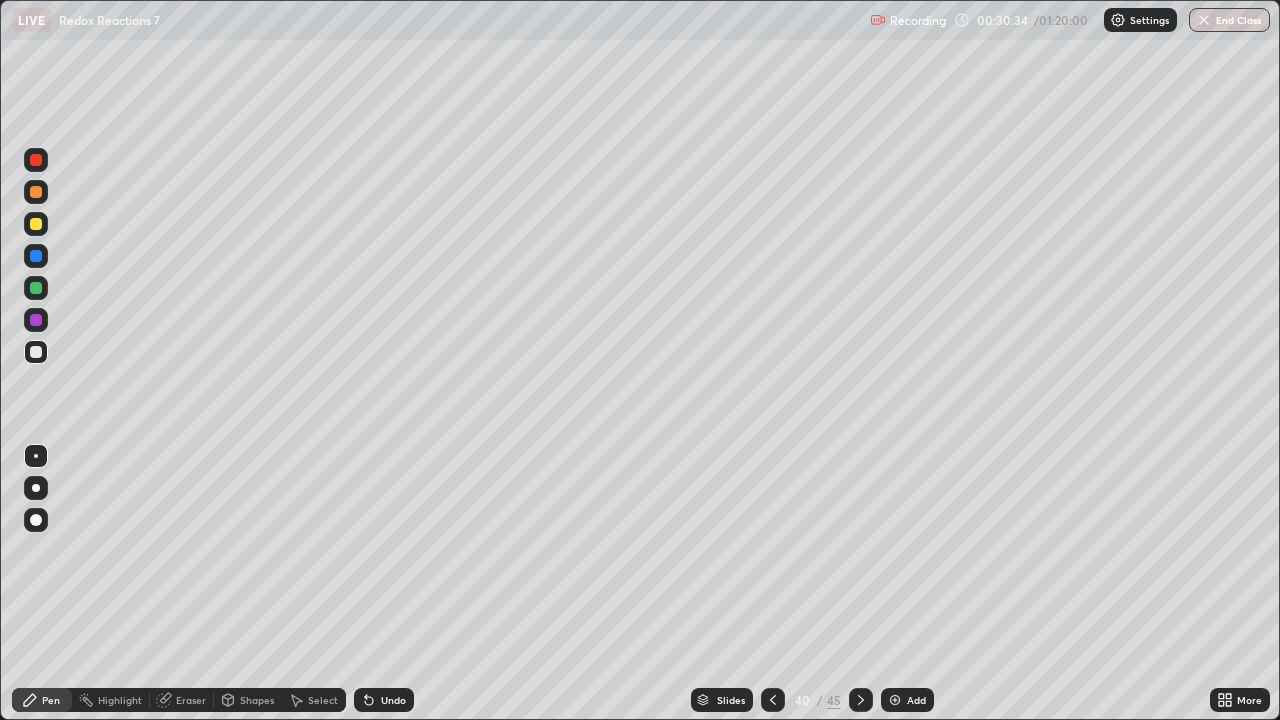 click at bounding box center [895, 700] 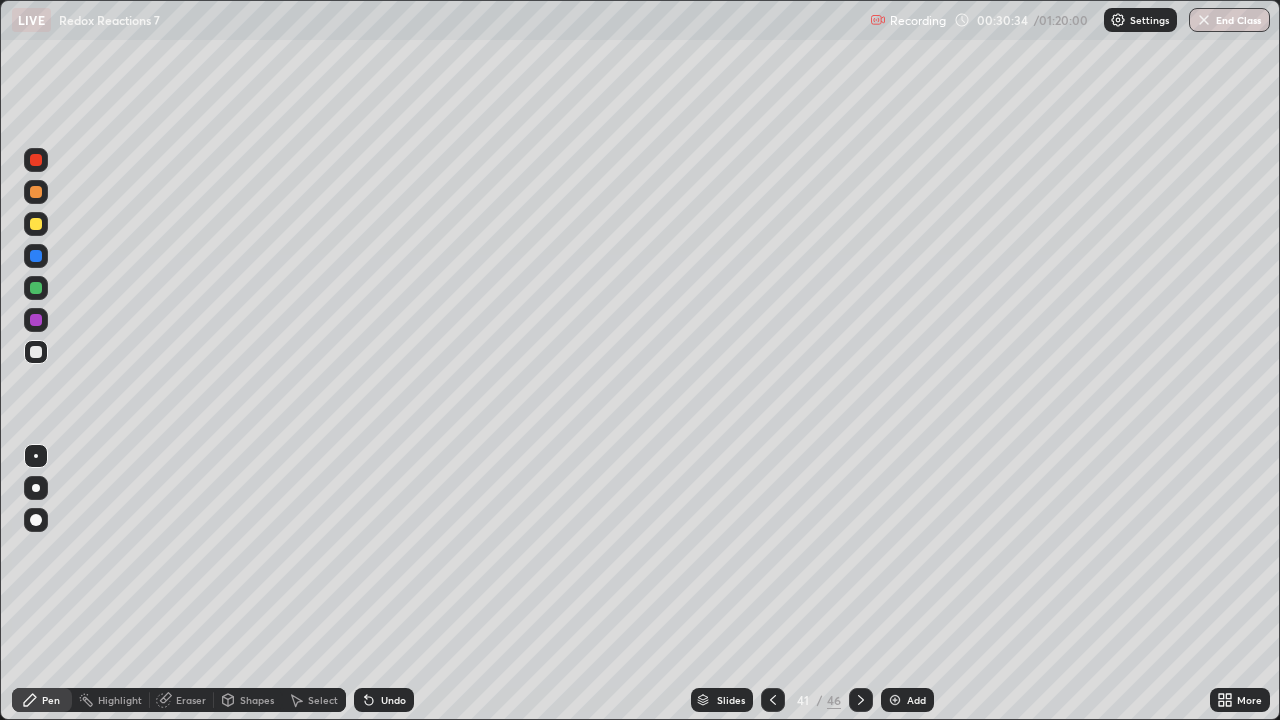 click 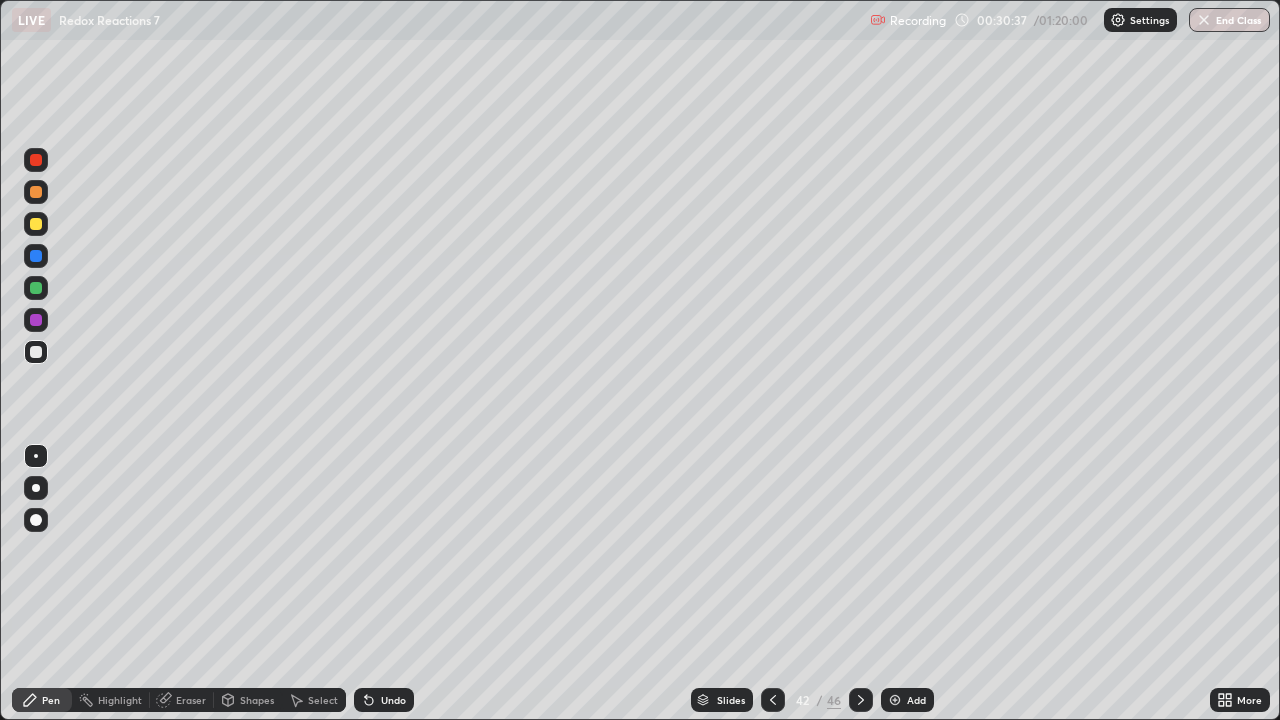 click at bounding box center (895, 700) 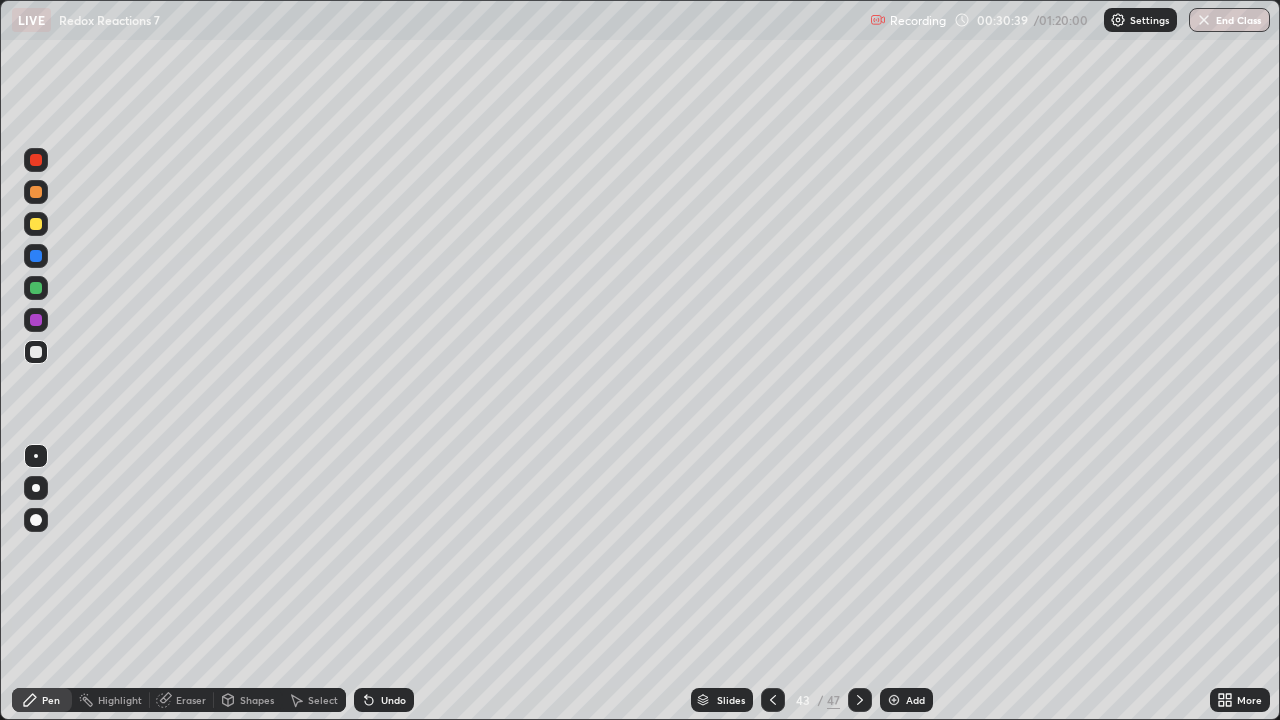 click at bounding box center (36, 352) 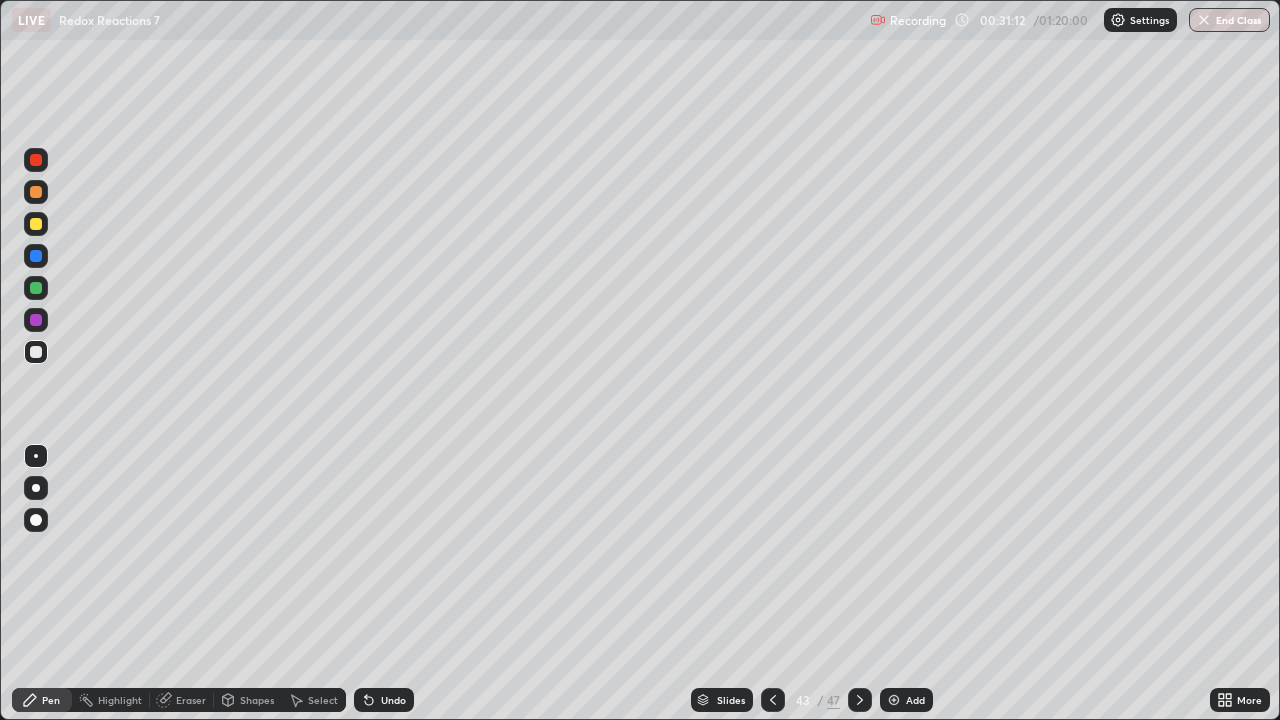 click at bounding box center [36, 352] 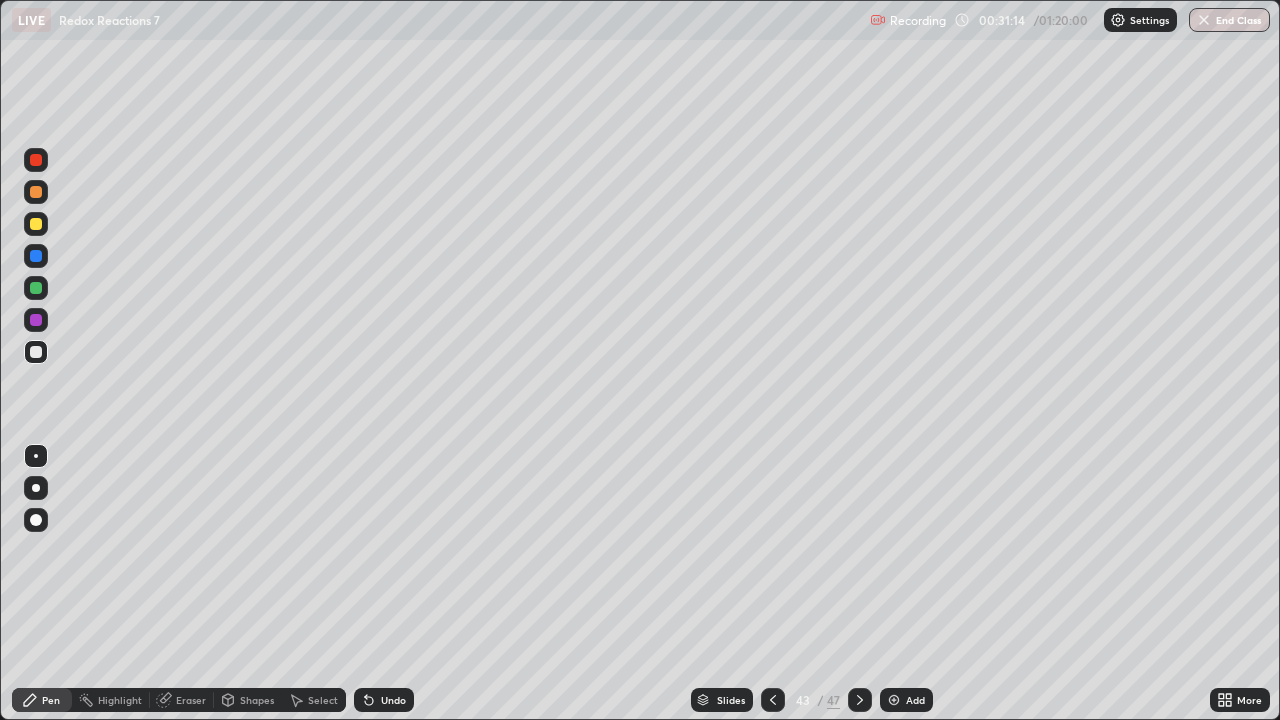 click at bounding box center (36, 224) 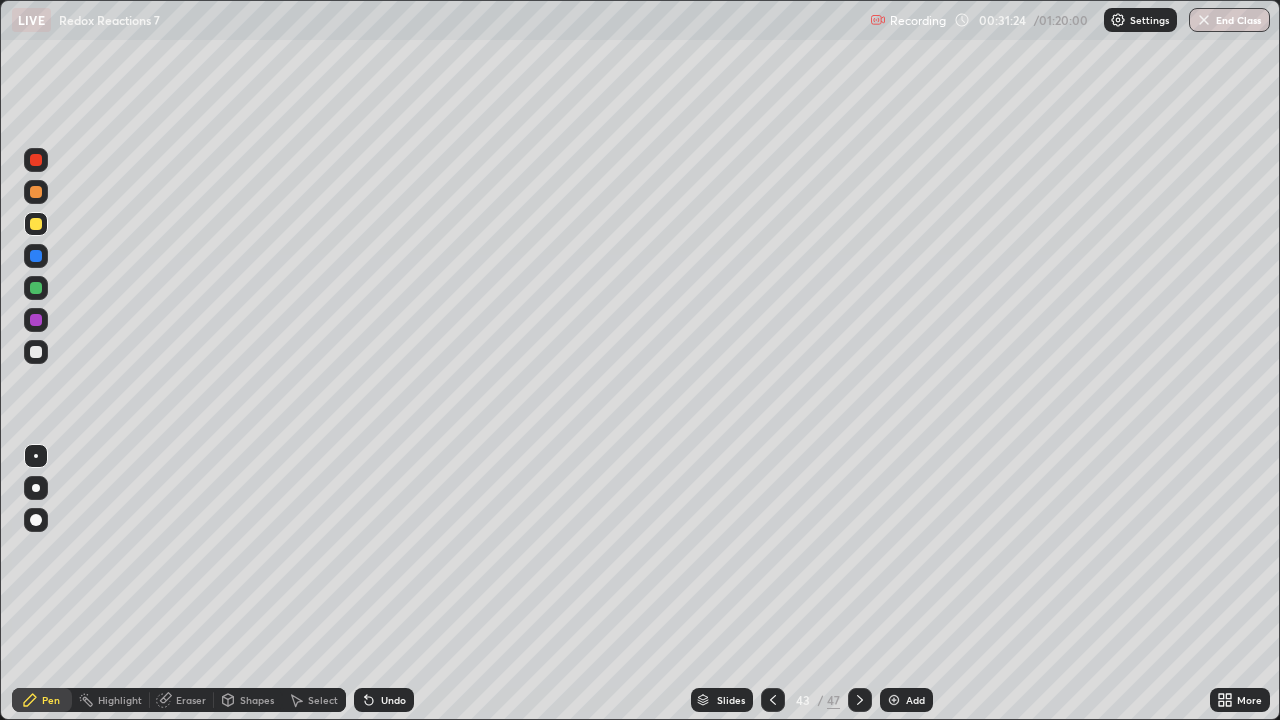 click on "Shapes" at bounding box center [257, 700] 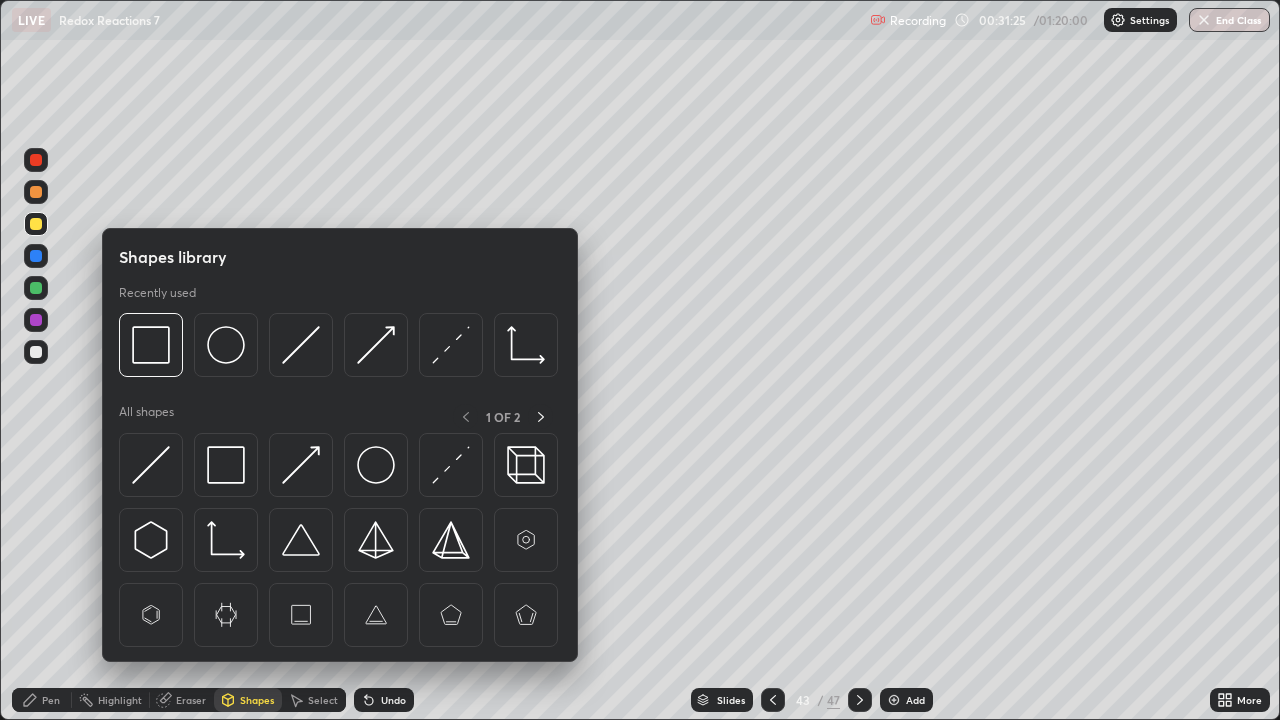 click at bounding box center (36, 352) 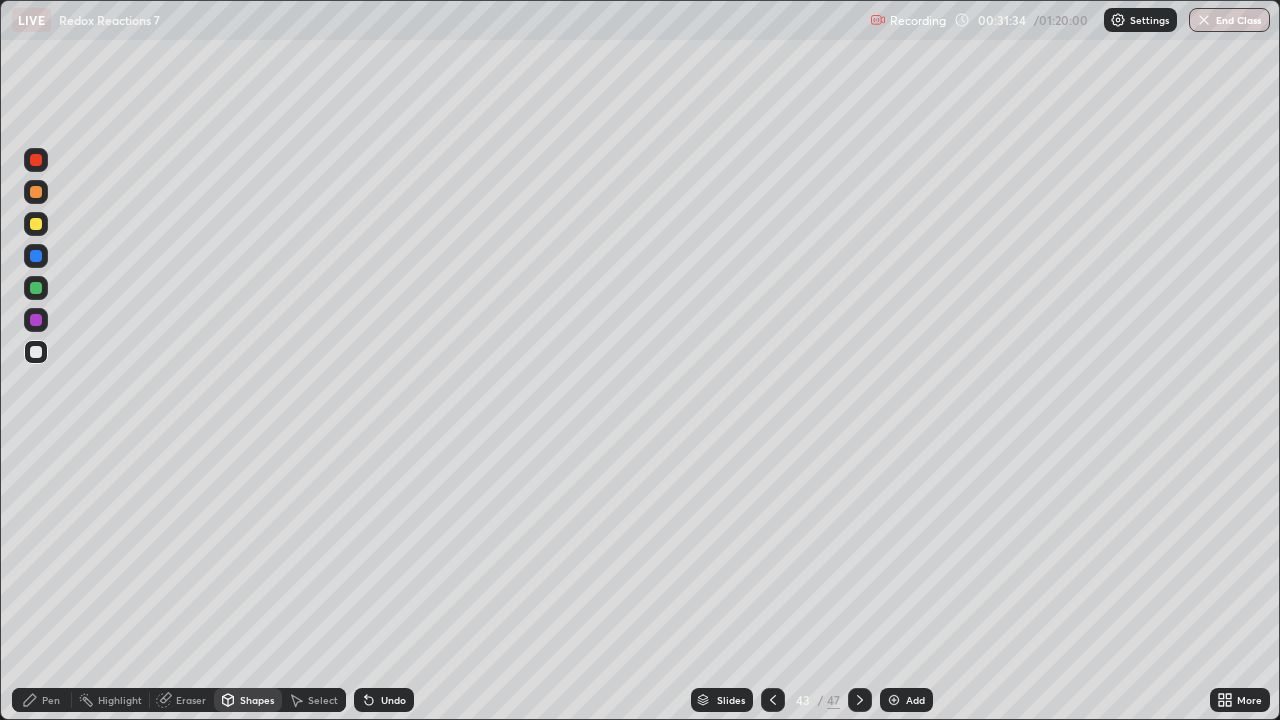 click on "Eraser" at bounding box center [191, 700] 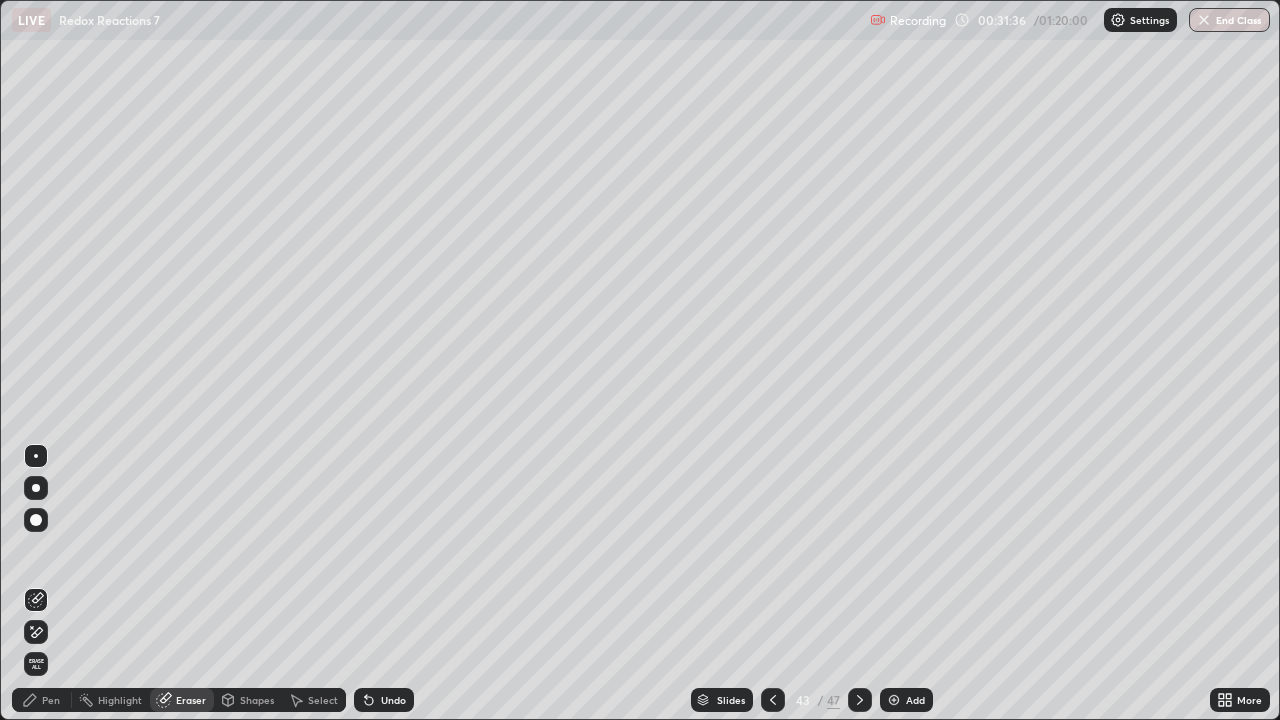 click on "Shapes" at bounding box center (257, 700) 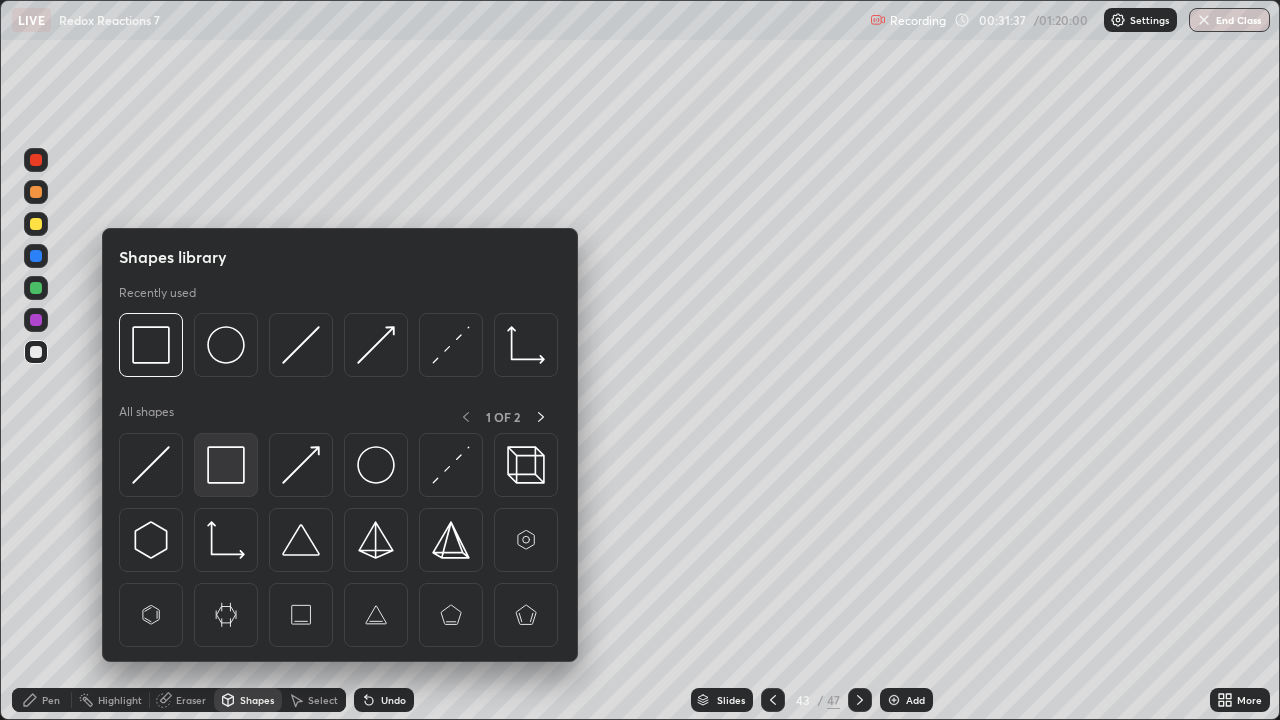 click at bounding box center [226, 465] 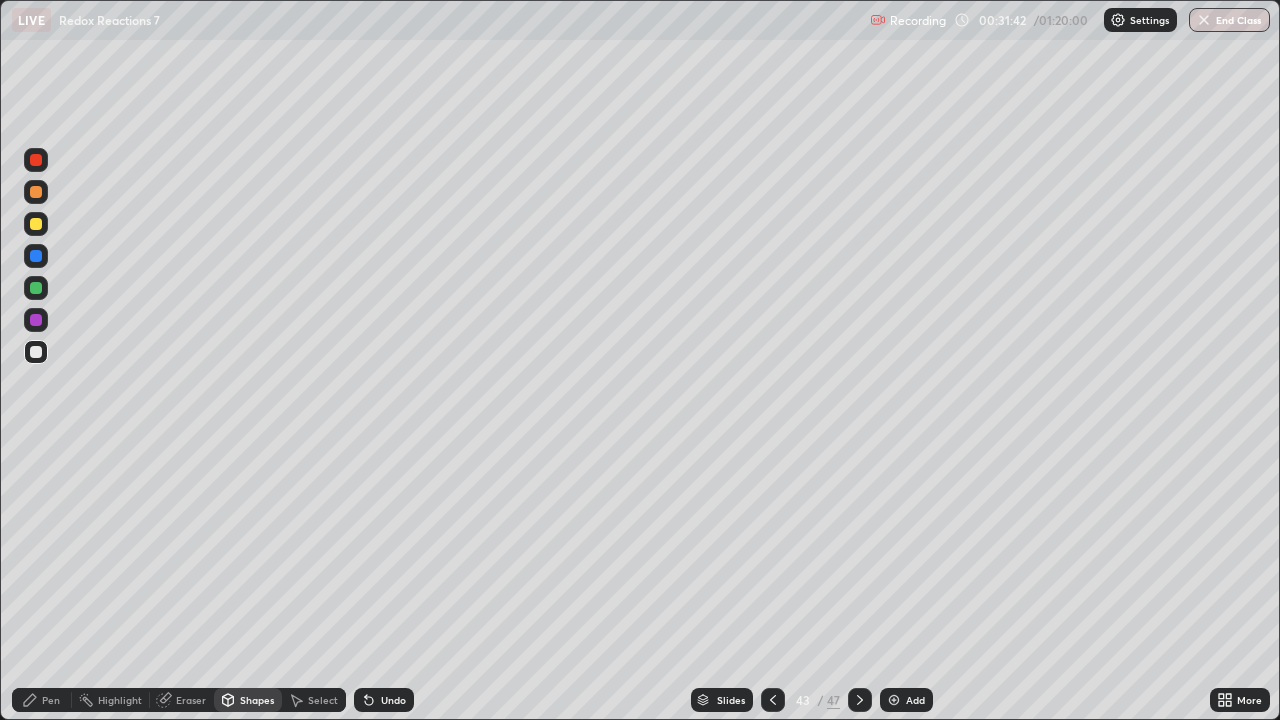 click on "Select" at bounding box center (323, 700) 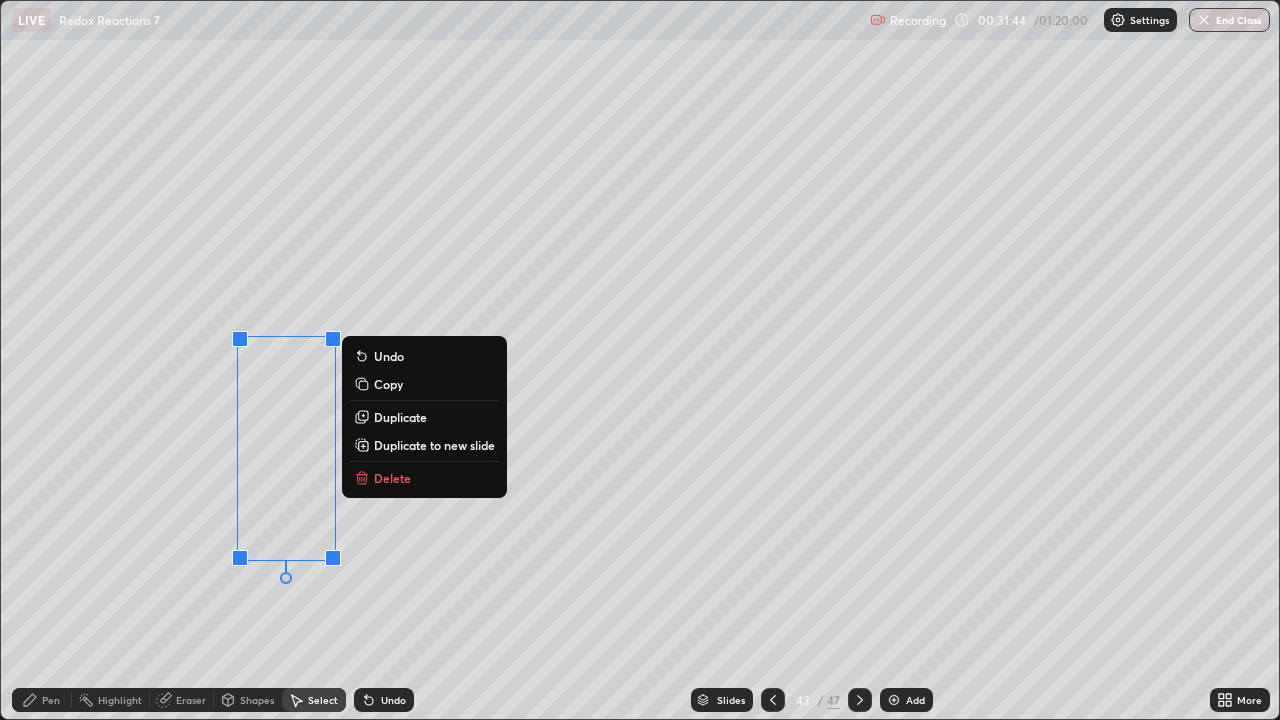 click on "Copy" at bounding box center (388, 384) 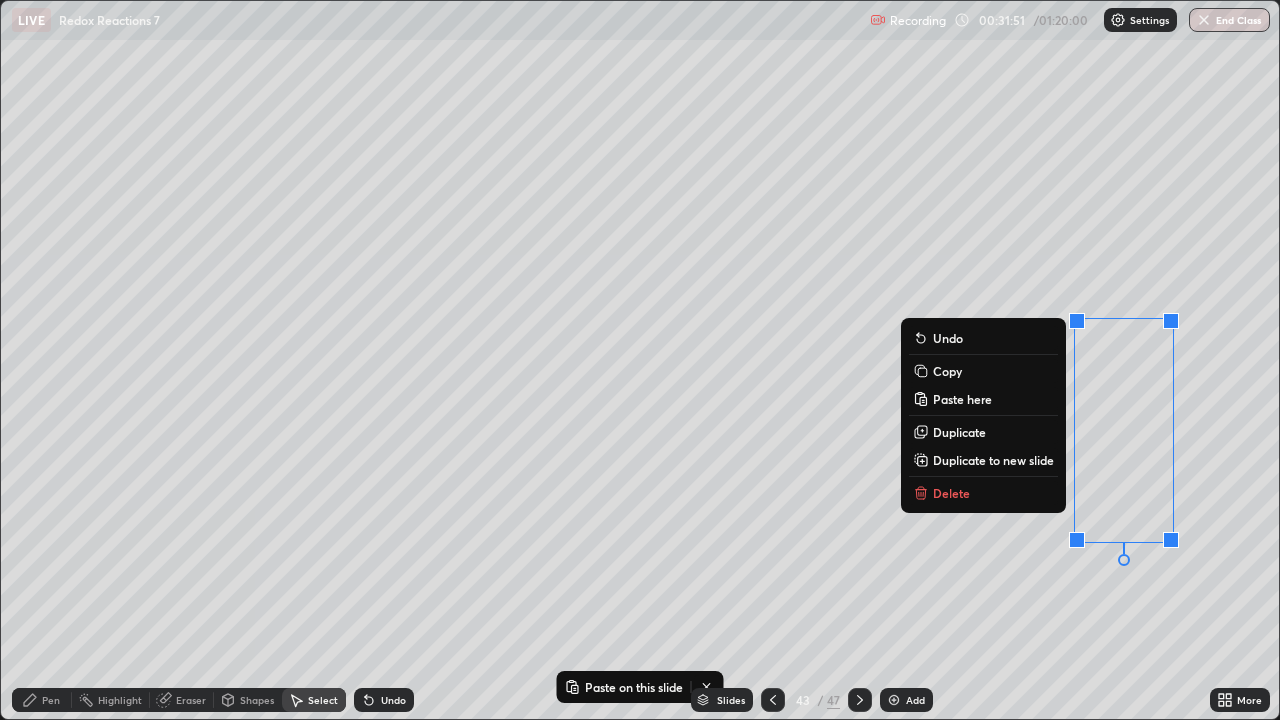 click on "0 ° Undo Copy Paste here Duplicate Duplicate to new slide Delete" at bounding box center (640, 360) 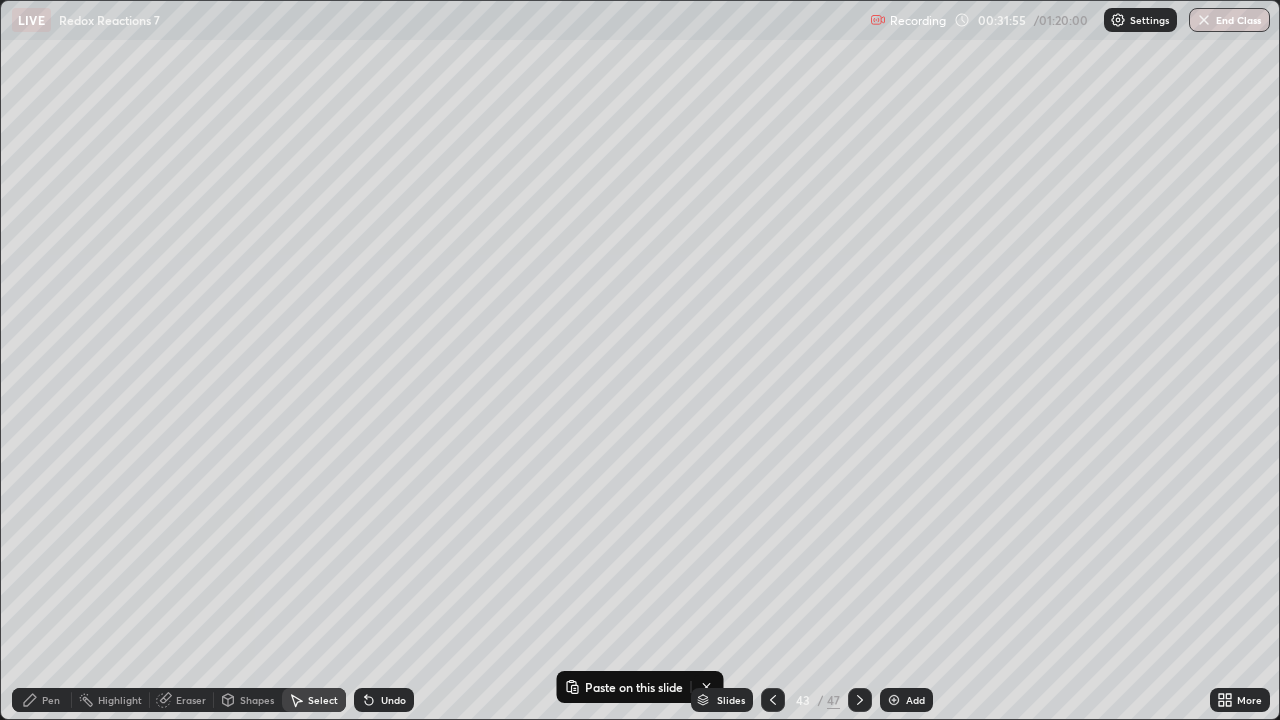 click on "Pen" at bounding box center (42, 700) 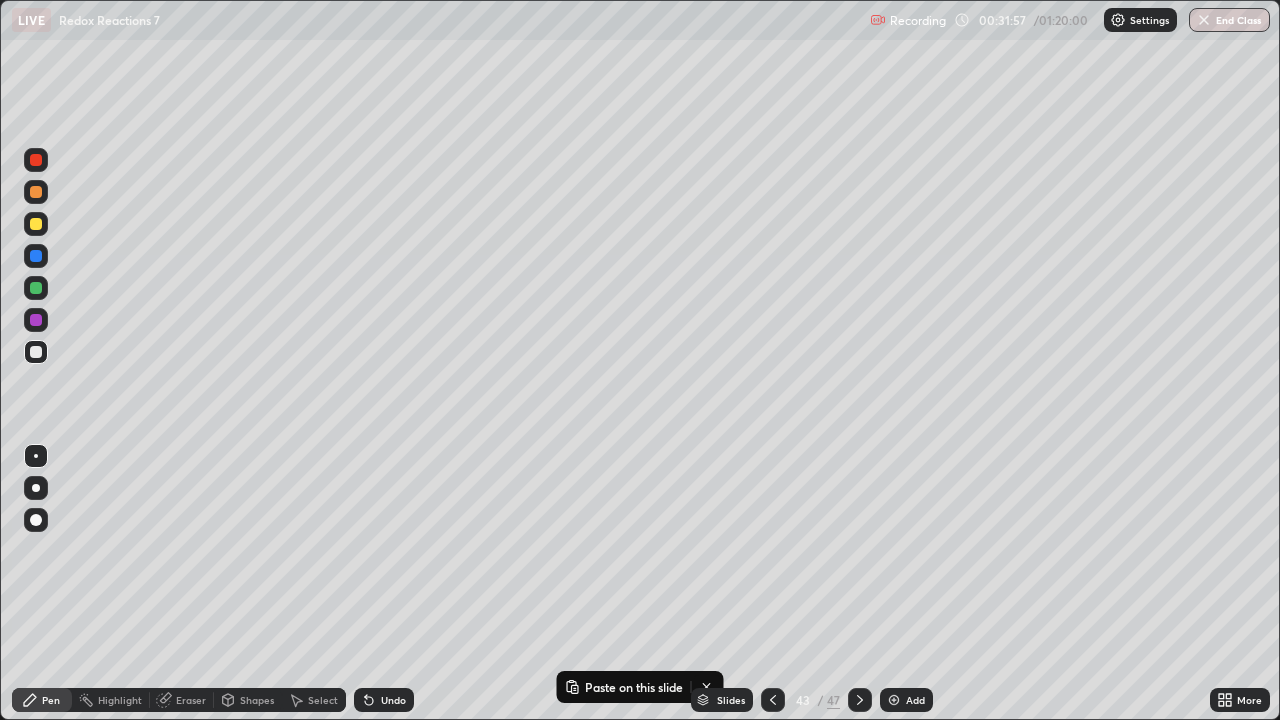 click at bounding box center (36, 288) 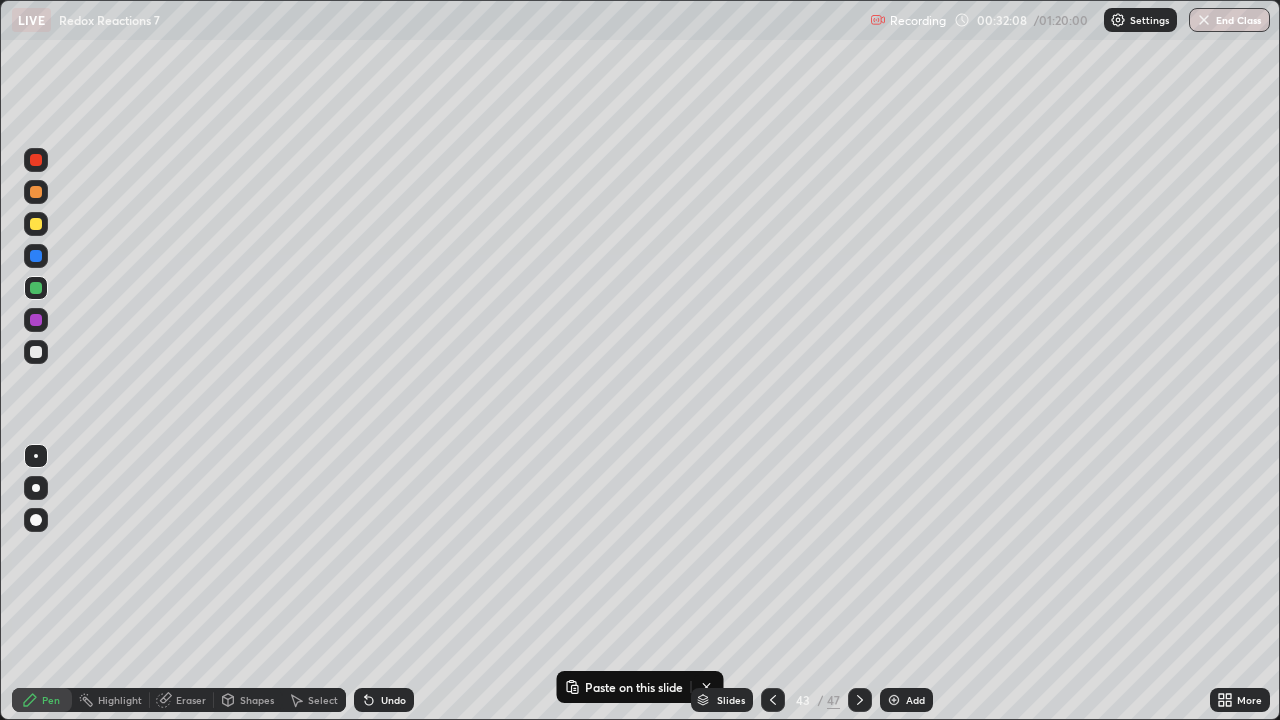 click at bounding box center [36, 352] 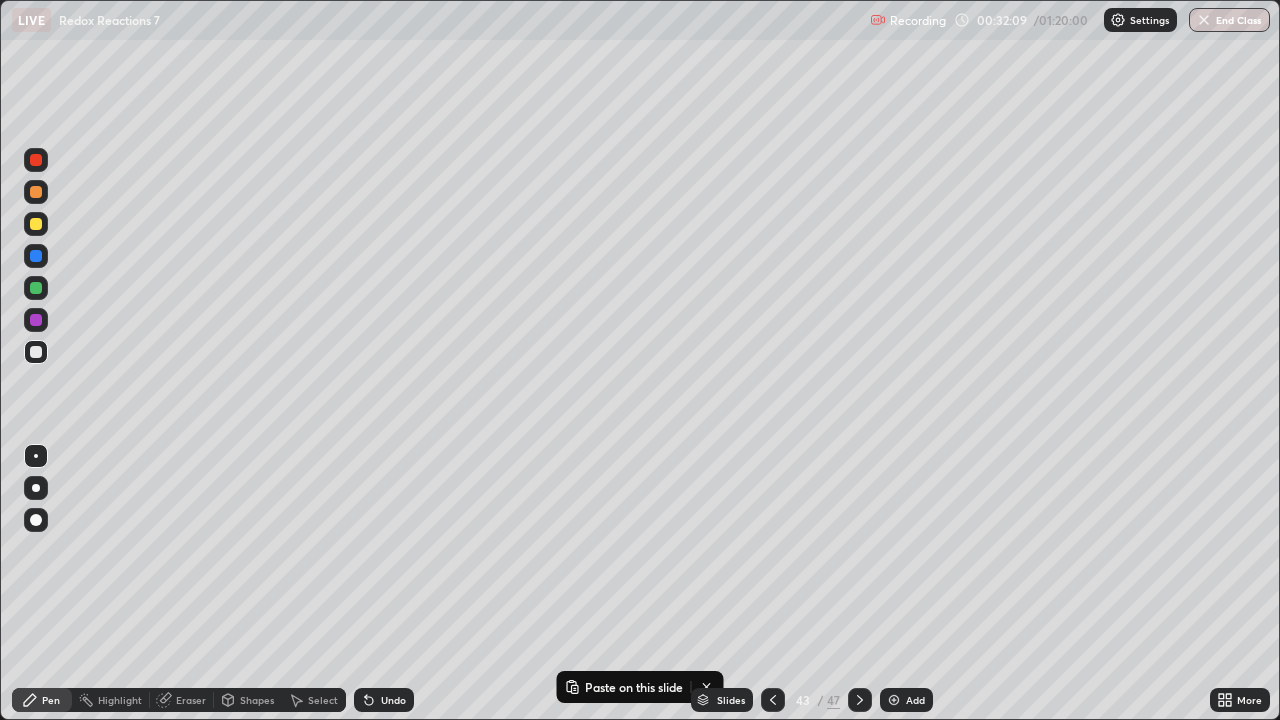 click on "Undo" at bounding box center [393, 700] 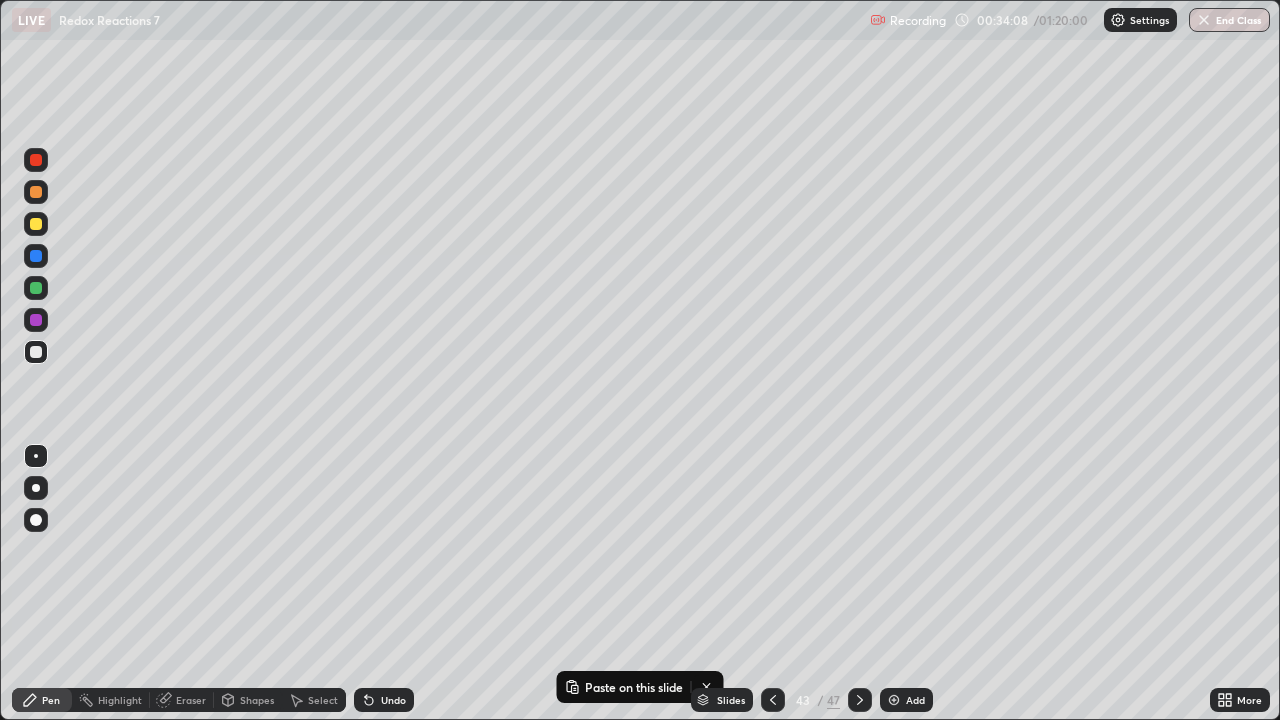click at bounding box center (36, 224) 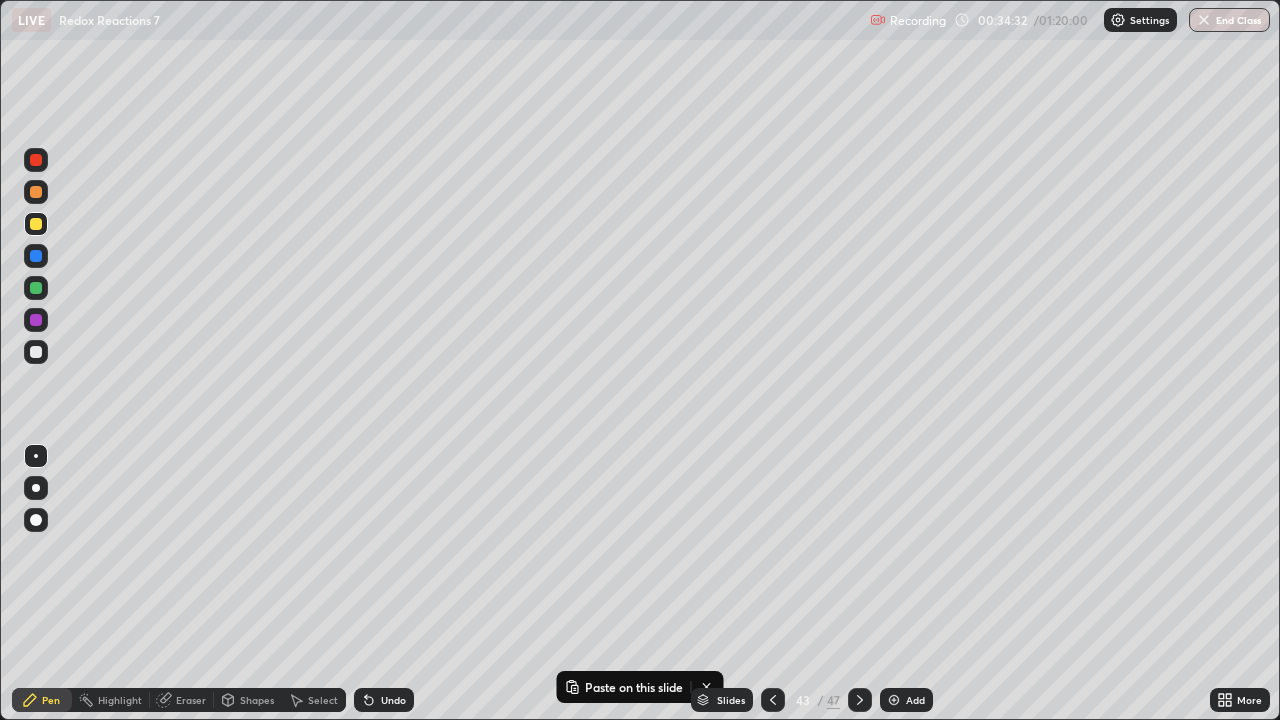 click on "Shapes" at bounding box center [257, 700] 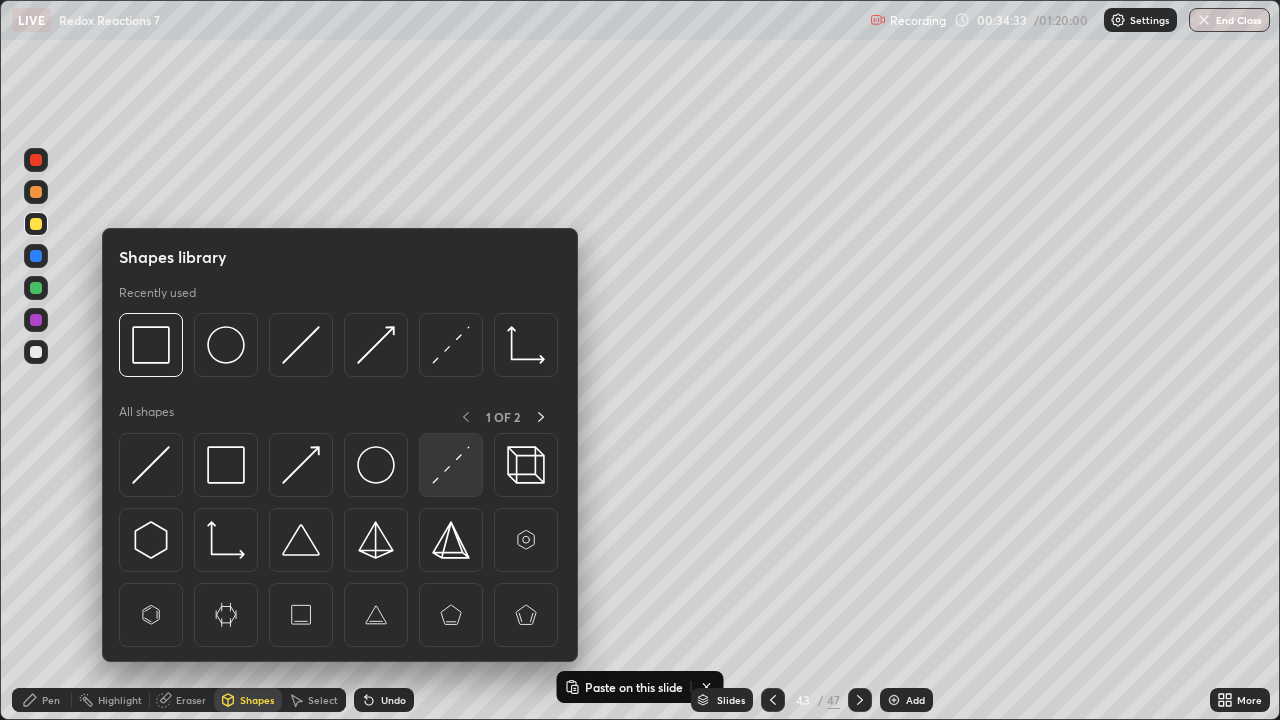 click at bounding box center (451, 465) 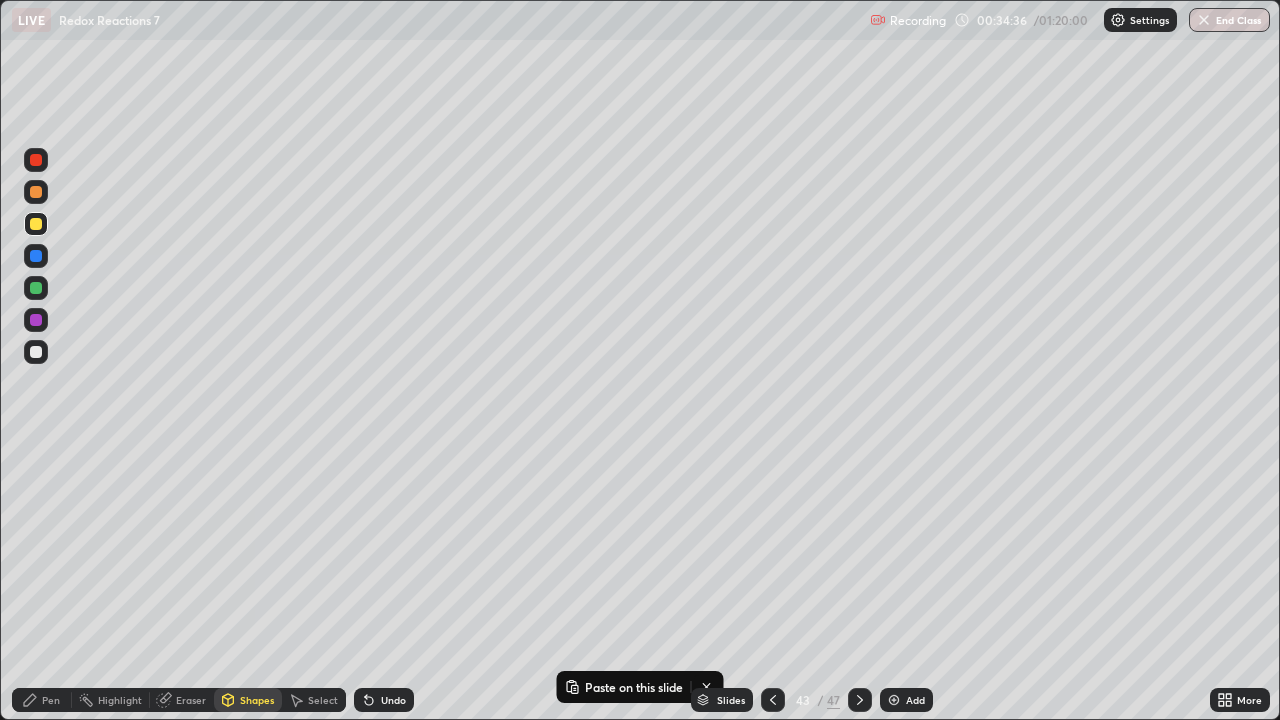 click on "Pen" at bounding box center (51, 700) 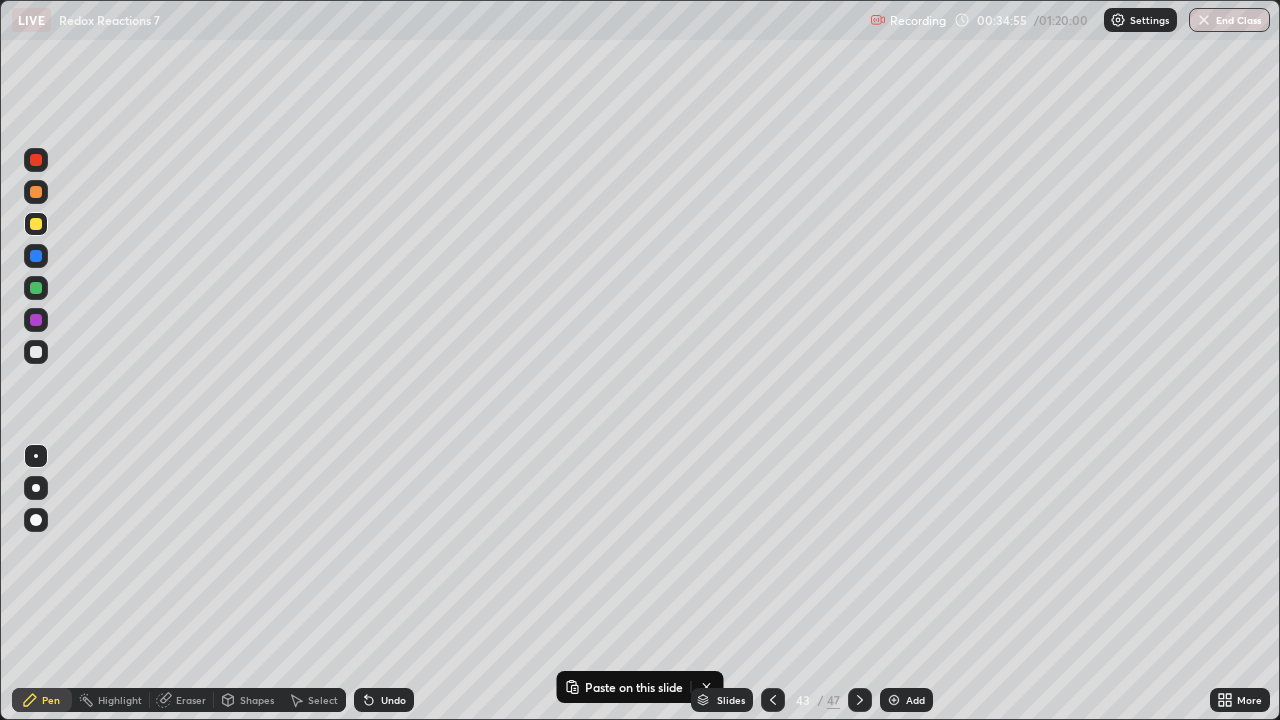click on "Shapes" at bounding box center (257, 700) 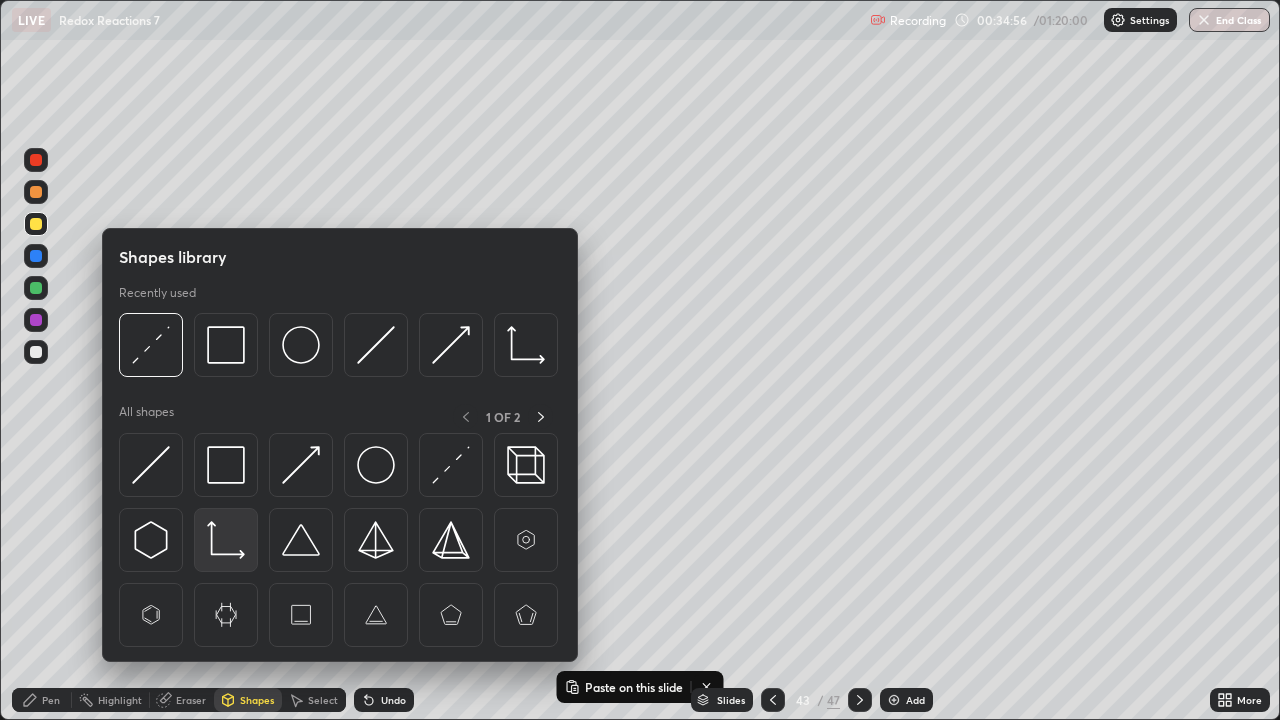 click at bounding box center [226, 540] 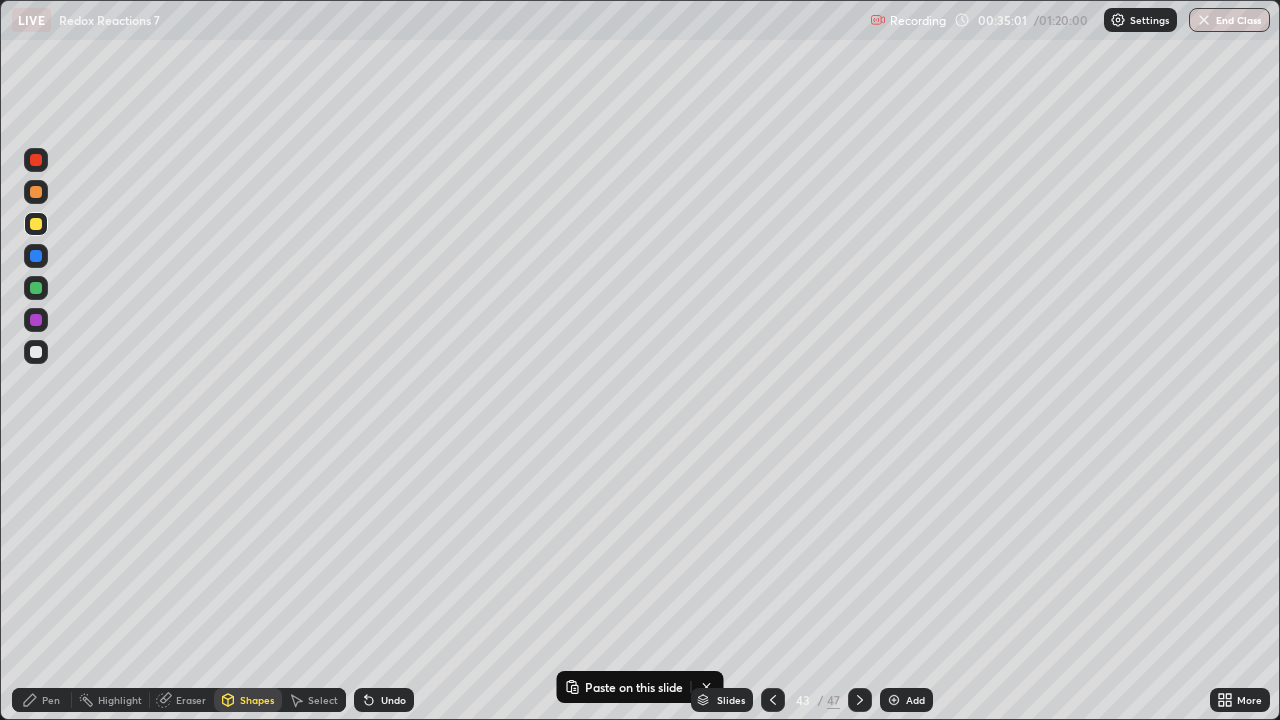 click on "Pen" at bounding box center (42, 700) 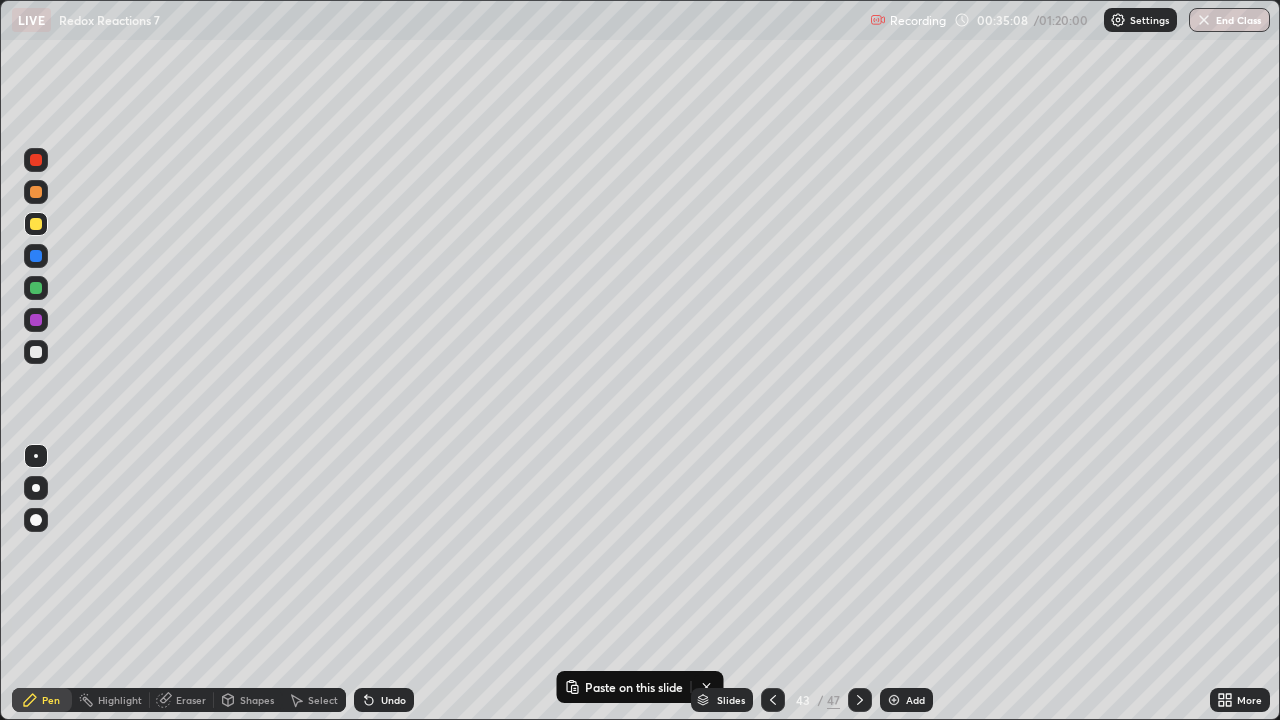 click at bounding box center (36, 352) 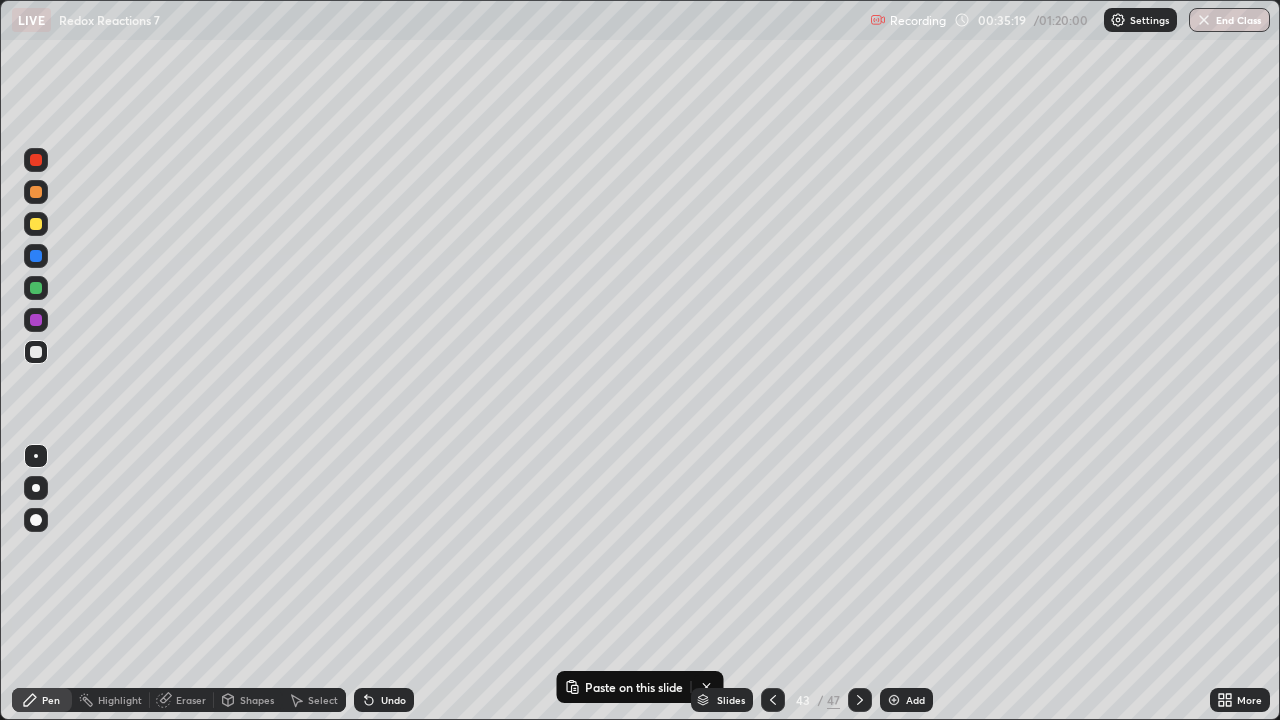 click at bounding box center (36, 224) 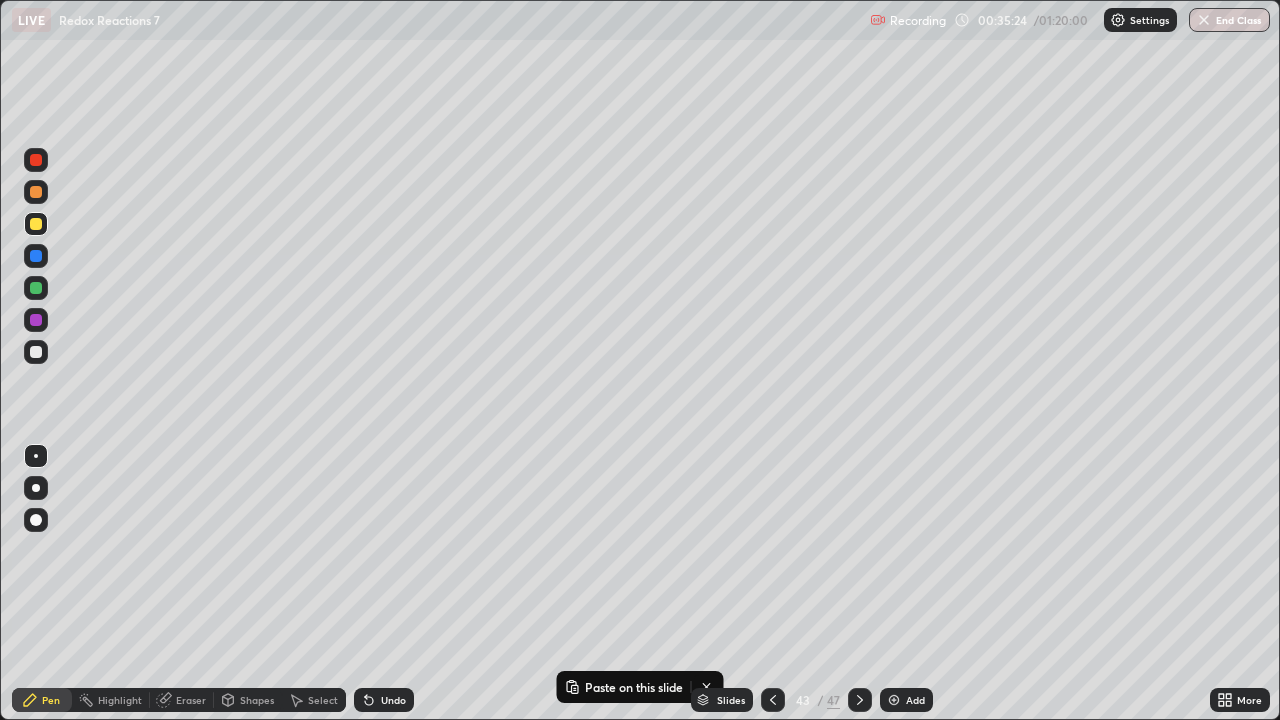 click on "Shapes" at bounding box center [257, 700] 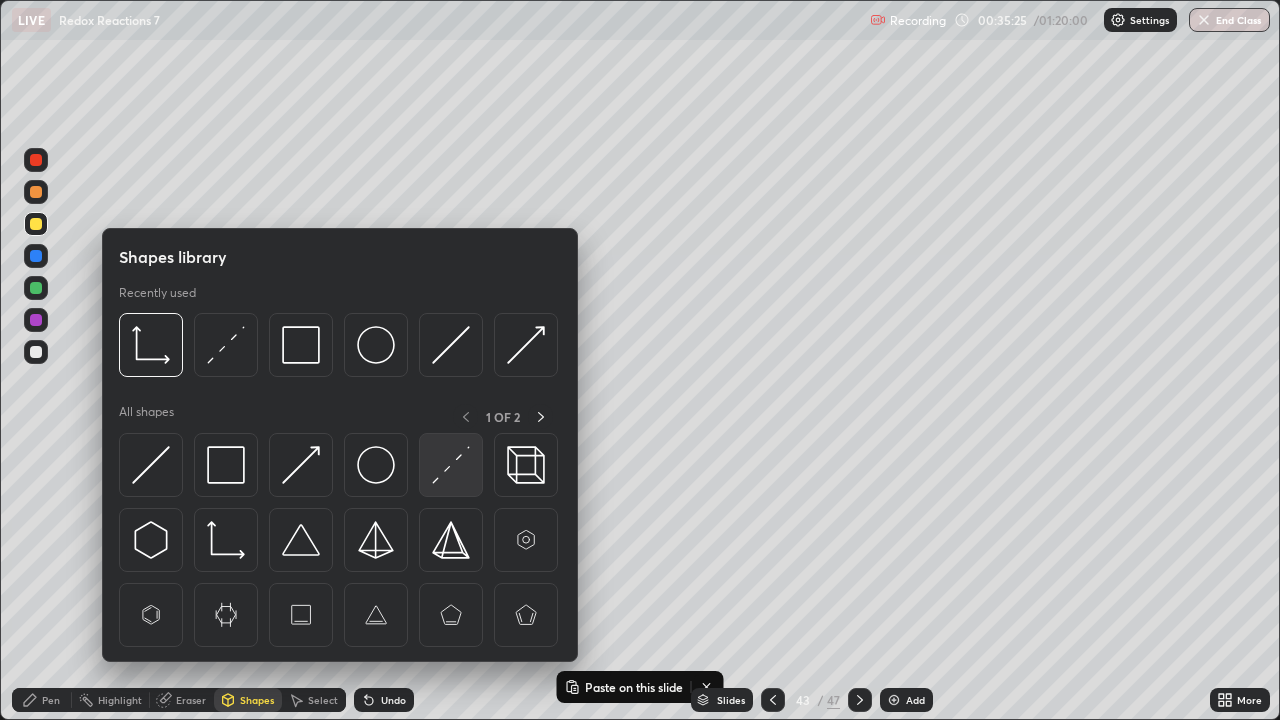 click at bounding box center [451, 465] 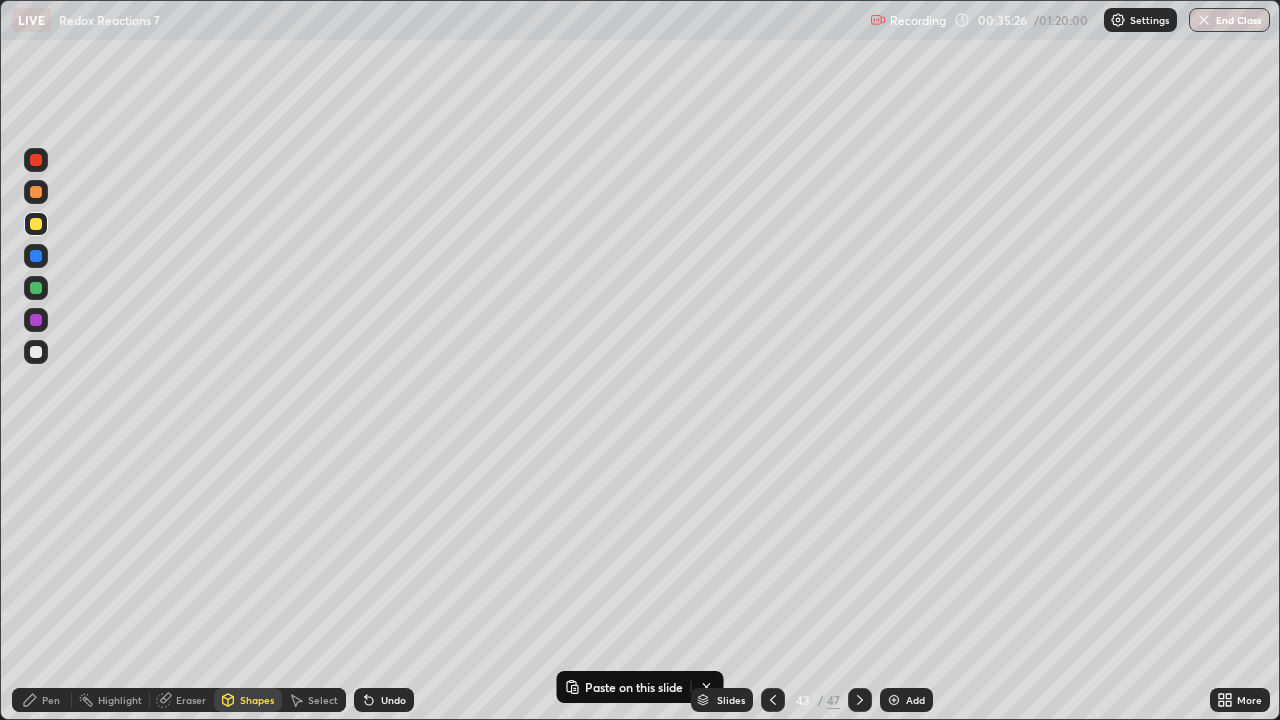 click at bounding box center [36, 320] 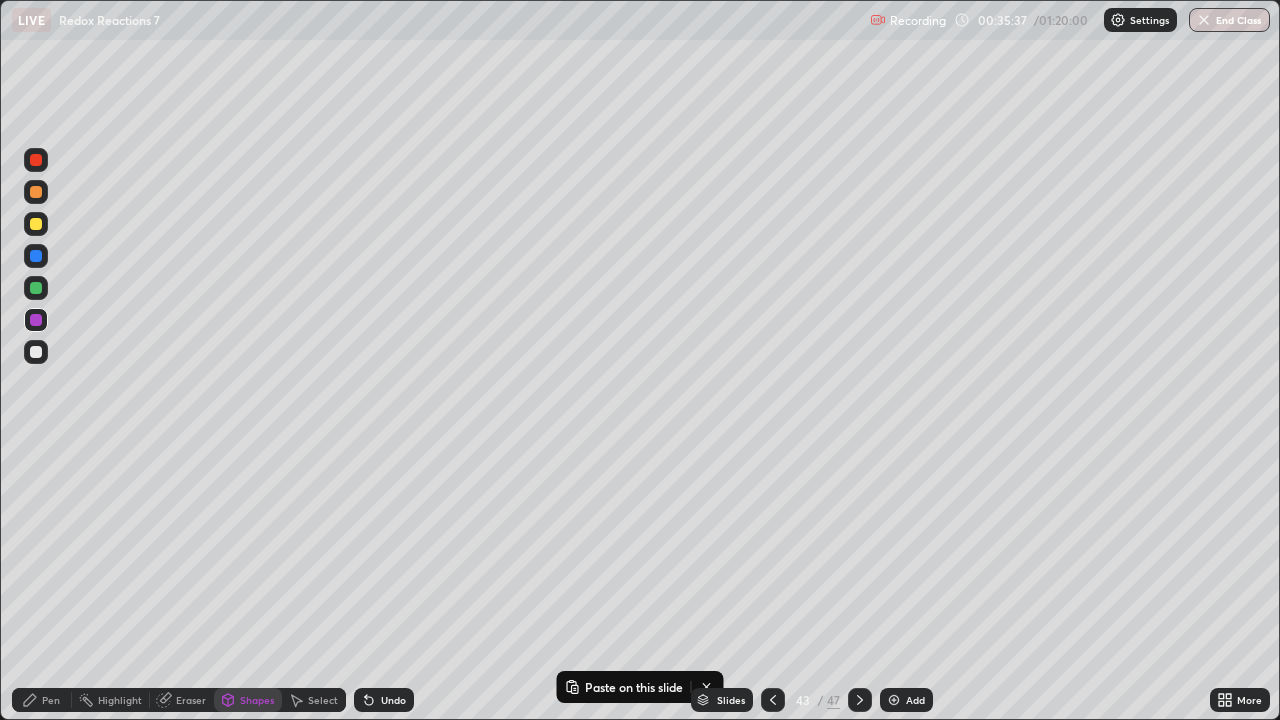 click on "Pen" at bounding box center (51, 700) 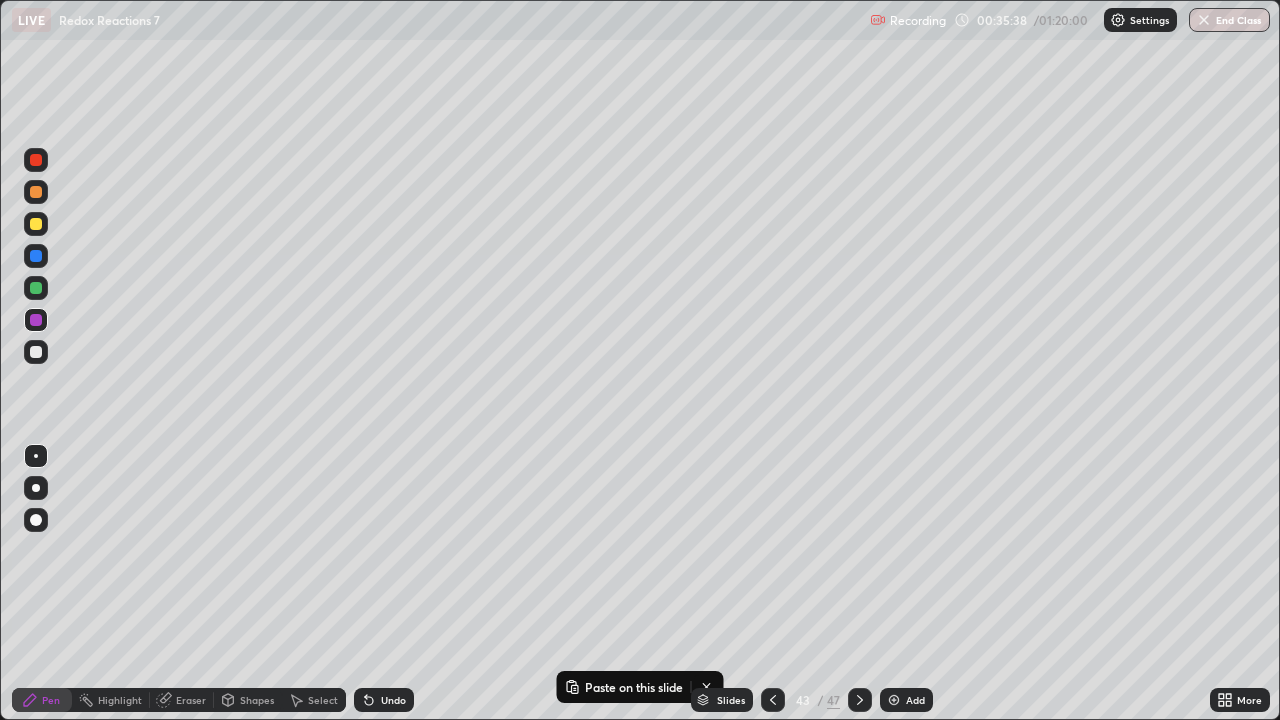click at bounding box center [36, 352] 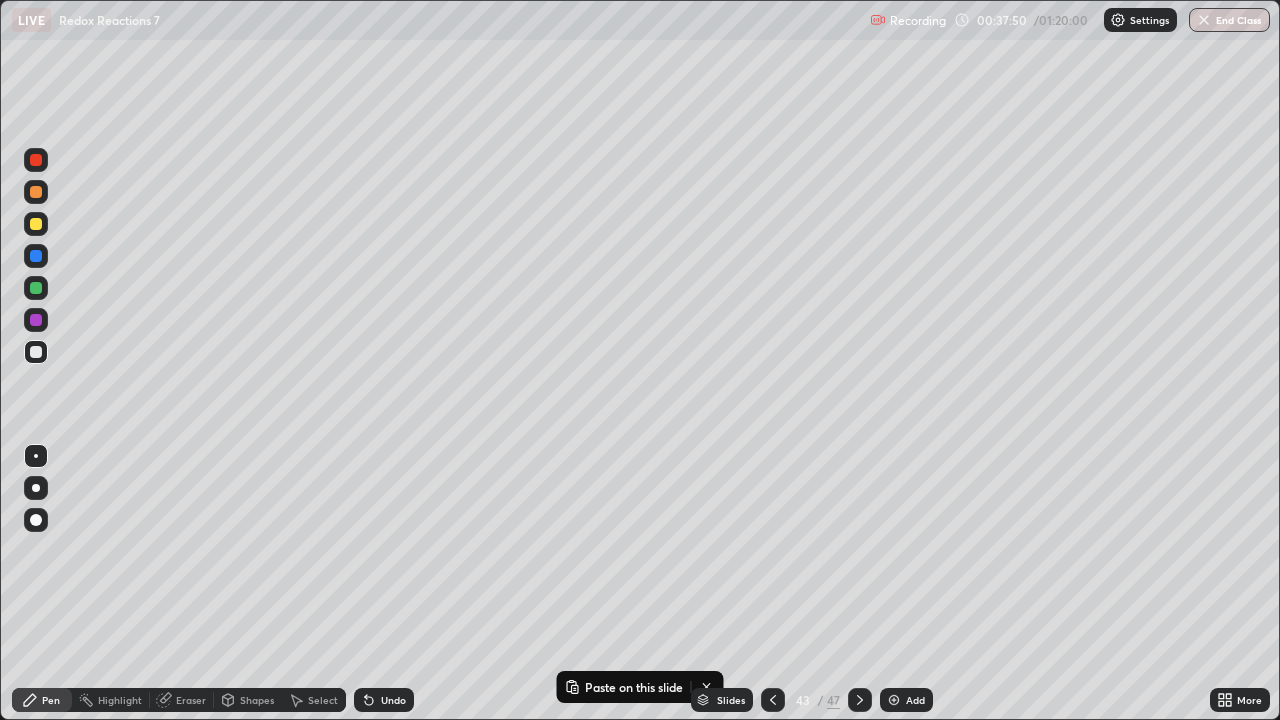 click at bounding box center (36, 352) 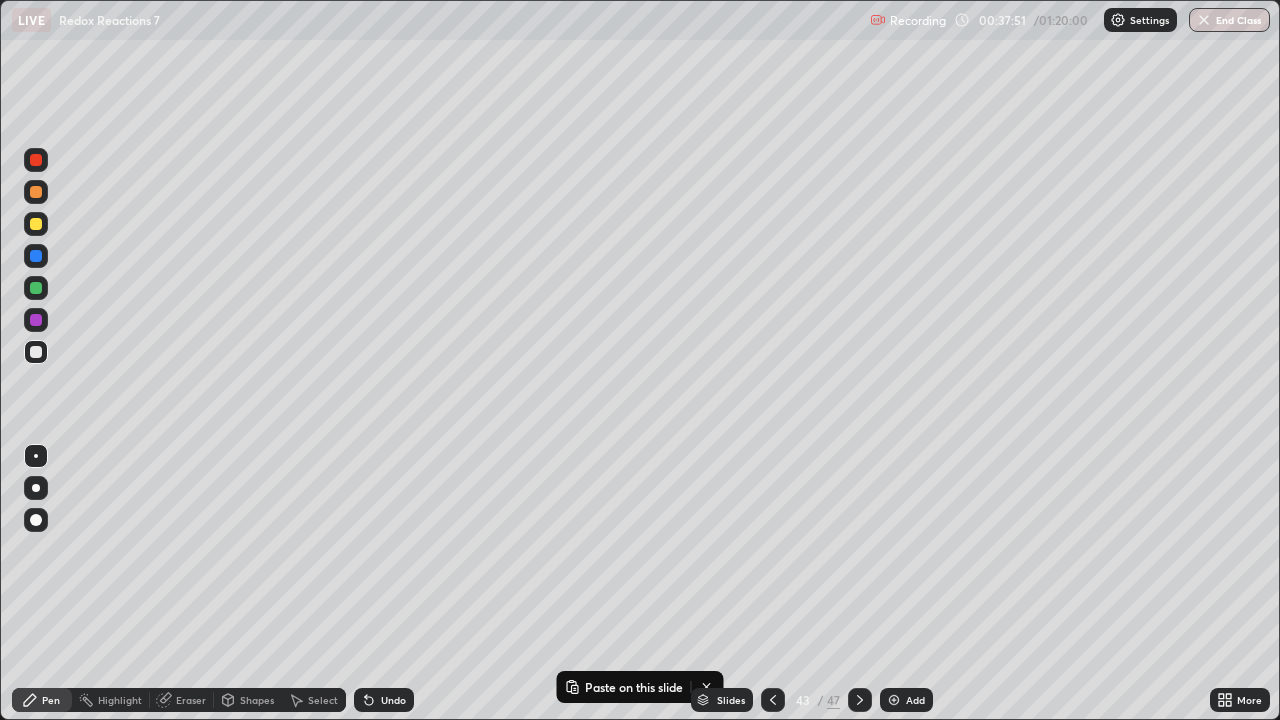 click on "Pen" at bounding box center [51, 700] 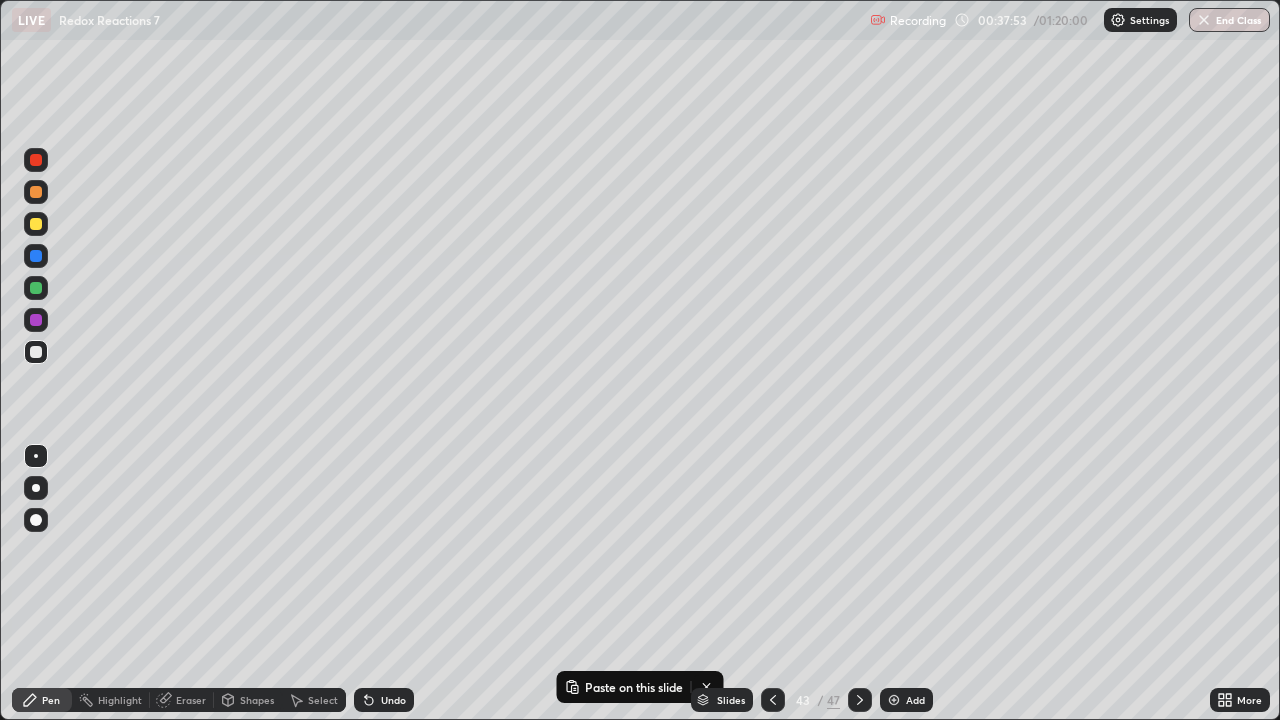 click at bounding box center [36, 192] 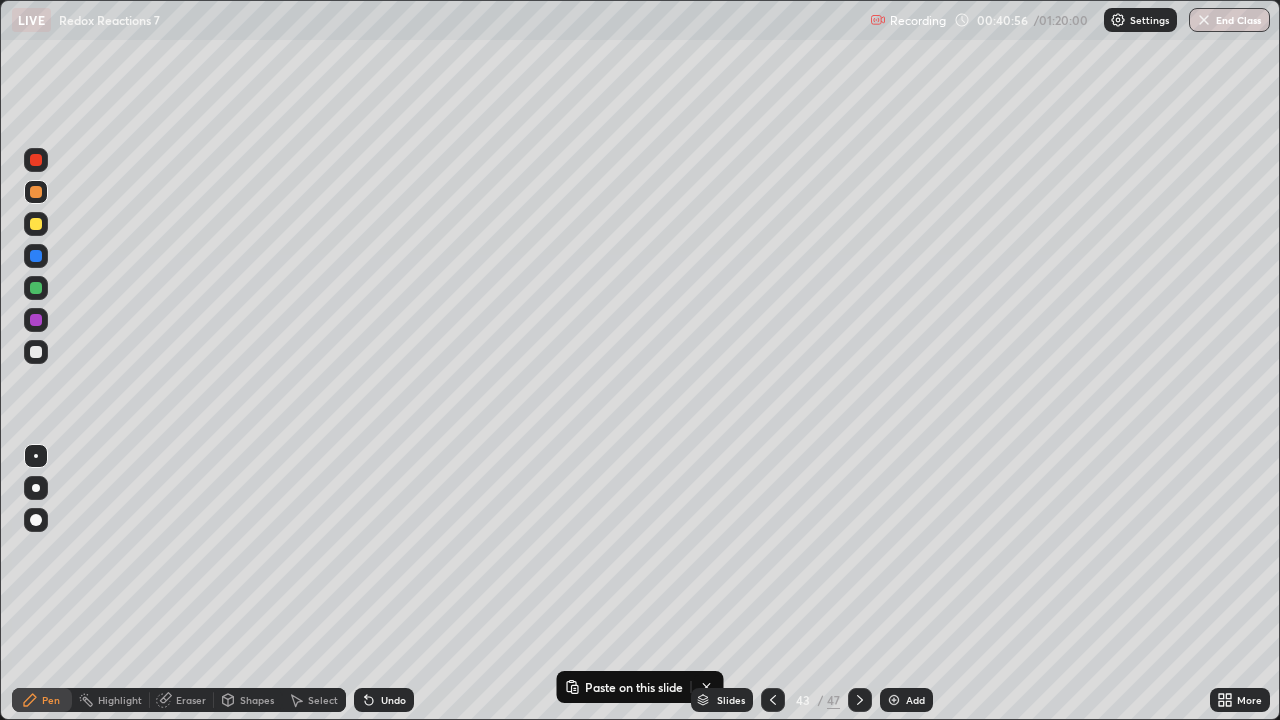 click at bounding box center [36, 288] 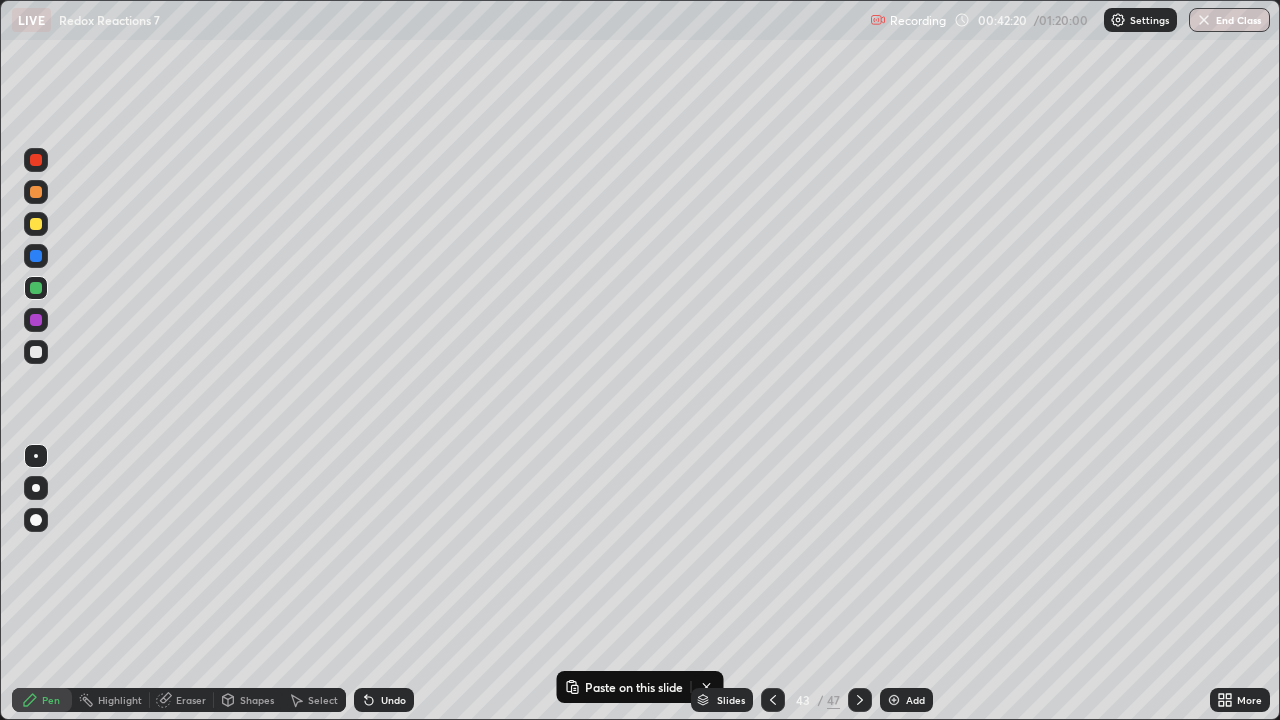 click at bounding box center [894, 700] 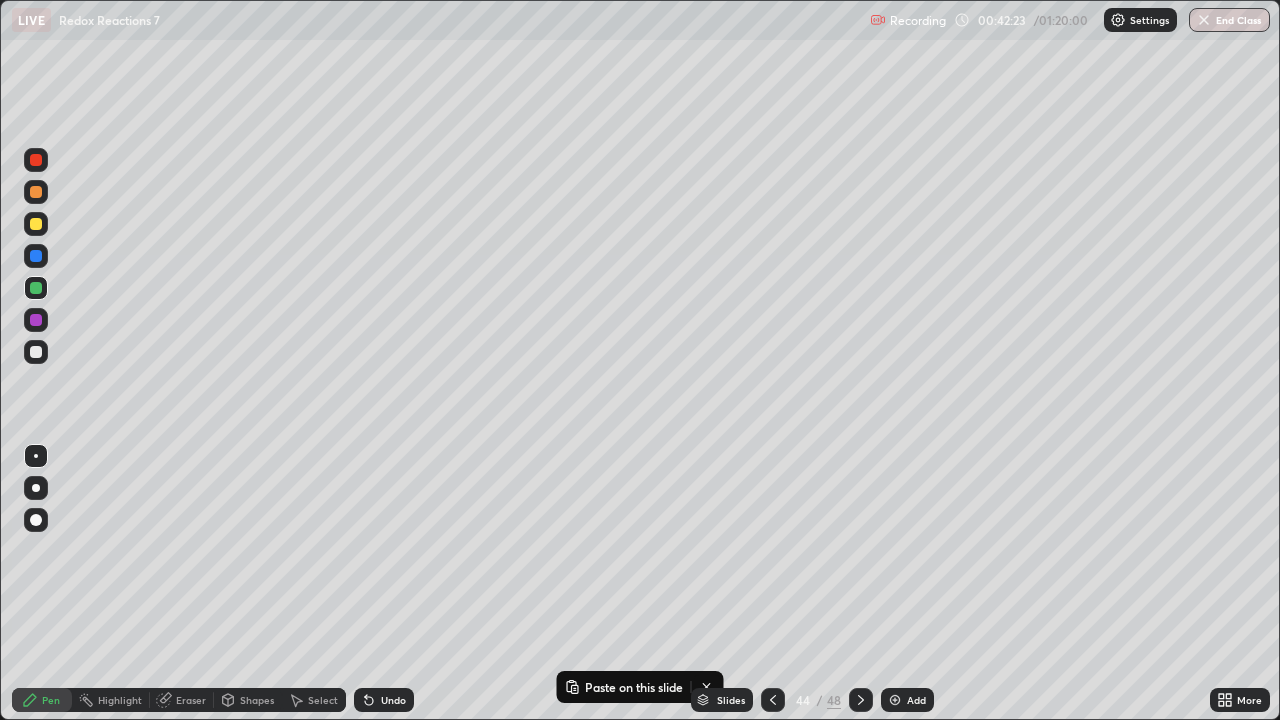 click at bounding box center [36, 352] 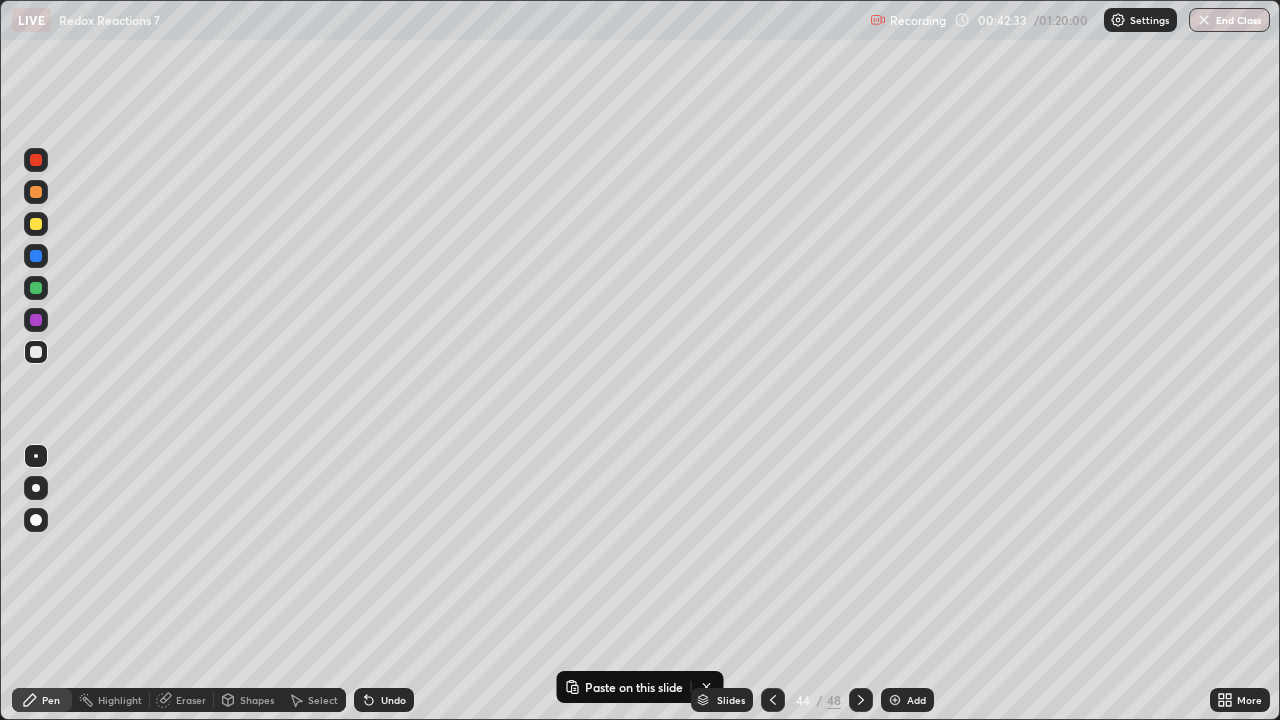 click on "Select" at bounding box center (323, 700) 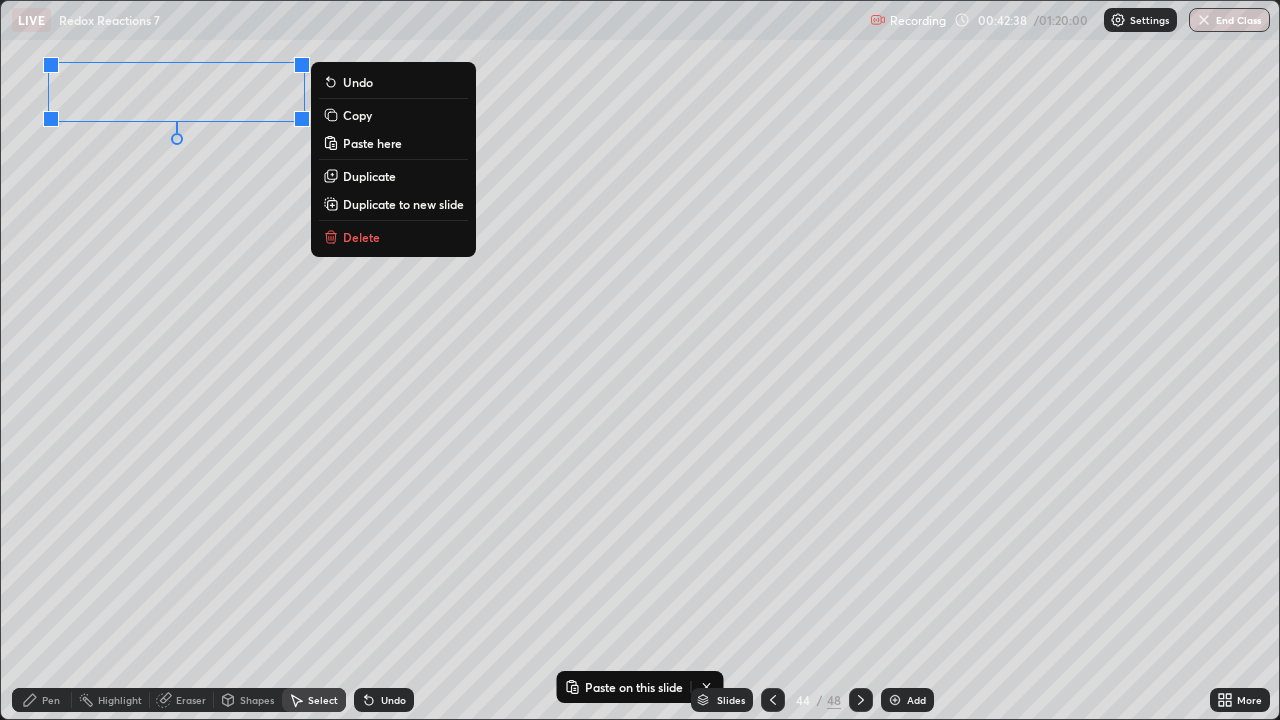click on "Pen" at bounding box center (51, 700) 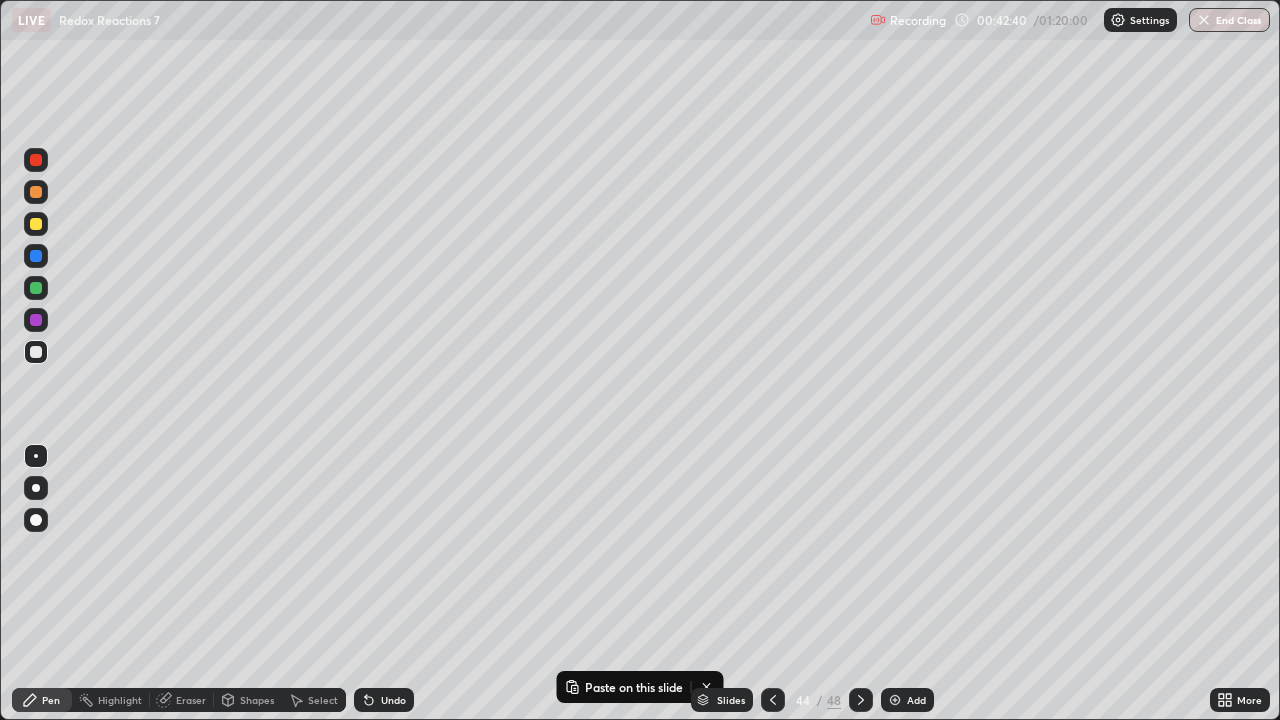 click on "Select" at bounding box center [314, 700] 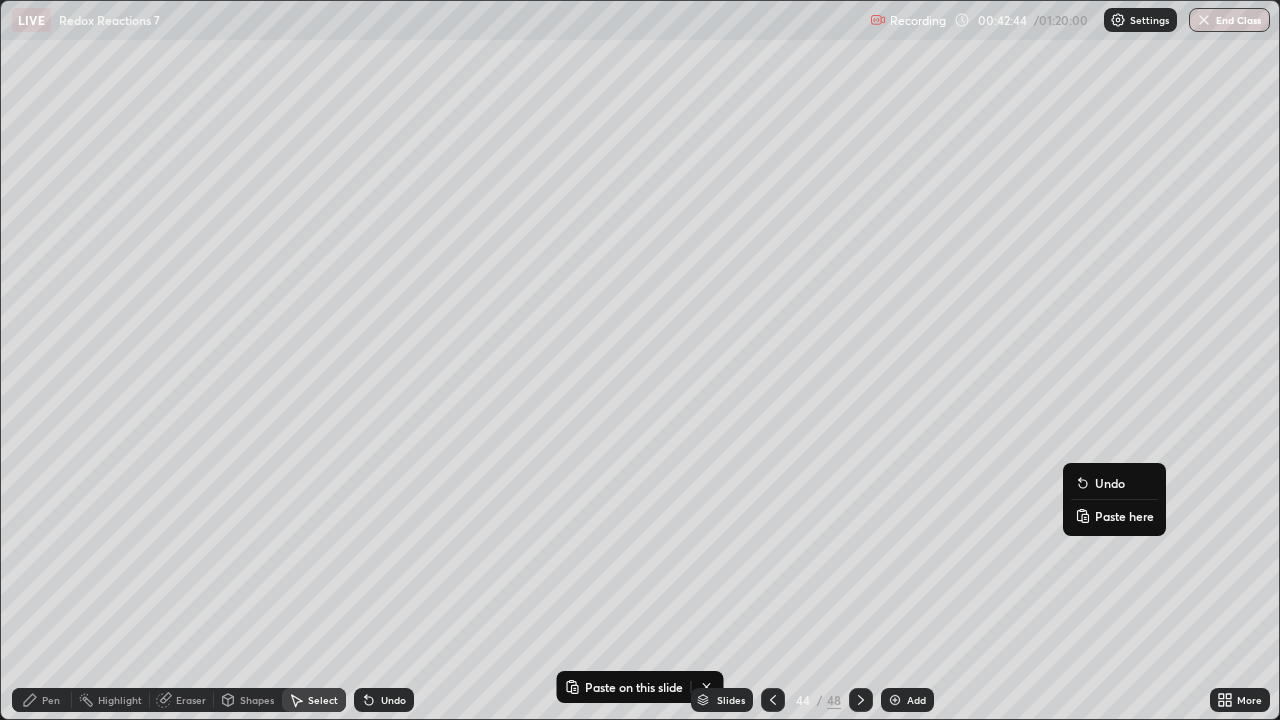 click on "Paste here" at bounding box center (1124, 516) 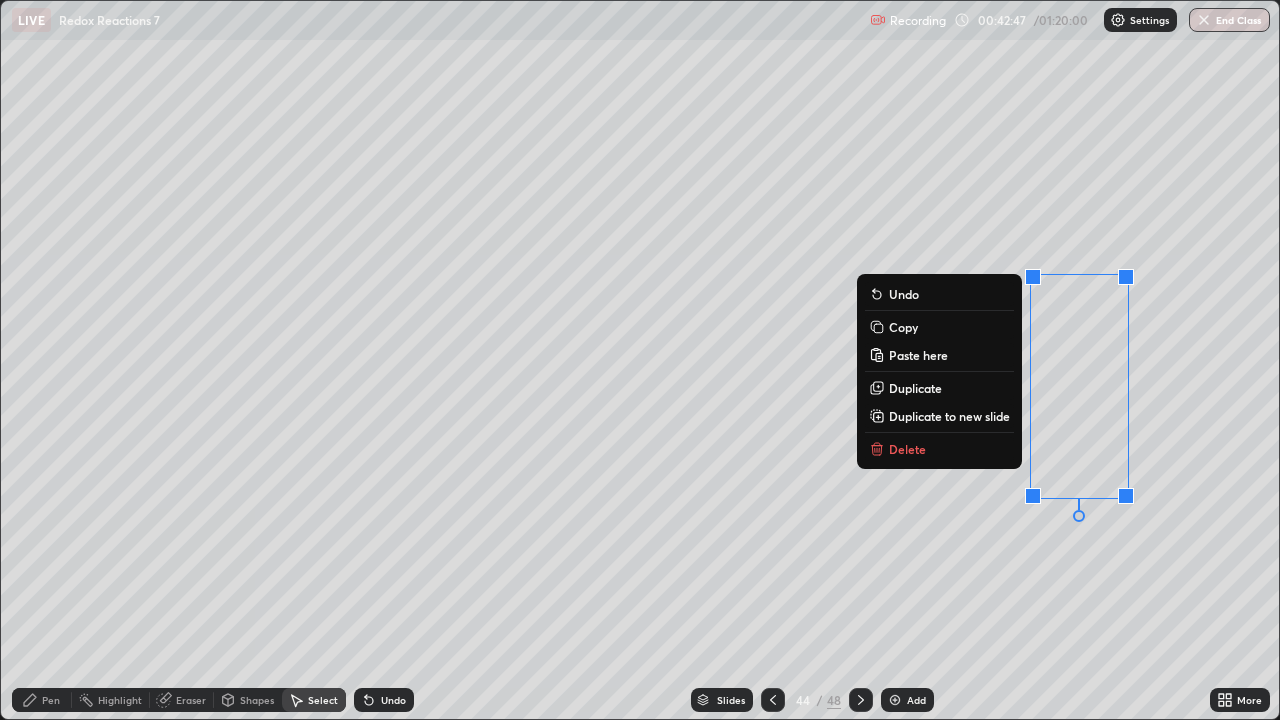 click on "0 ° Undo Copy Paste here Duplicate Duplicate to new slide Delete" at bounding box center [640, 360] 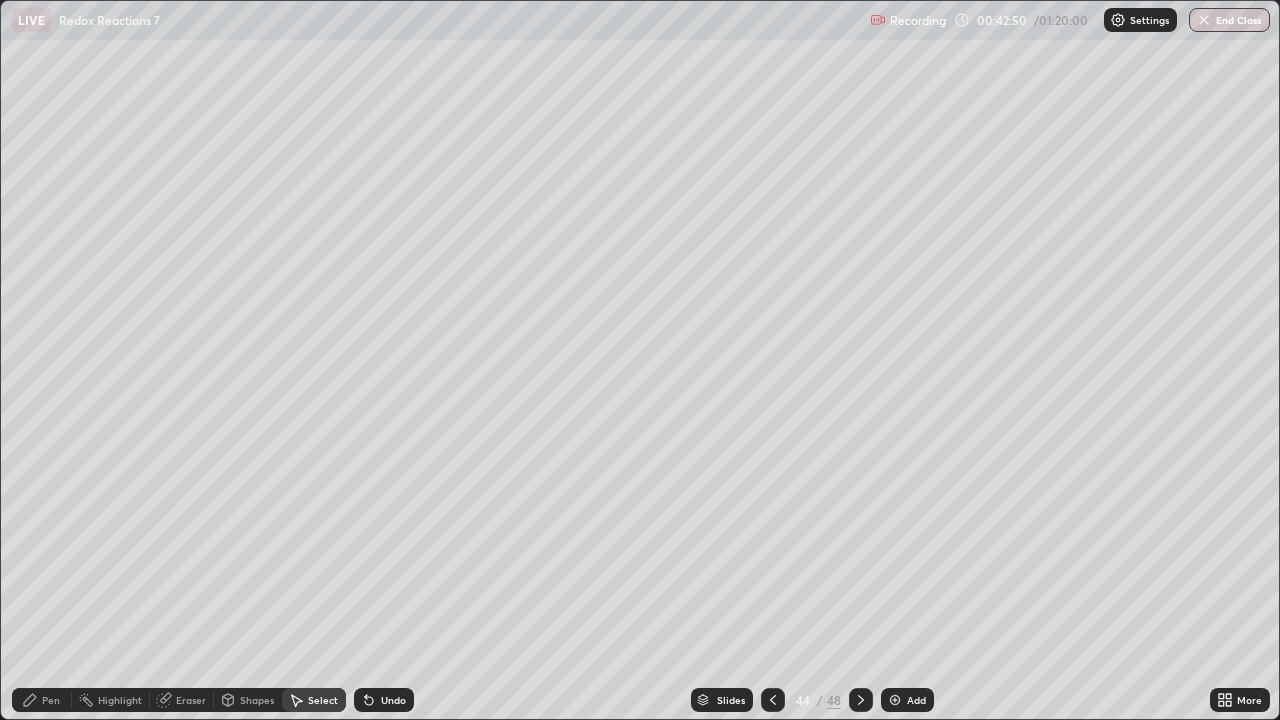 click on "Pen" at bounding box center (51, 700) 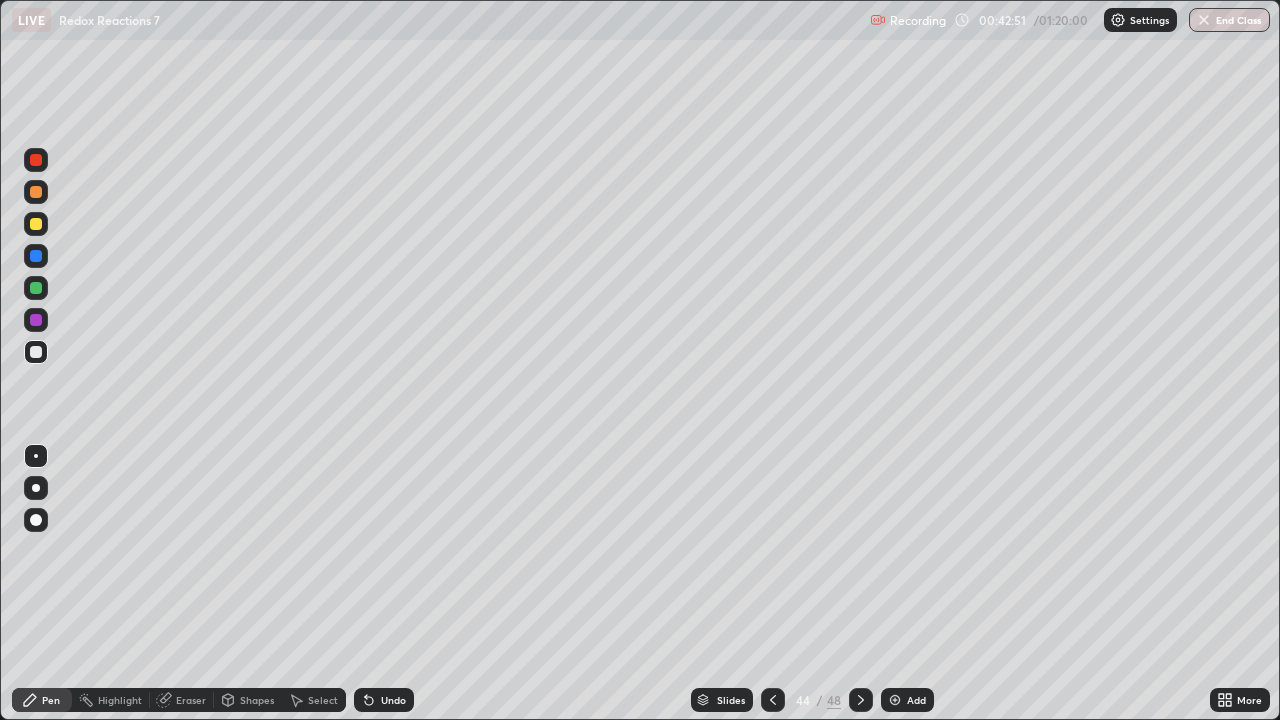 click at bounding box center (36, 288) 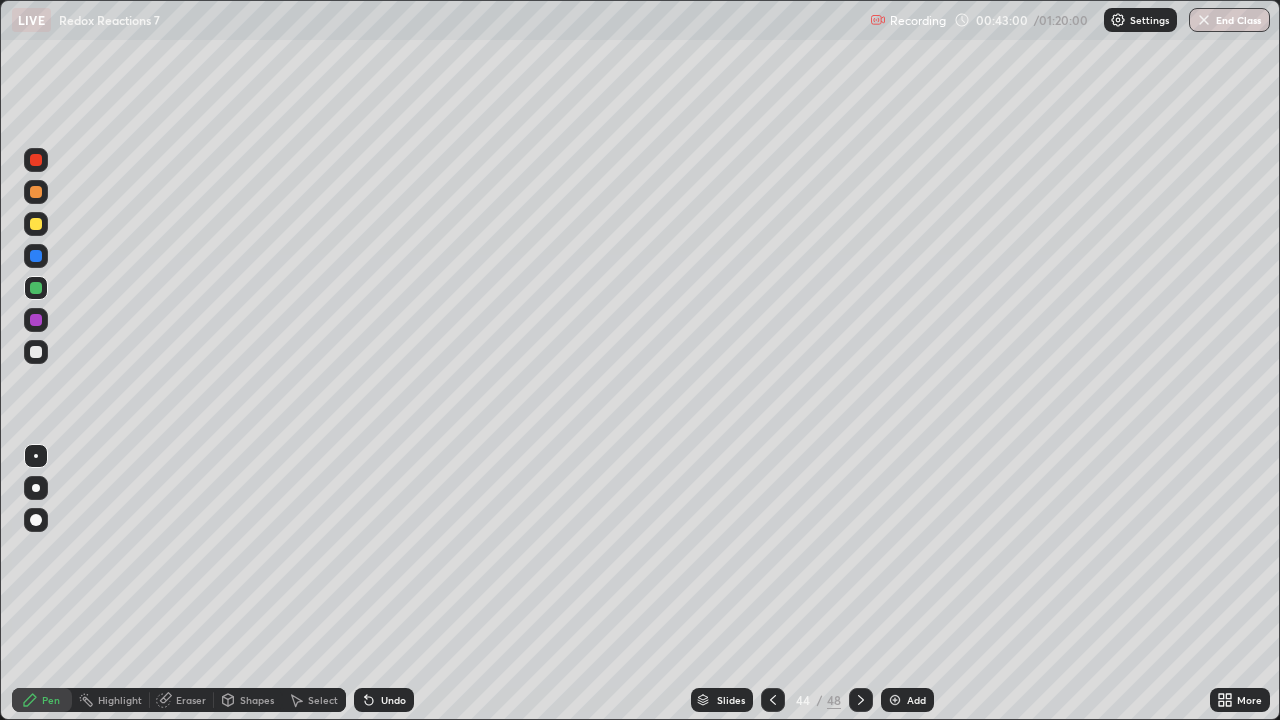 click at bounding box center (36, 352) 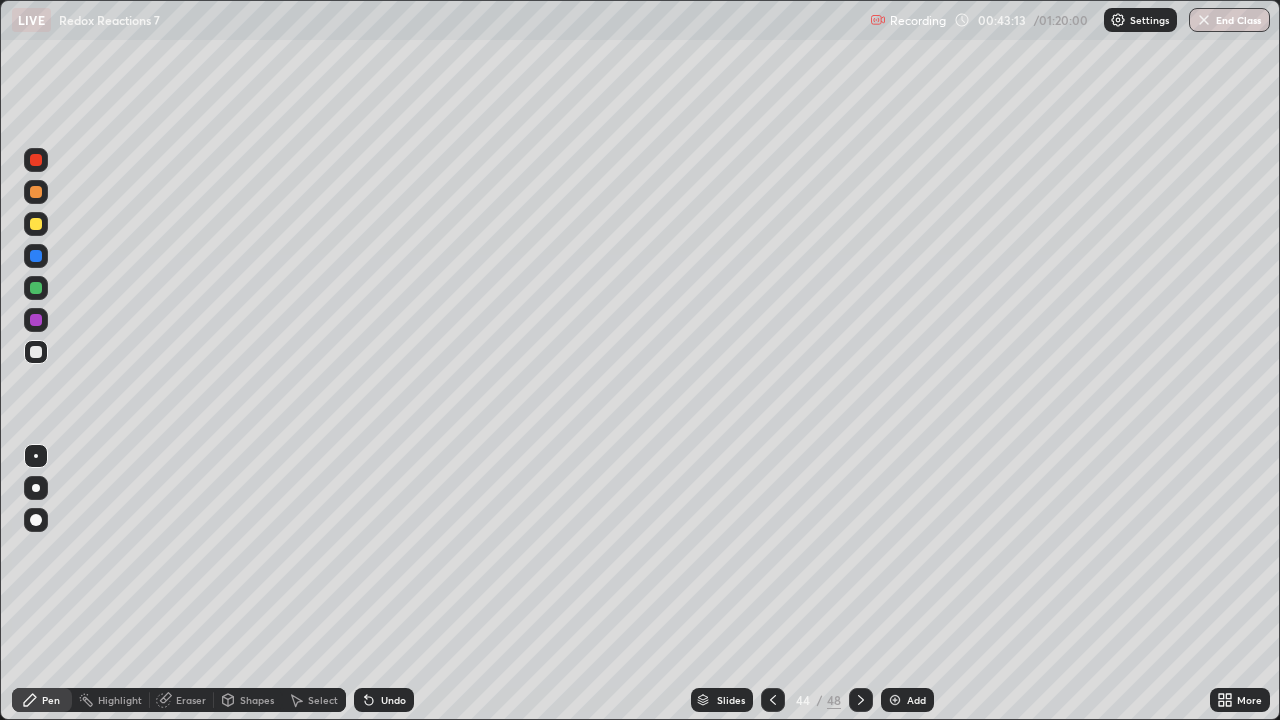 click at bounding box center [36, 160] 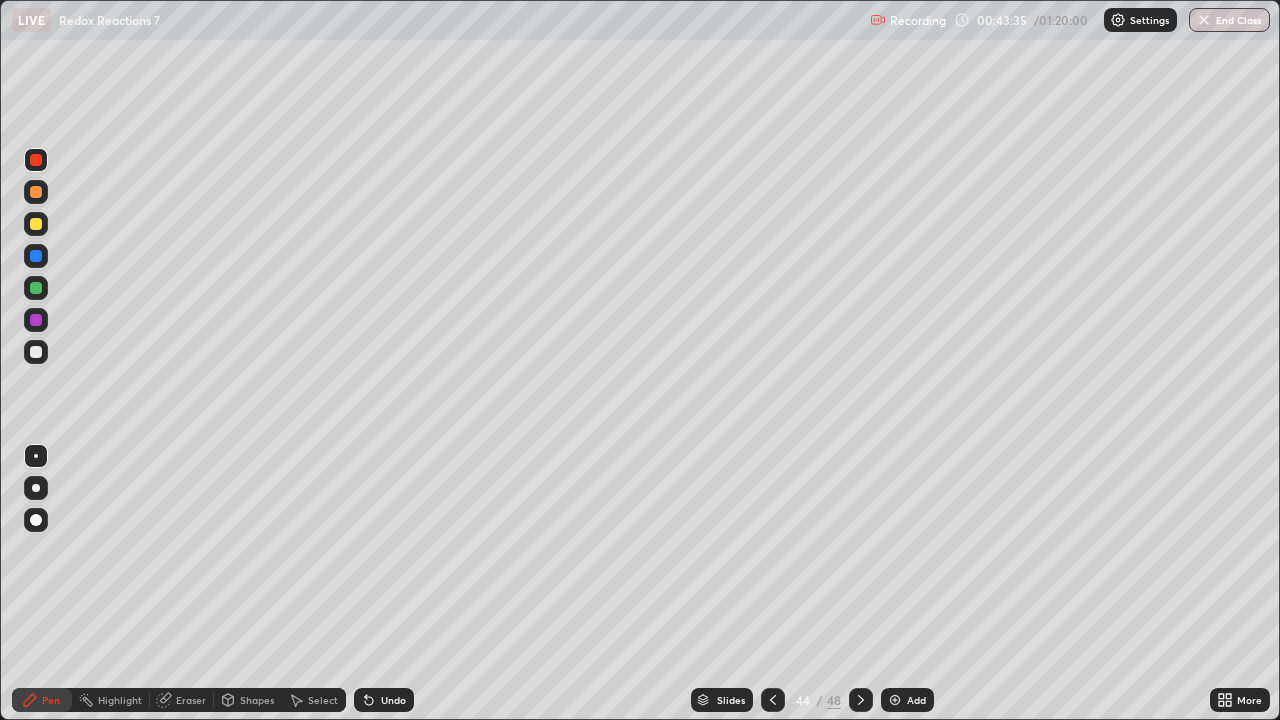 click at bounding box center [36, 352] 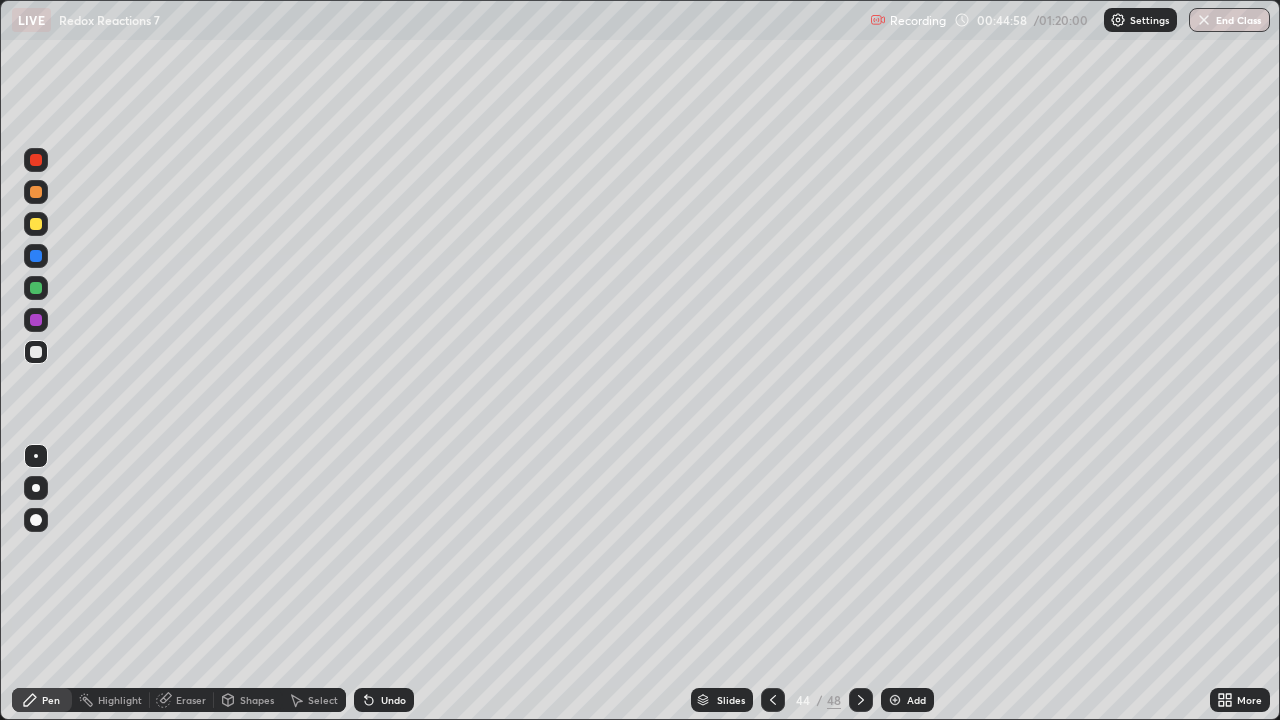 click at bounding box center (36, 352) 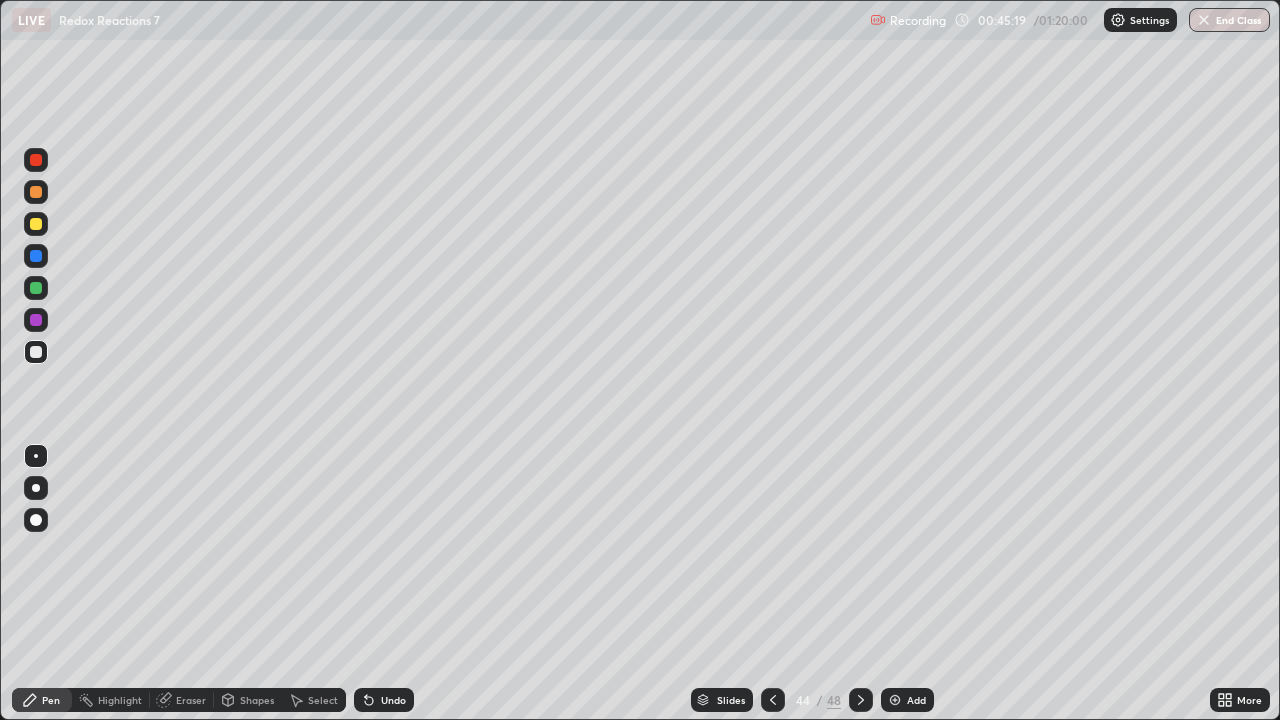 click on "Shapes" at bounding box center [257, 700] 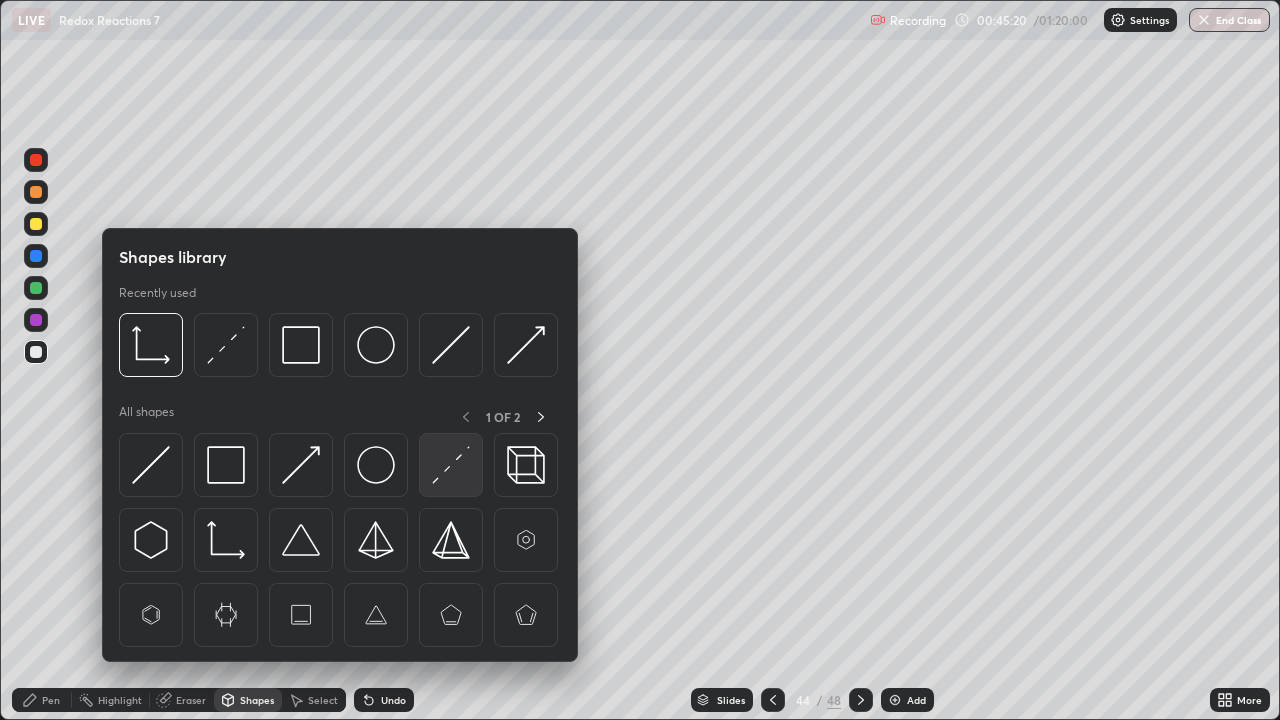click at bounding box center [451, 465] 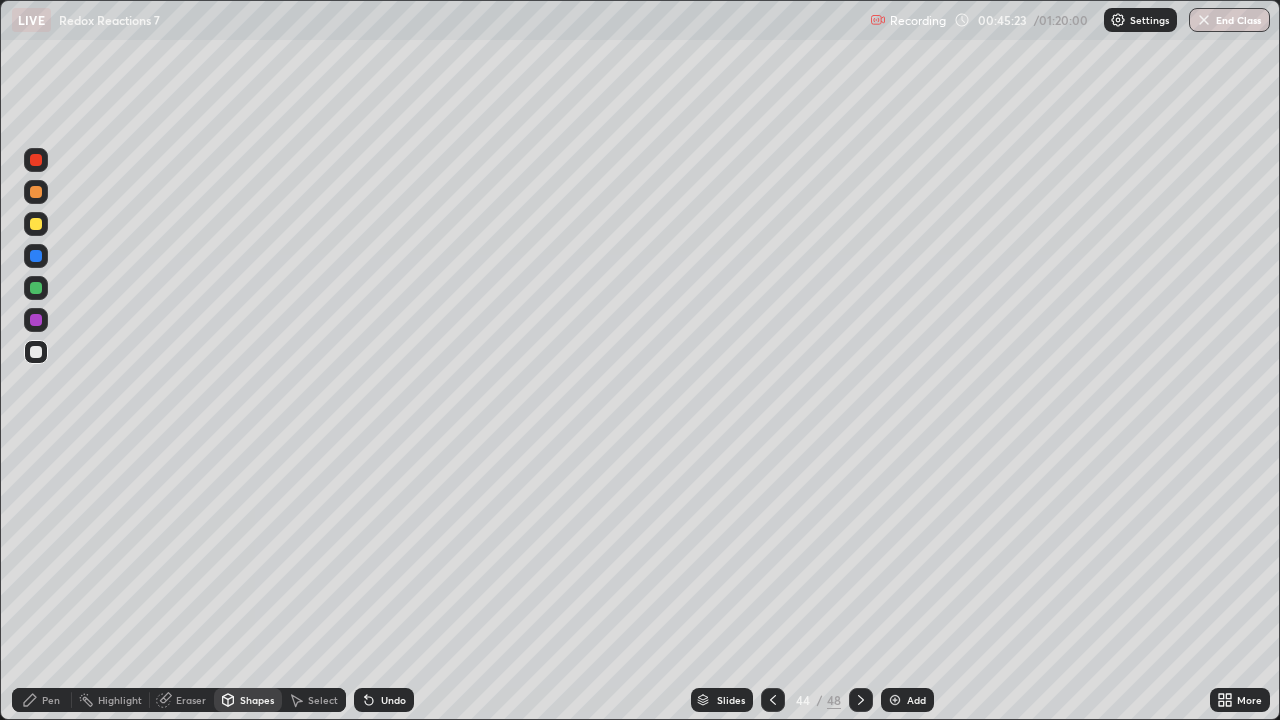 click on "Pen" at bounding box center [51, 700] 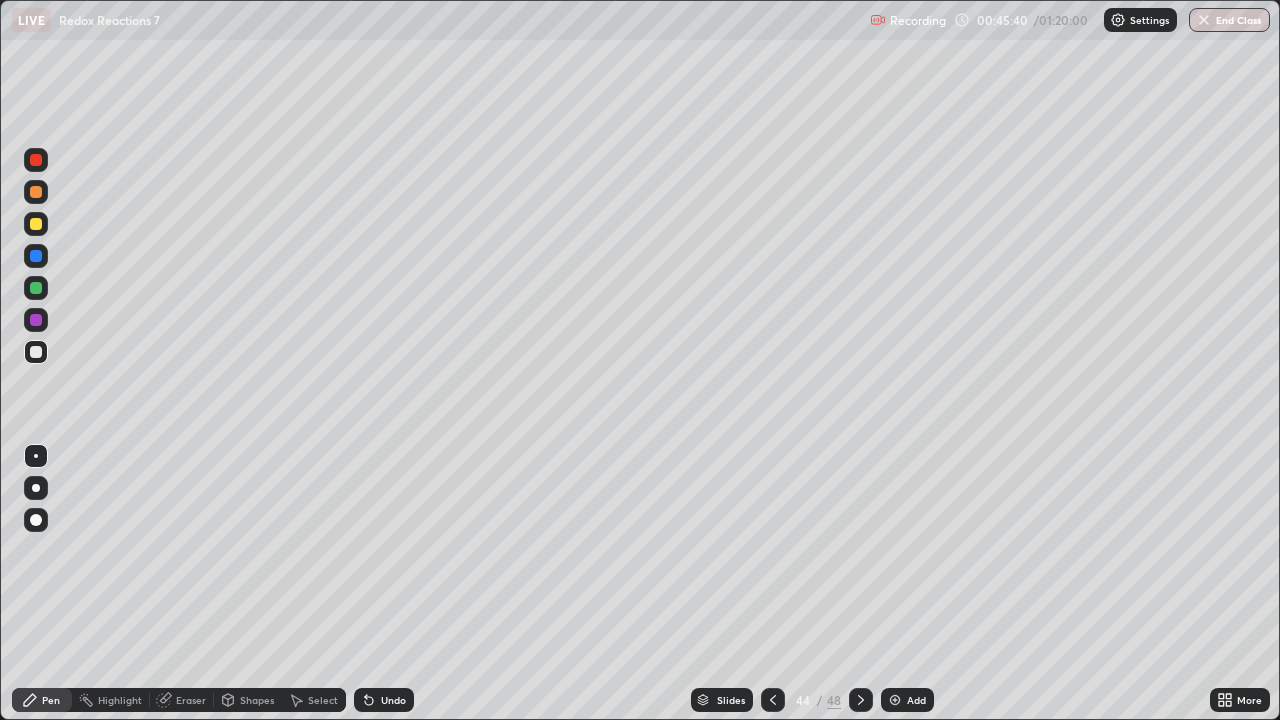 click on "Shapes" at bounding box center (257, 700) 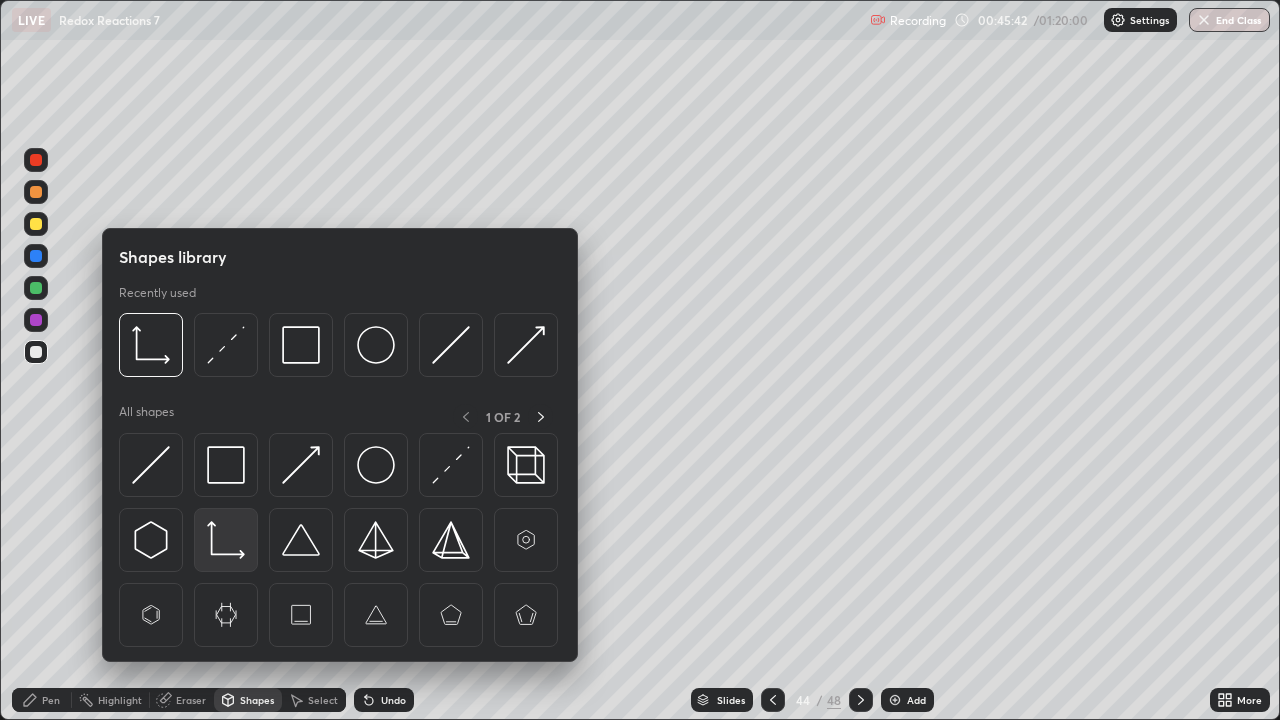 click at bounding box center (226, 540) 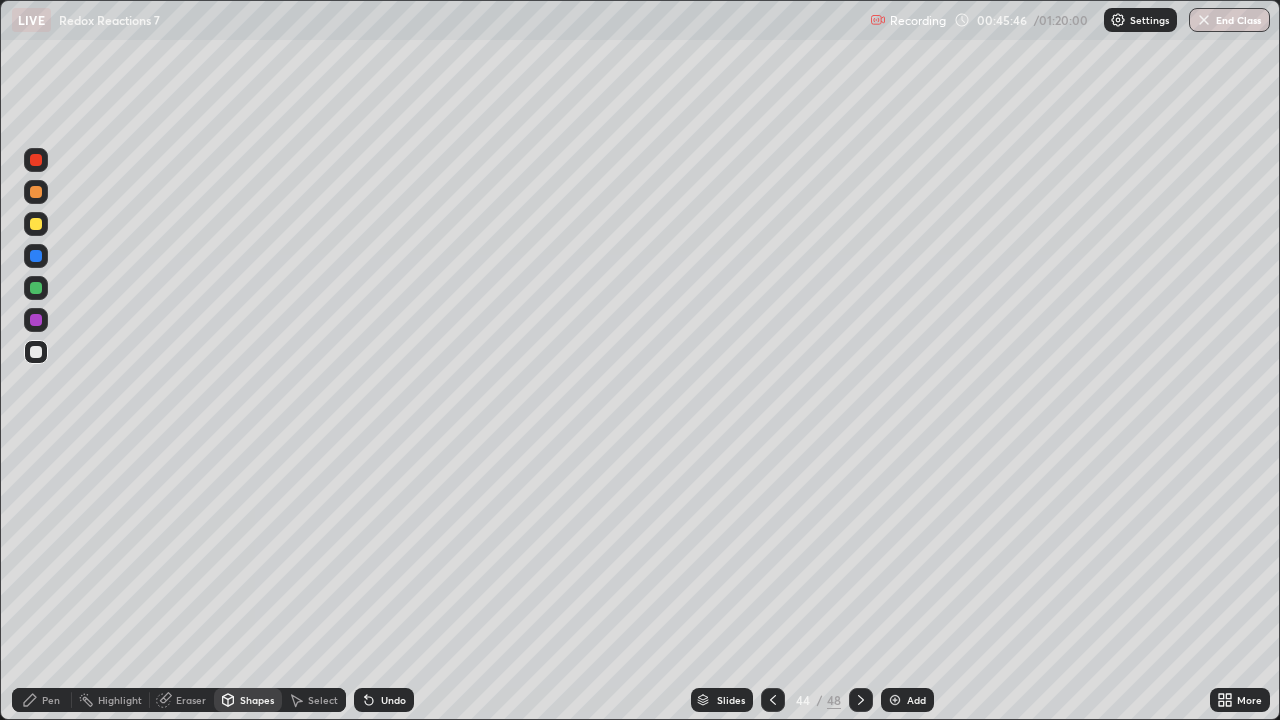 click on "Pen" at bounding box center (51, 700) 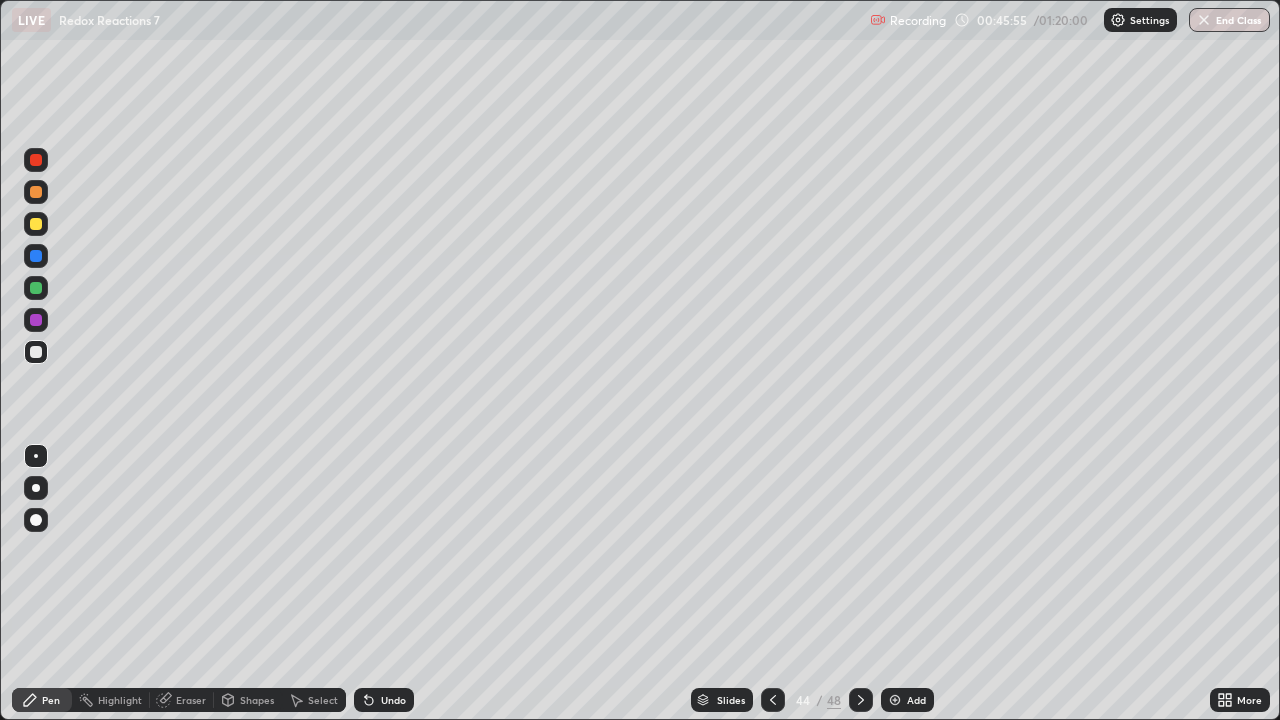 click at bounding box center [36, 224] 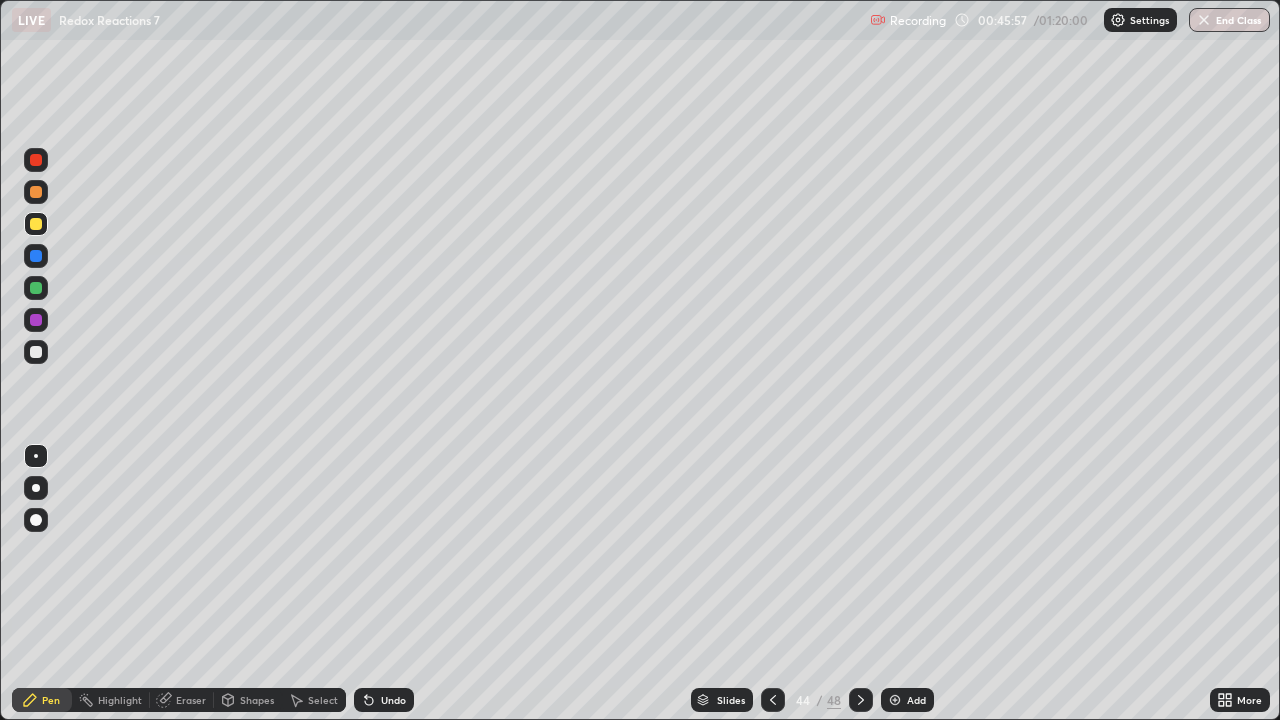 click 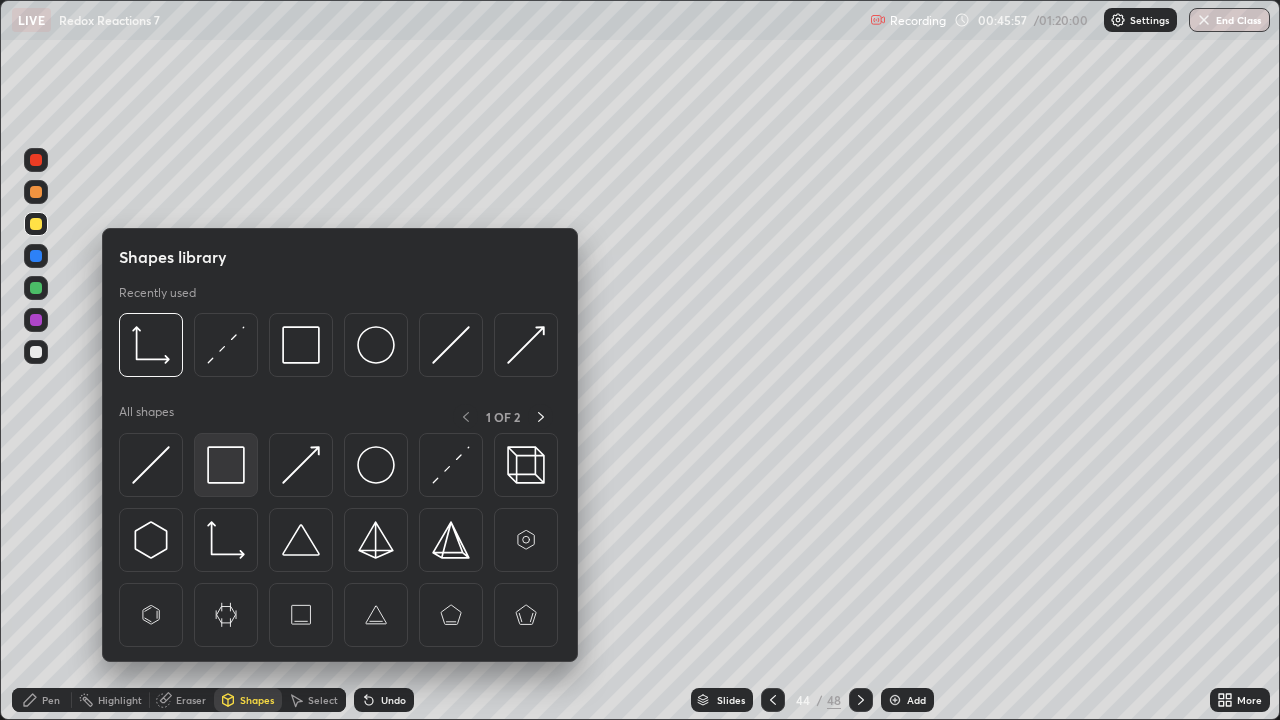 click at bounding box center [226, 465] 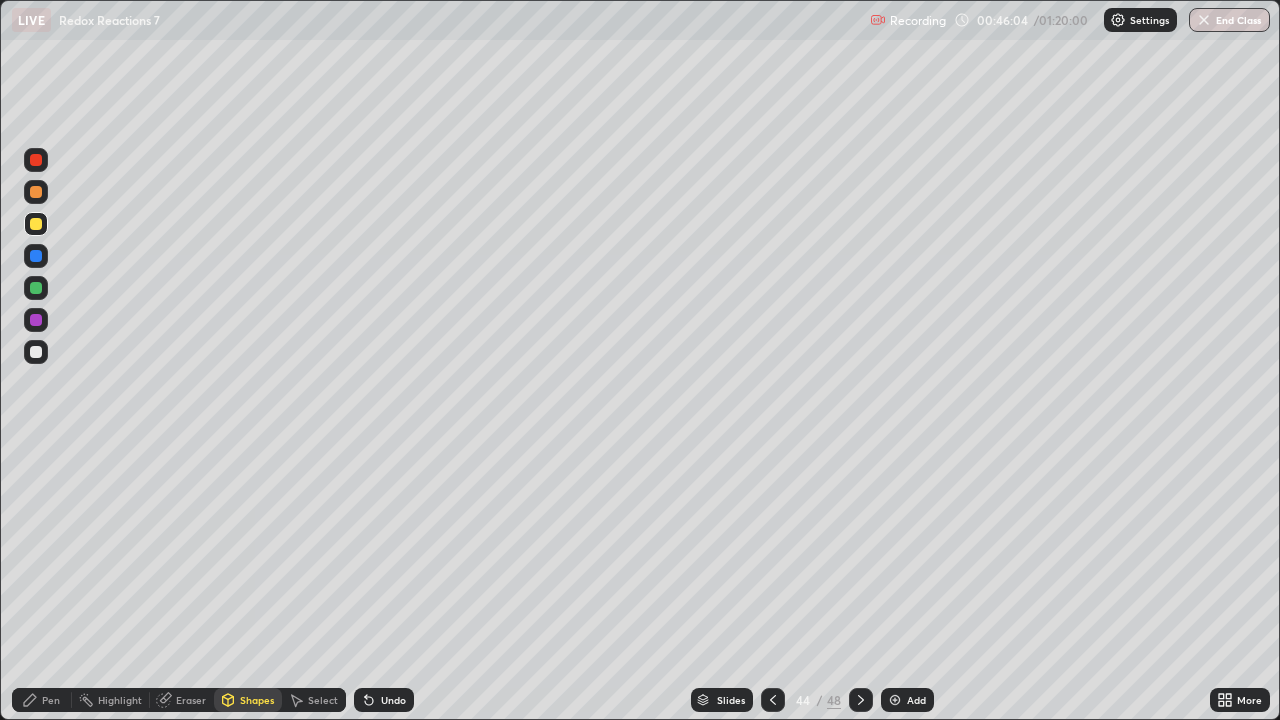 click at bounding box center [36, 320] 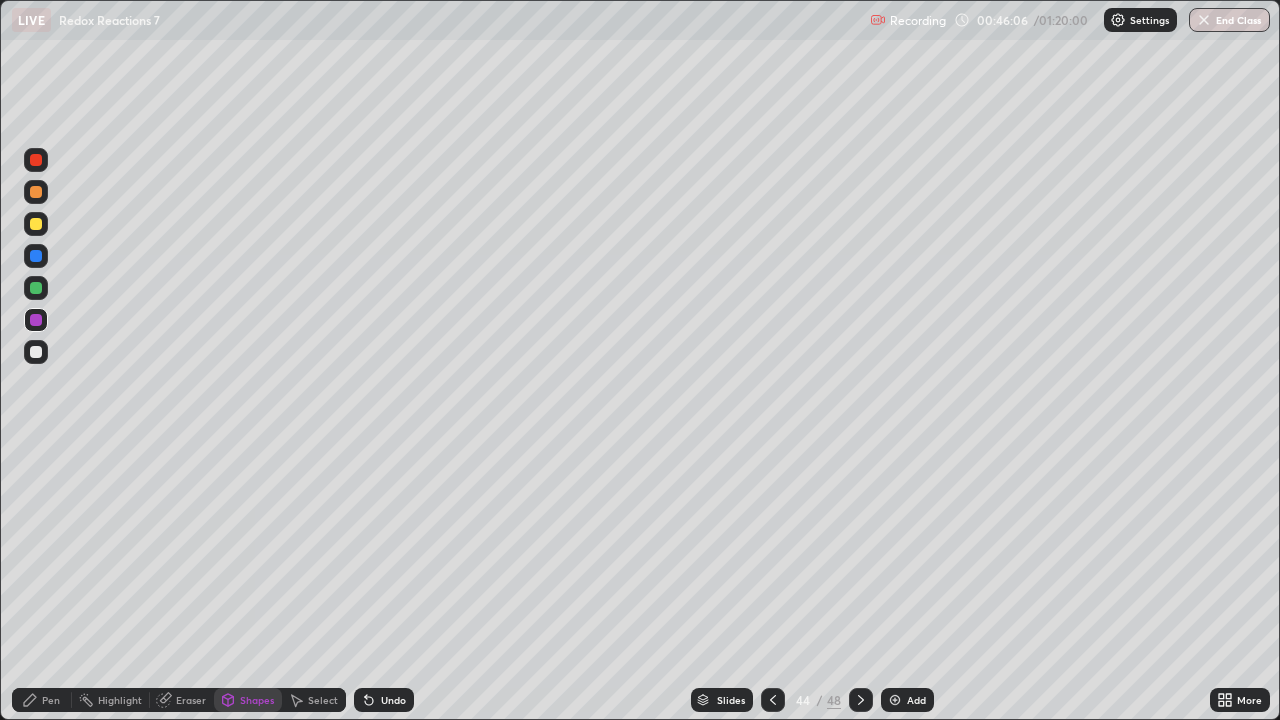 click on "Shapes" at bounding box center (257, 700) 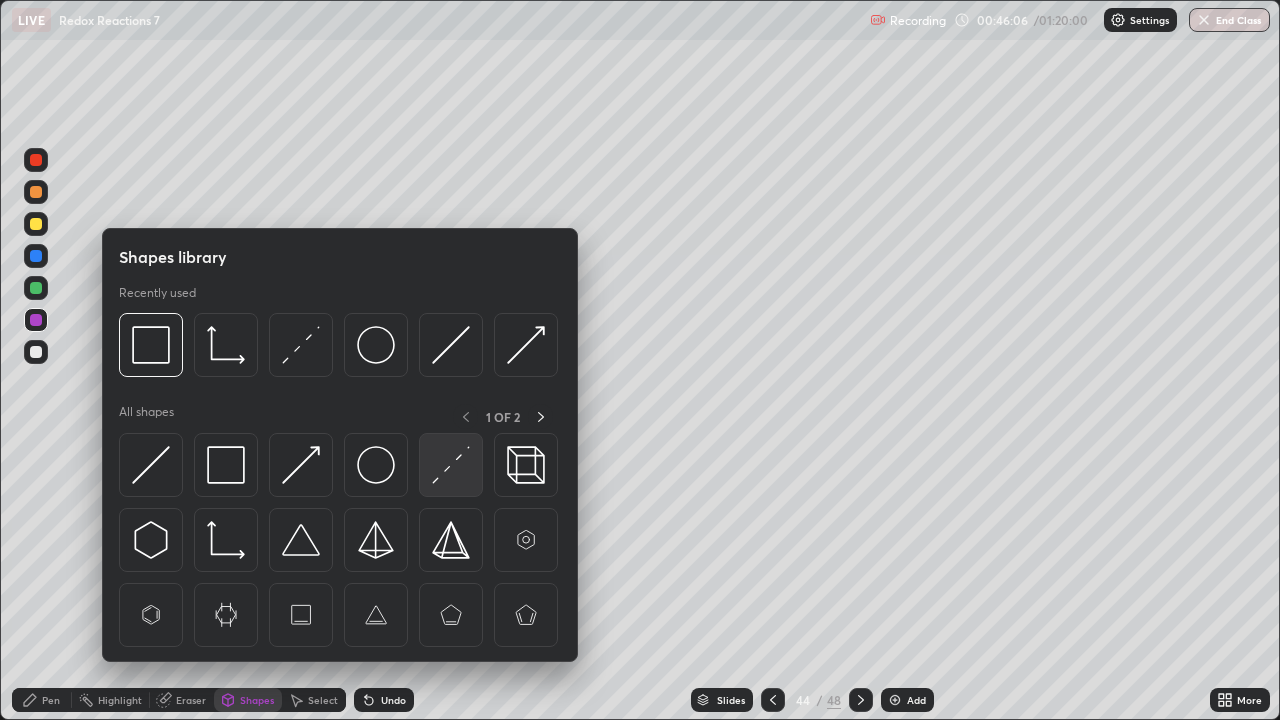 click at bounding box center (451, 465) 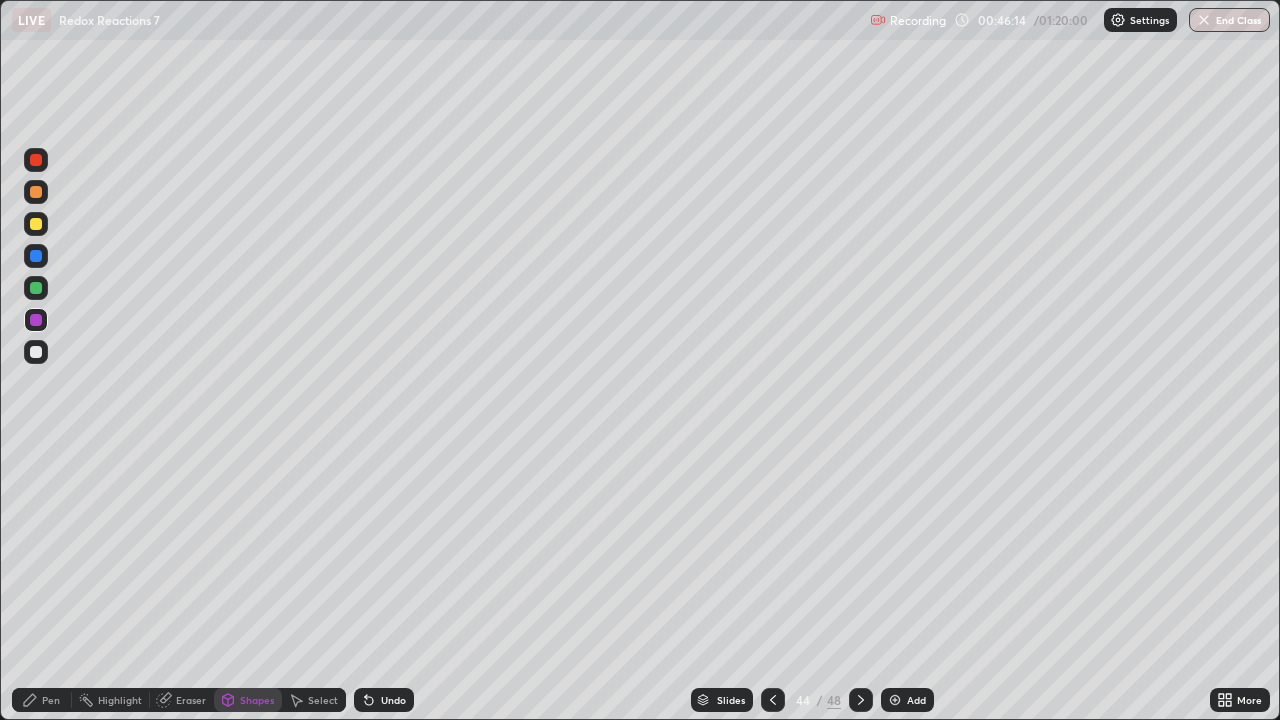 click on "Pen" at bounding box center (51, 700) 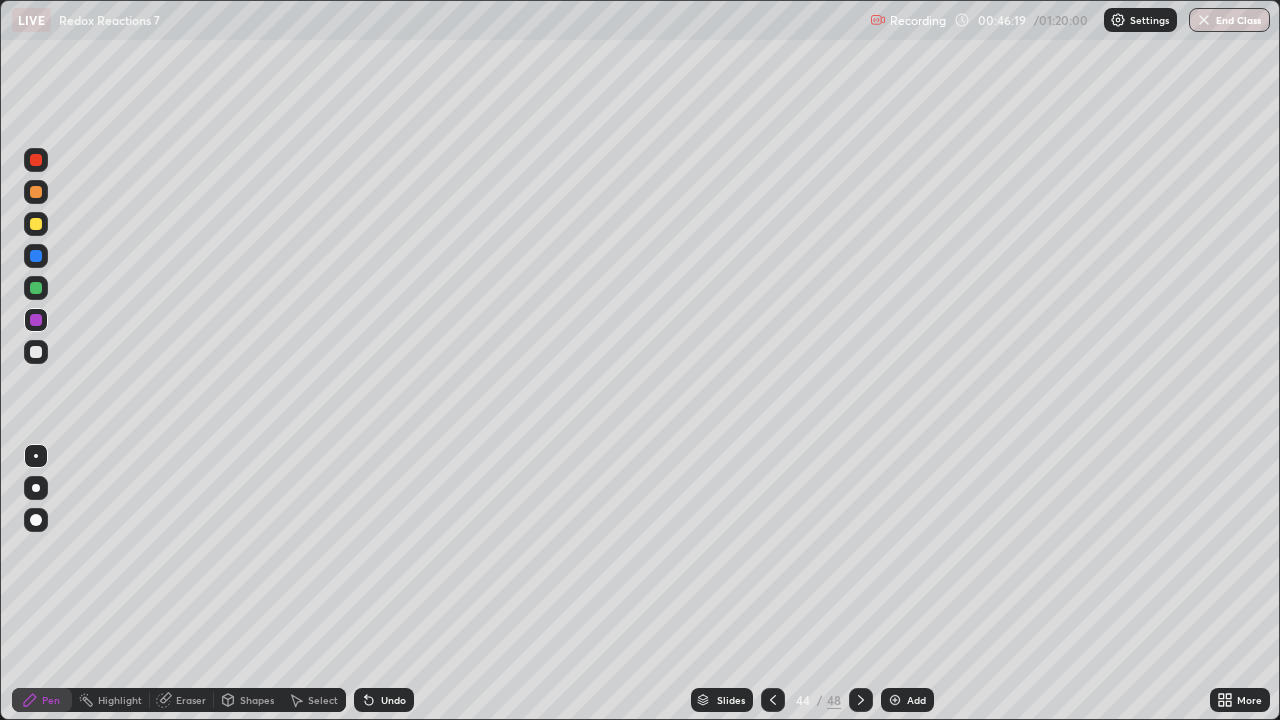 click on "Select" at bounding box center [323, 700] 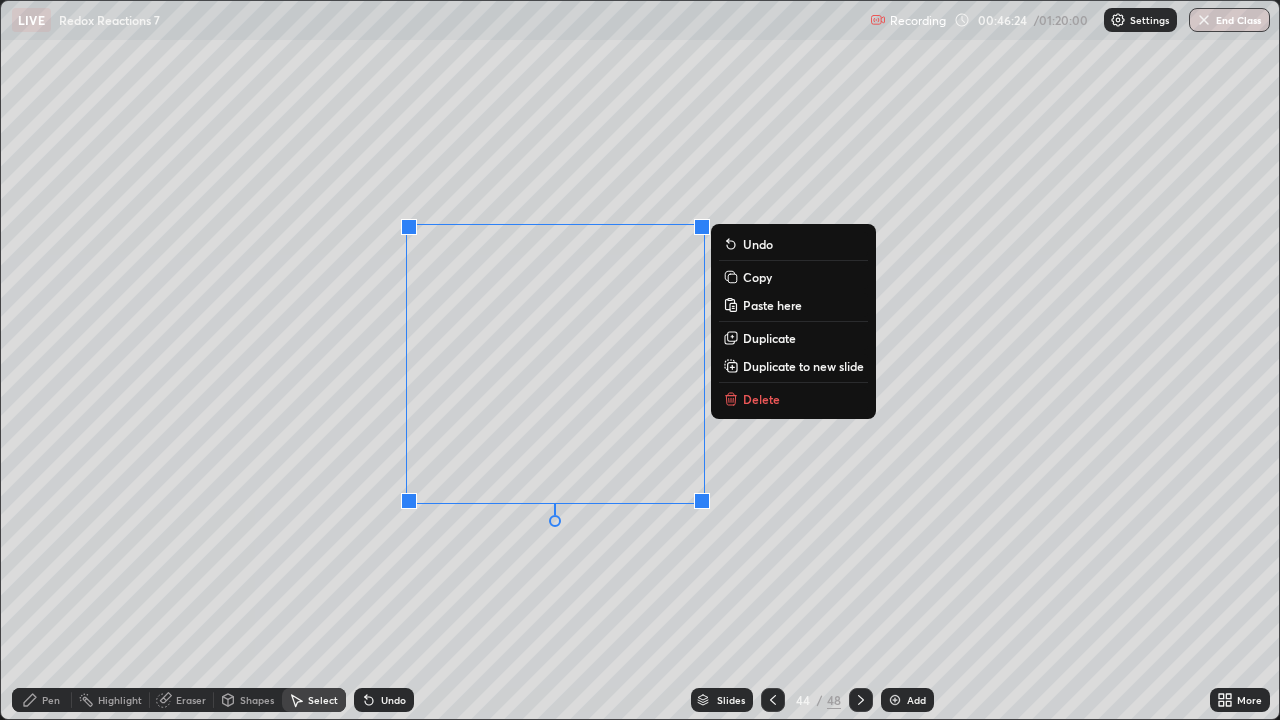 click on "0 ° Undo Copy Paste here Duplicate Duplicate to new slide Delete" at bounding box center (640, 360) 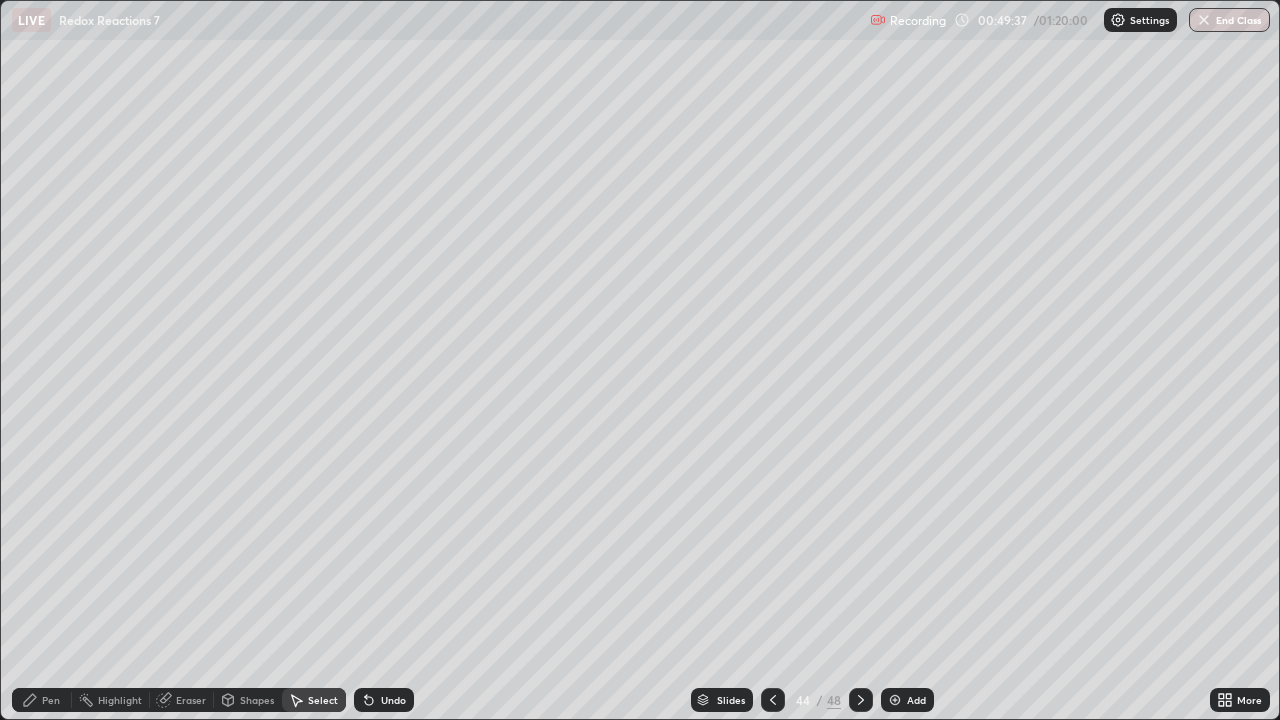 click on "Pen" at bounding box center [51, 700] 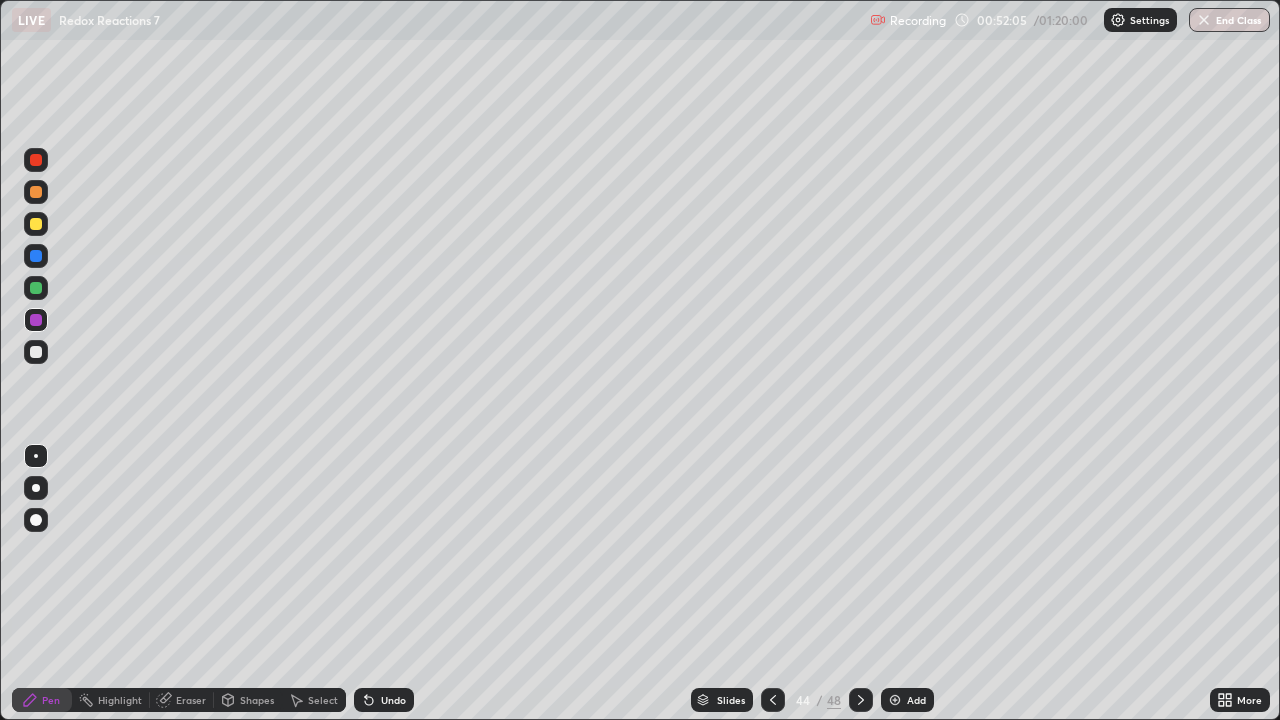 click at bounding box center [36, 192] 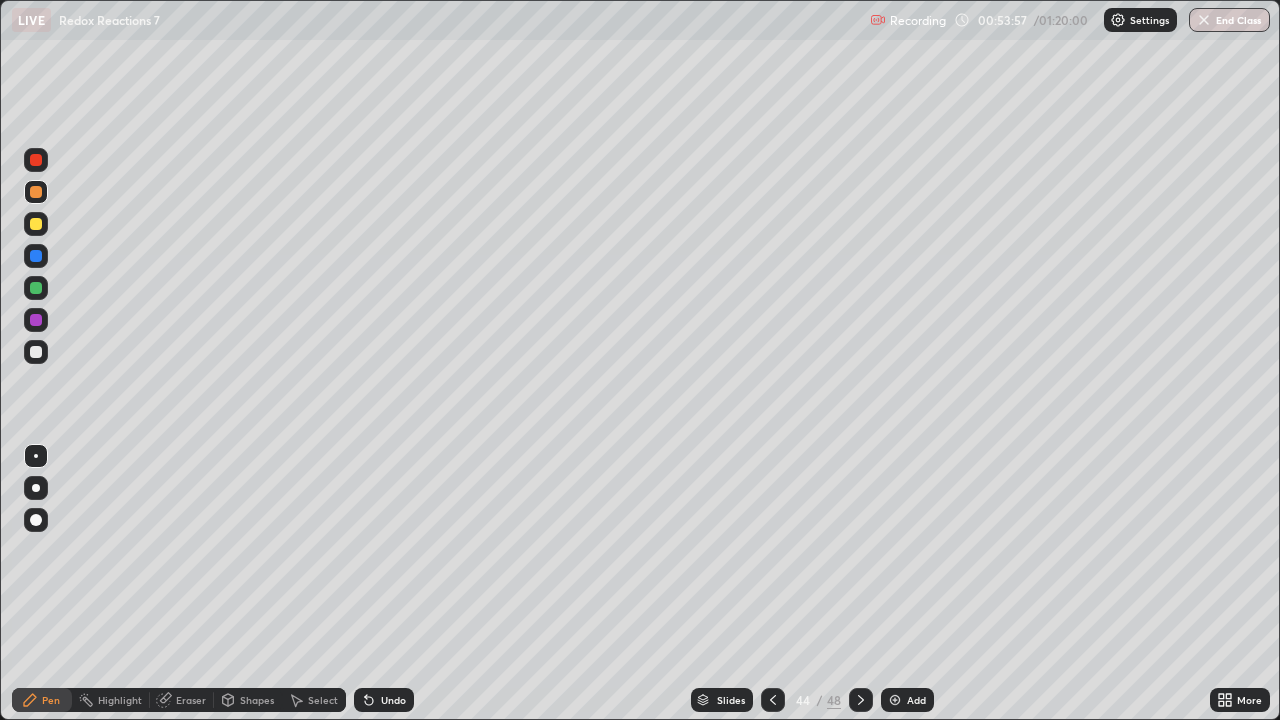 click on "Add" at bounding box center (916, 700) 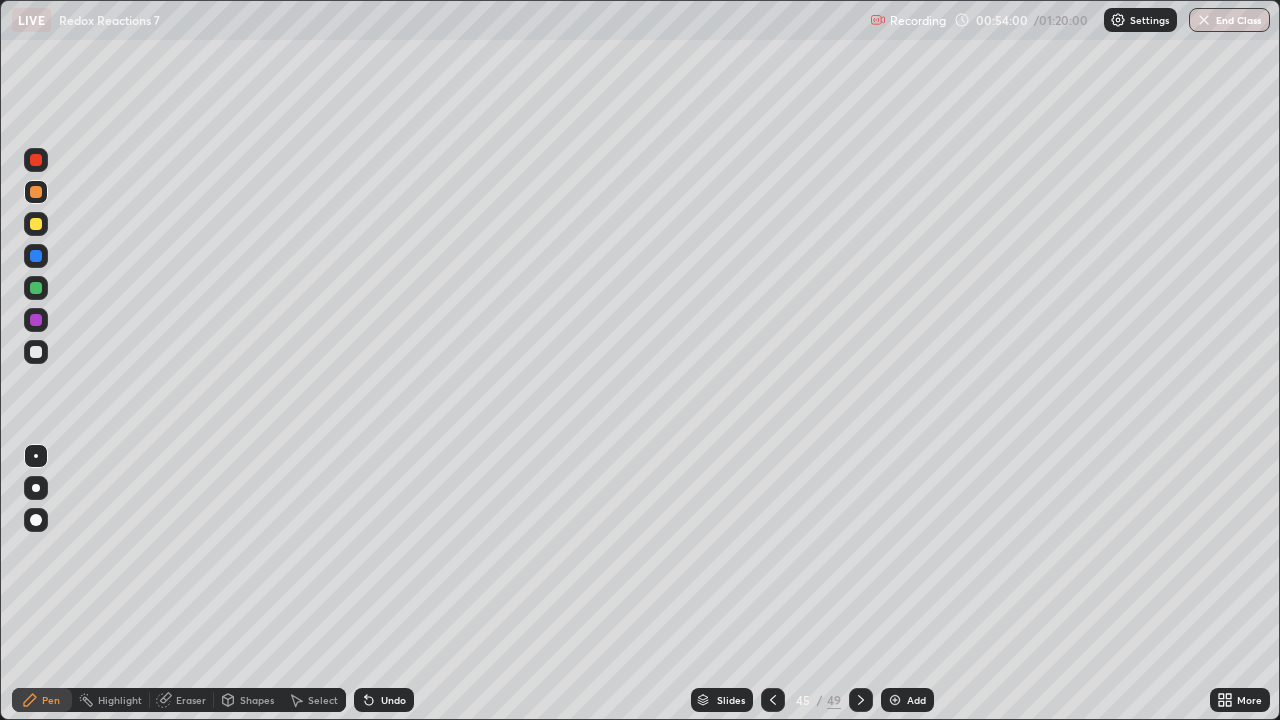 click at bounding box center (36, 352) 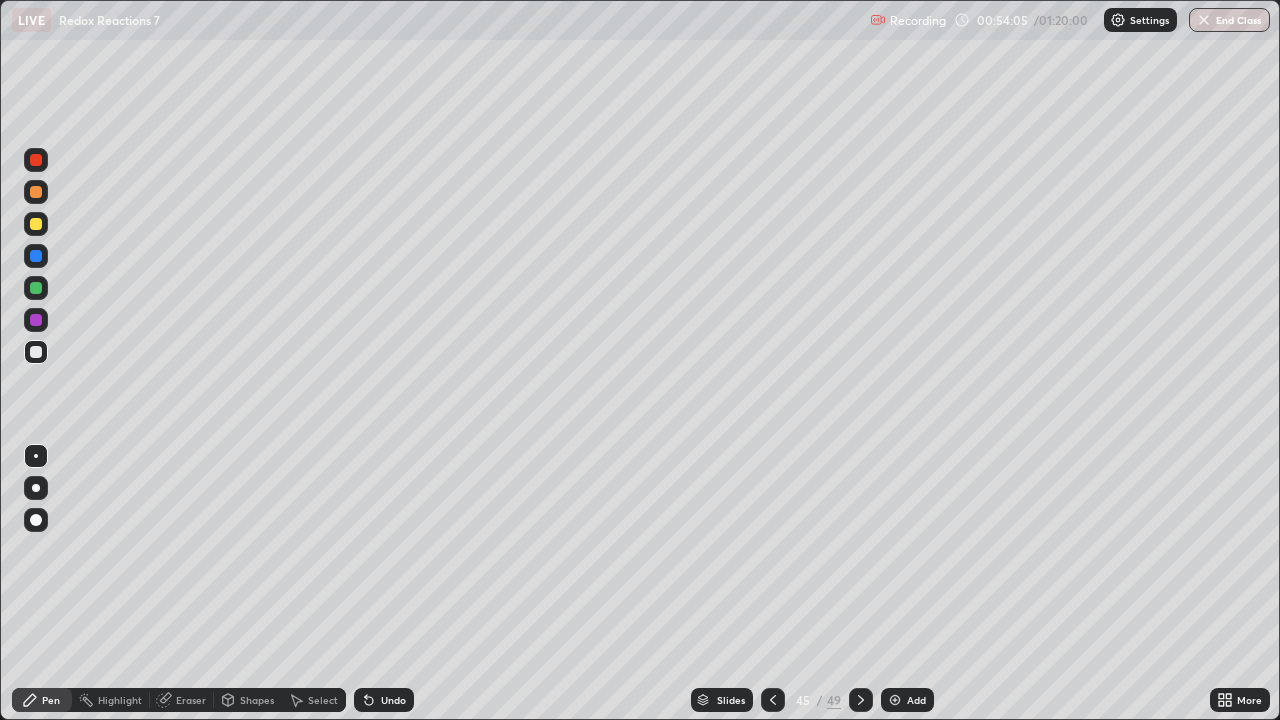 click 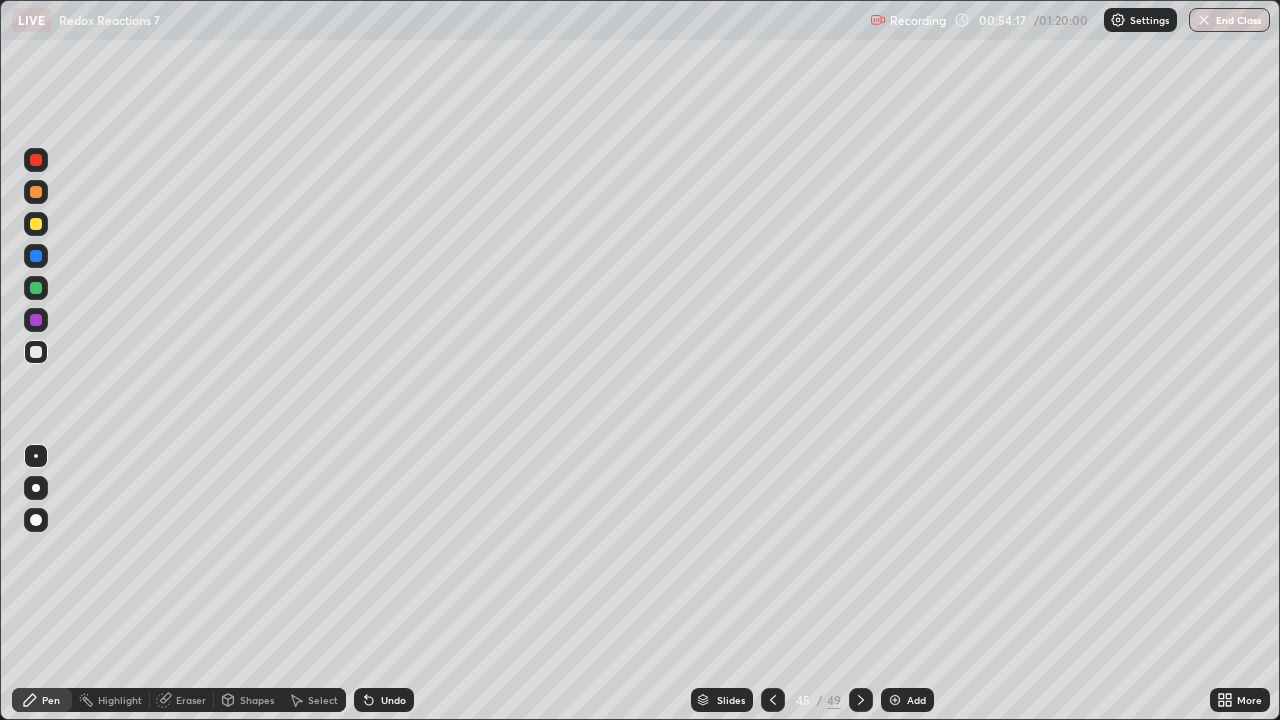 click on "Select" at bounding box center [323, 700] 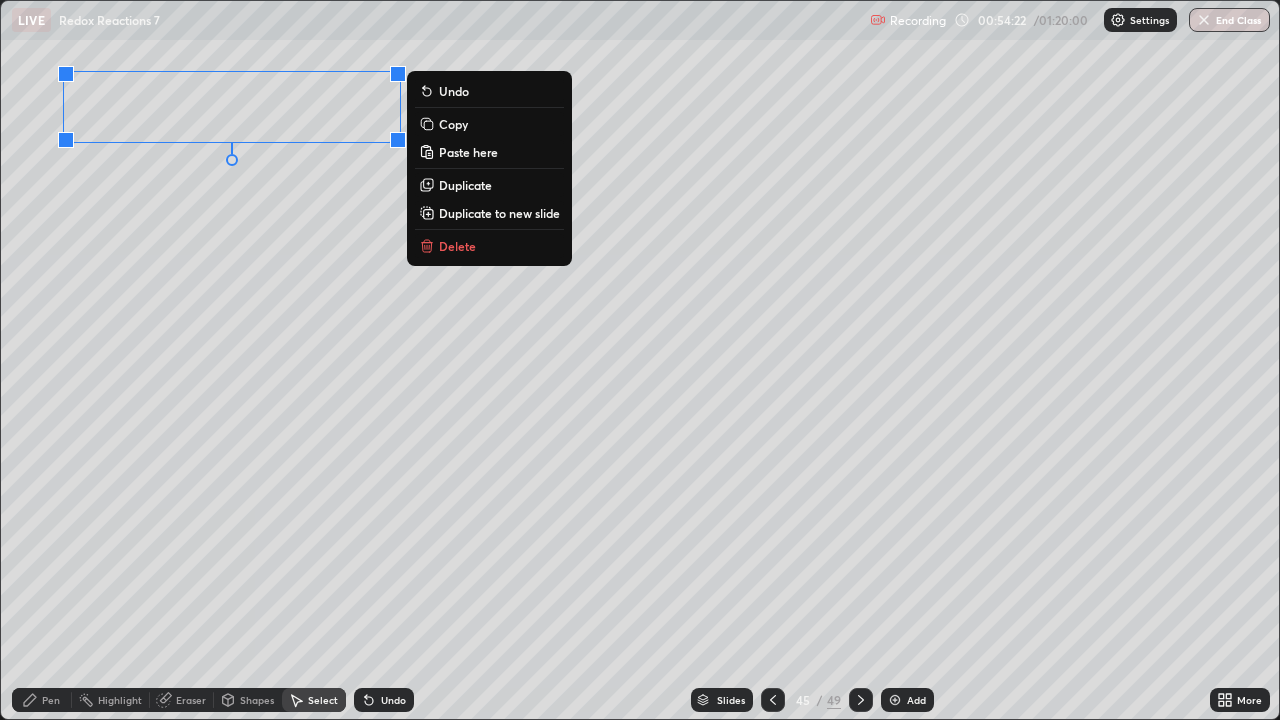 click on "0 ° Undo Copy Paste here Duplicate Duplicate to new slide Delete" at bounding box center (640, 360) 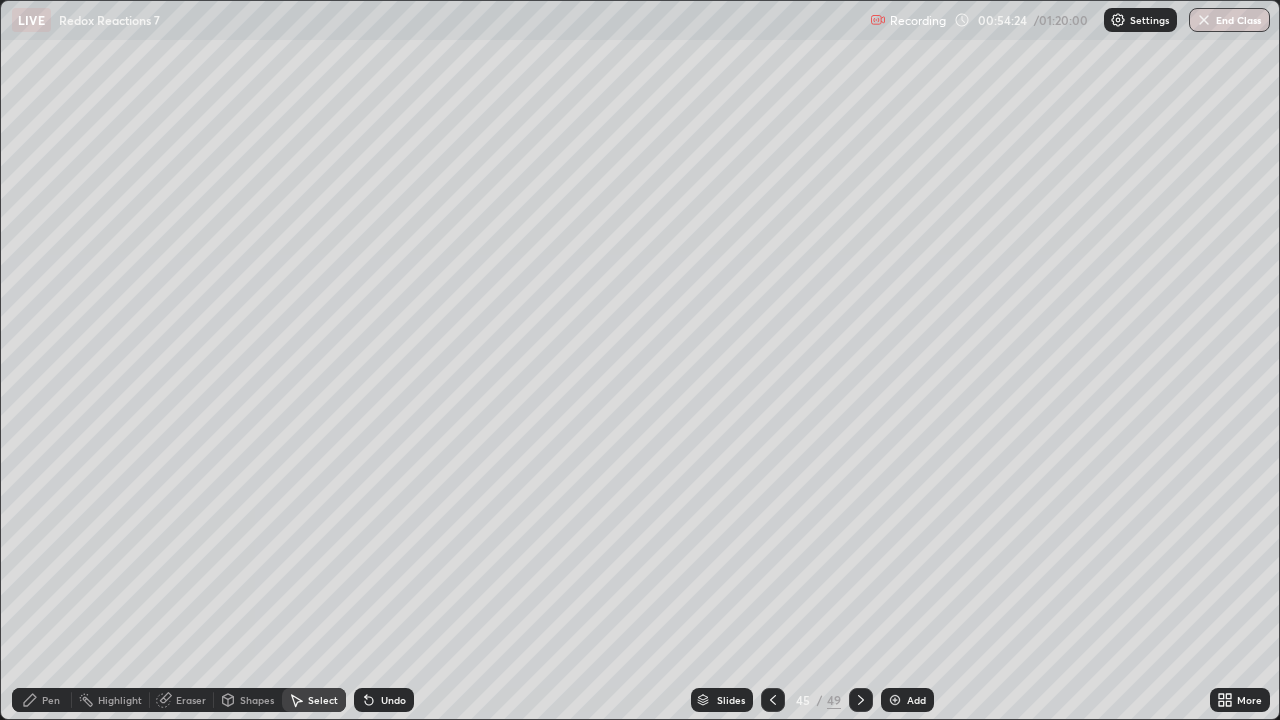 click on "Select" at bounding box center (323, 700) 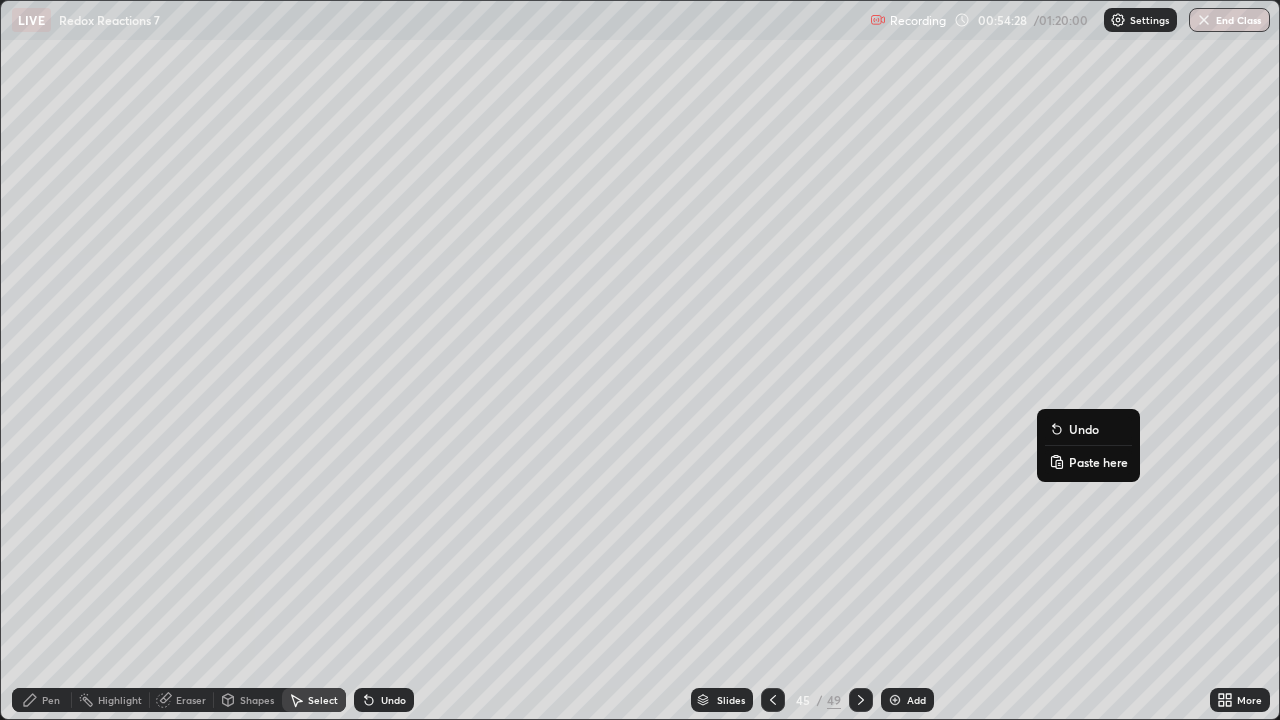 click on "Paste here" at bounding box center (1098, 462) 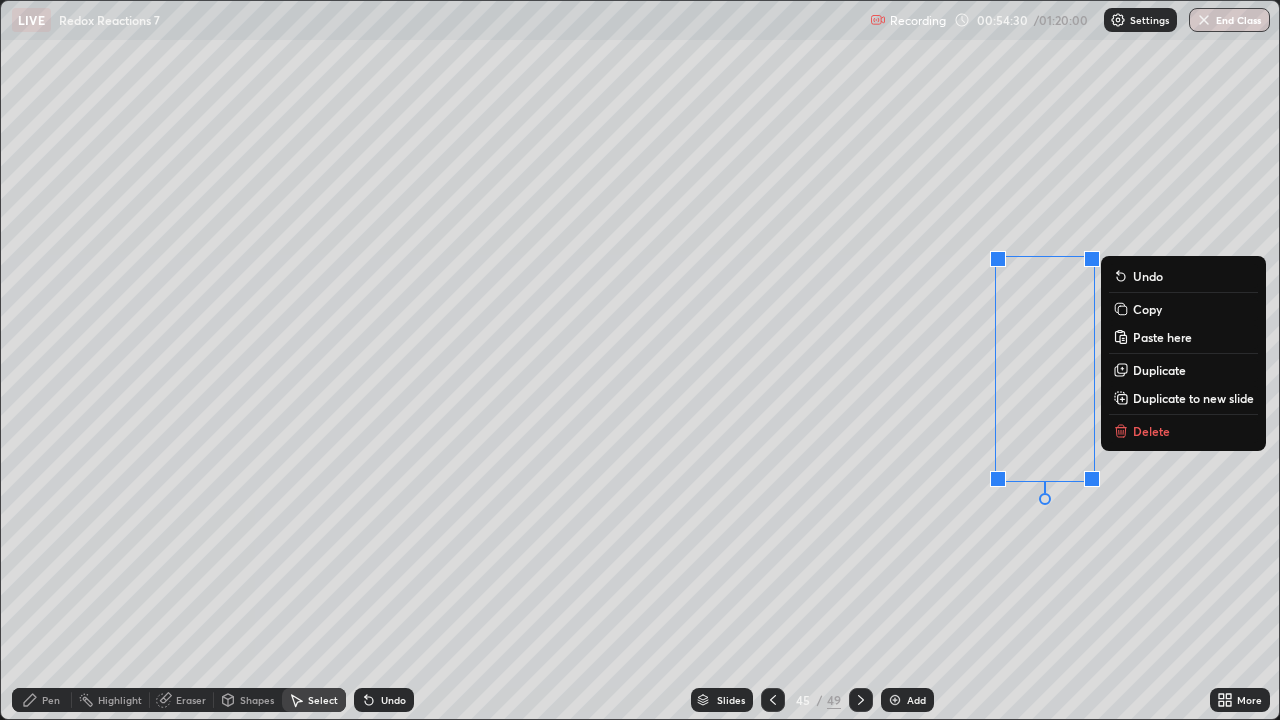 click on "0 ° Undo Copy Paste here Duplicate Duplicate to new slide Delete" at bounding box center [640, 360] 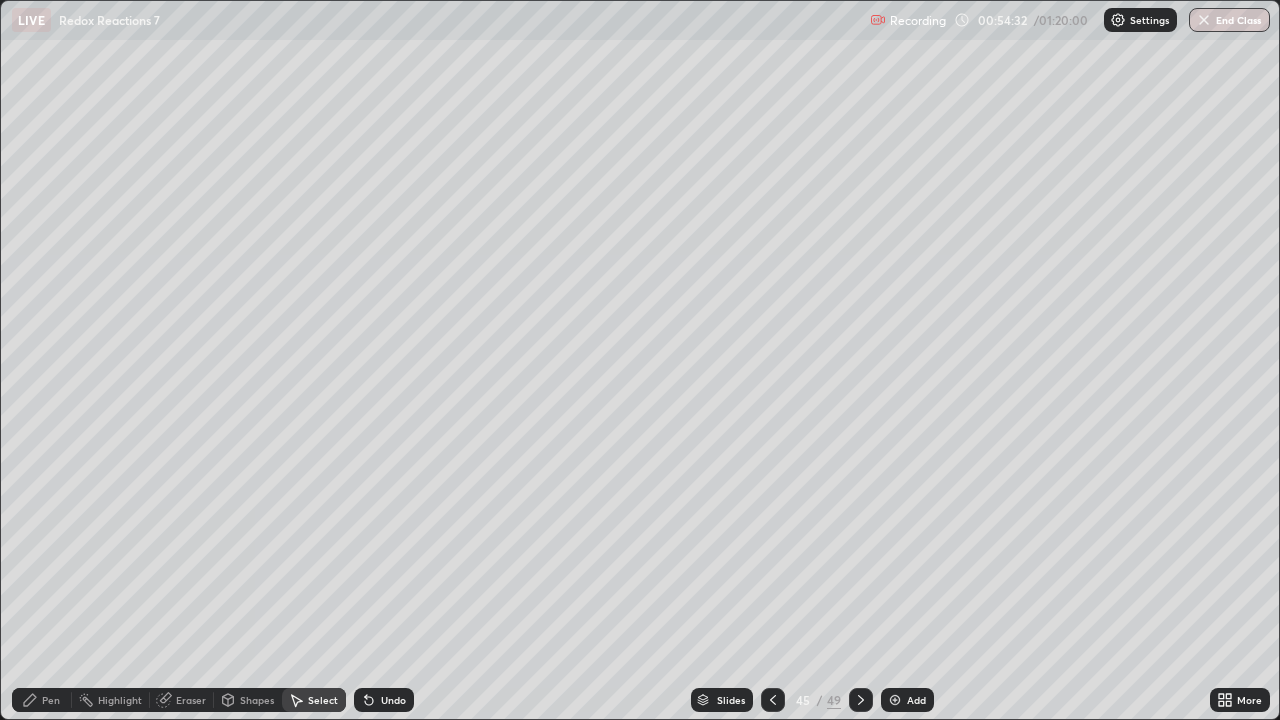 click on "Pen" at bounding box center [42, 700] 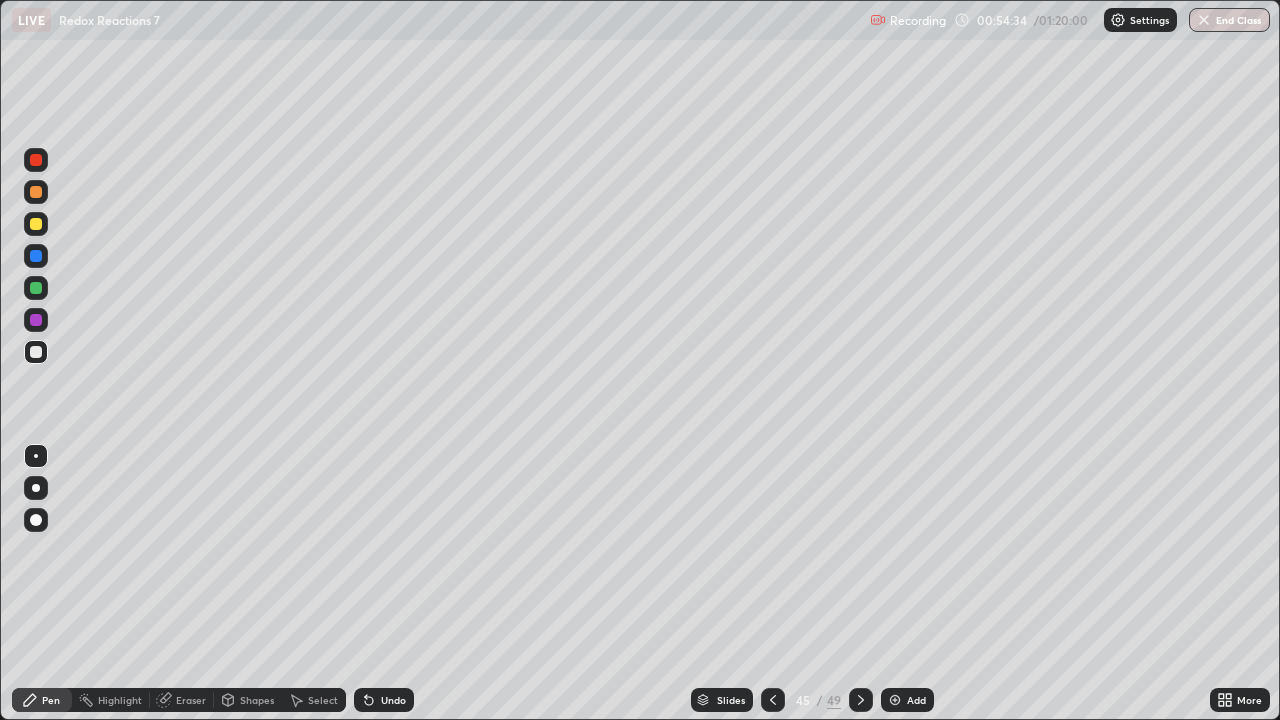 click at bounding box center [36, 352] 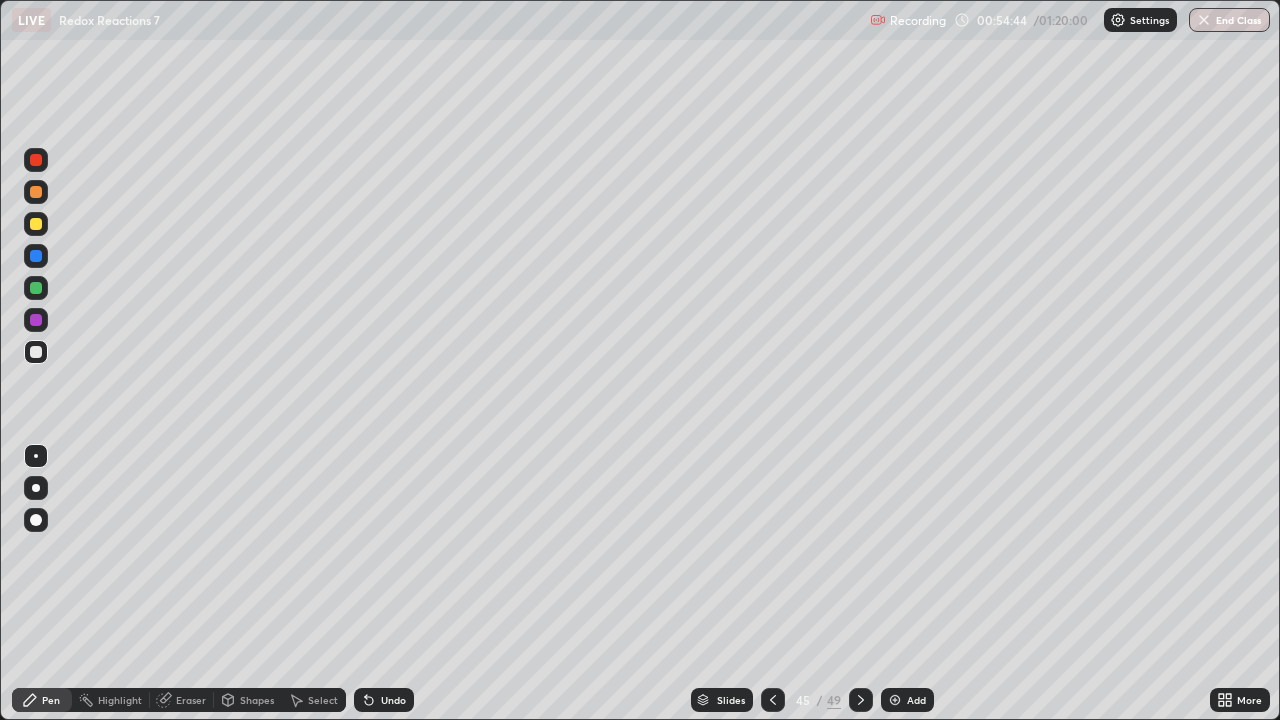 click at bounding box center (36, 288) 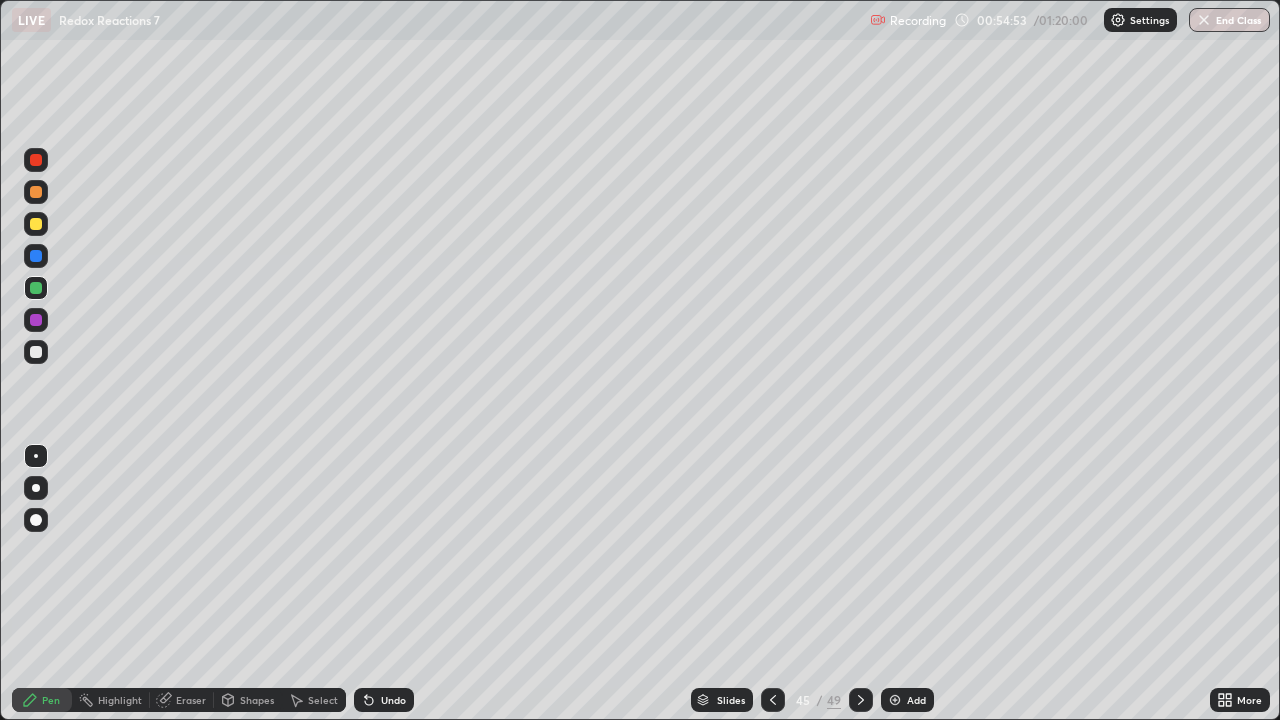 click at bounding box center [36, 192] 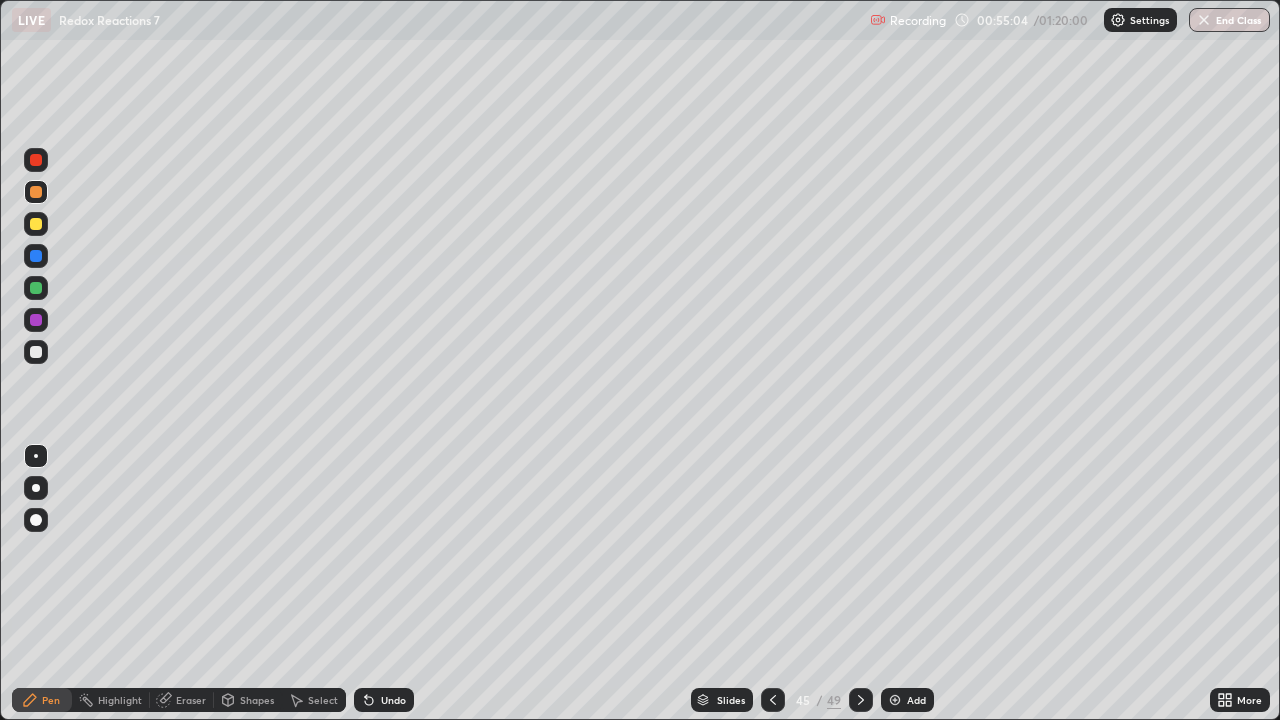 click at bounding box center (36, 160) 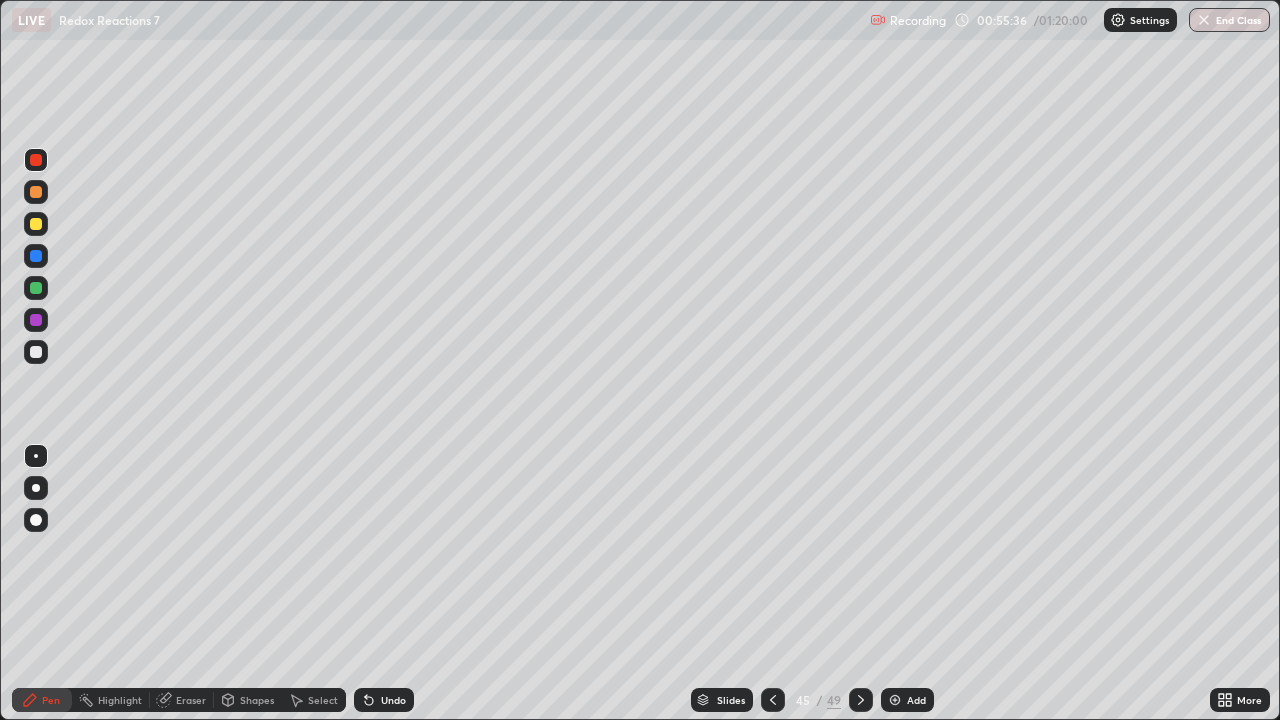 click at bounding box center (36, 352) 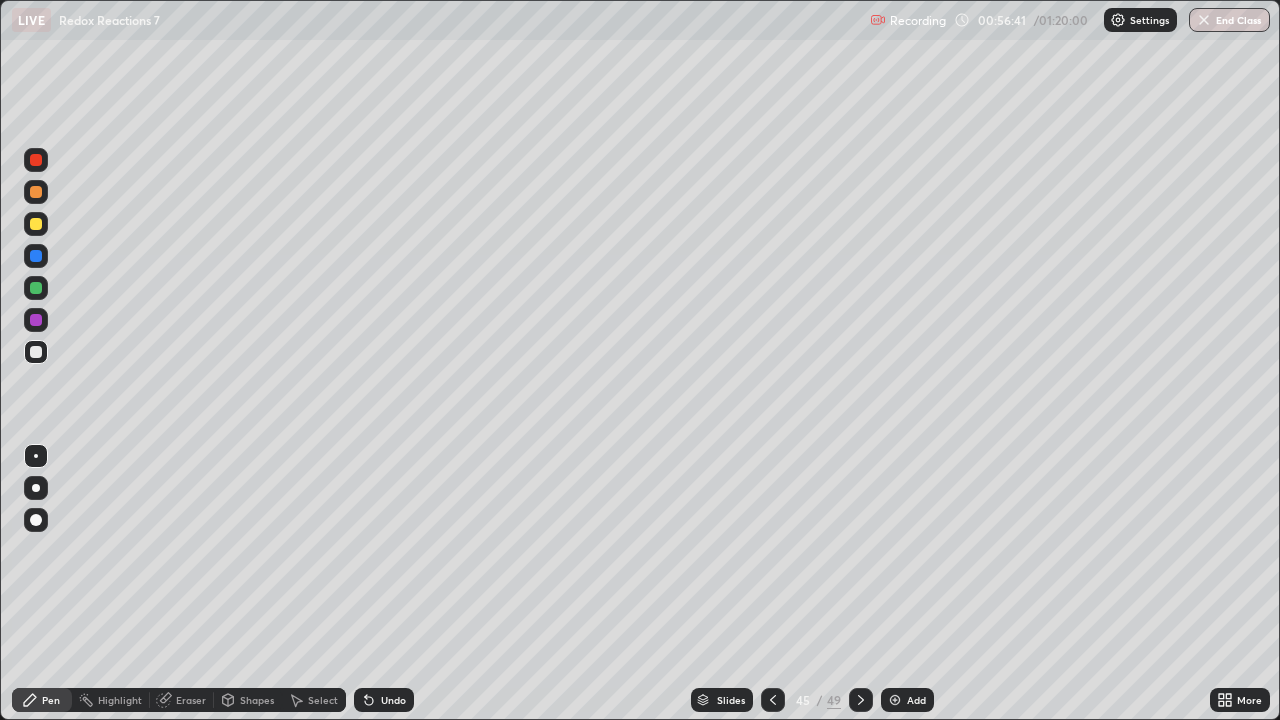 click at bounding box center (36, 352) 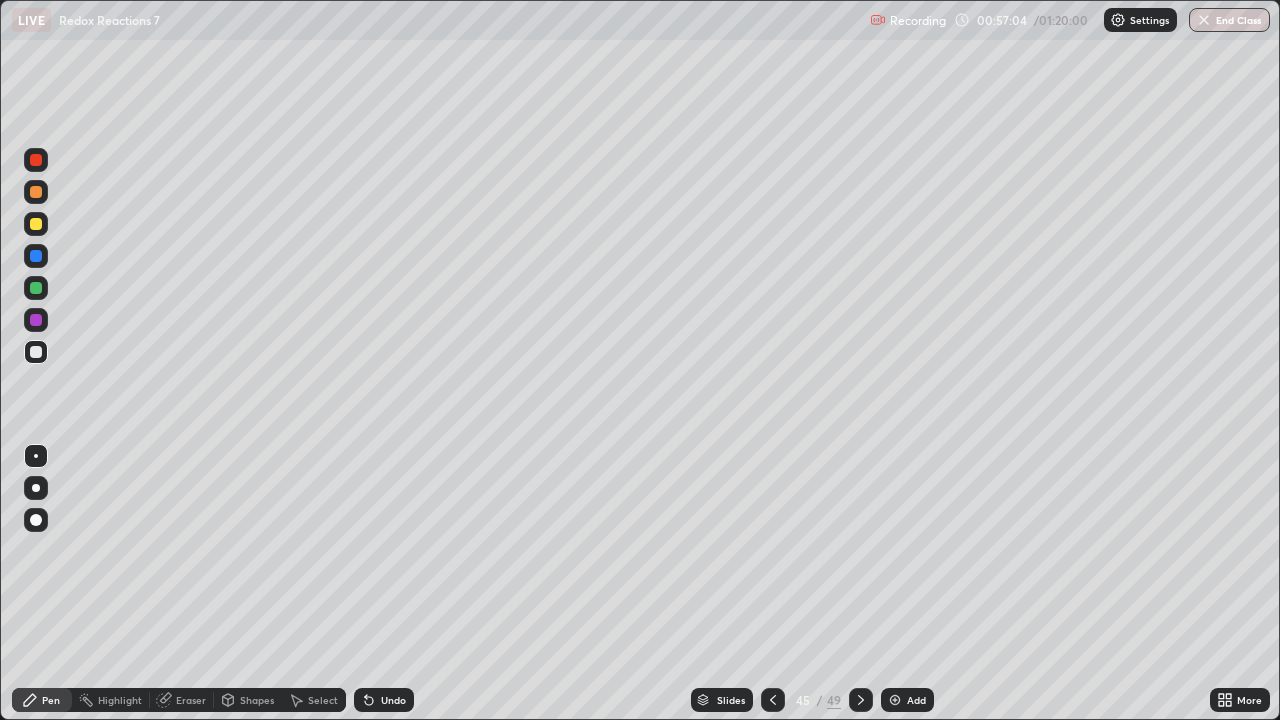 click 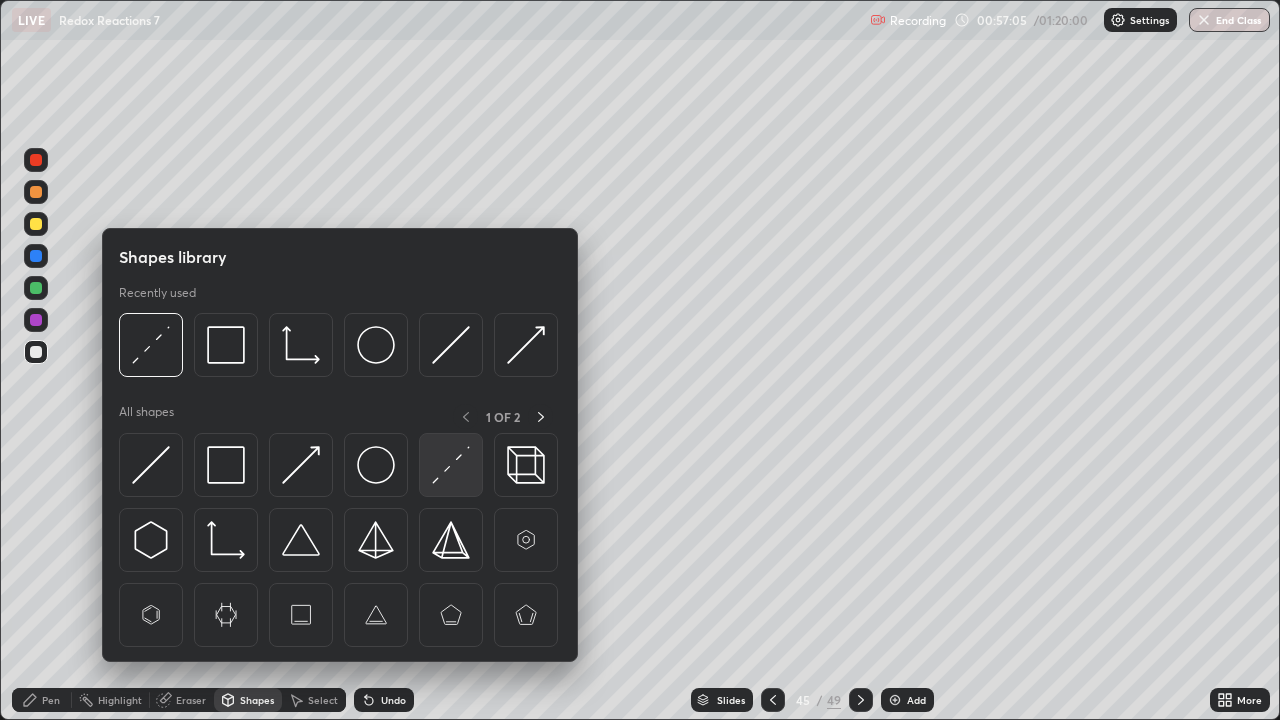 click at bounding box center [451, 465] 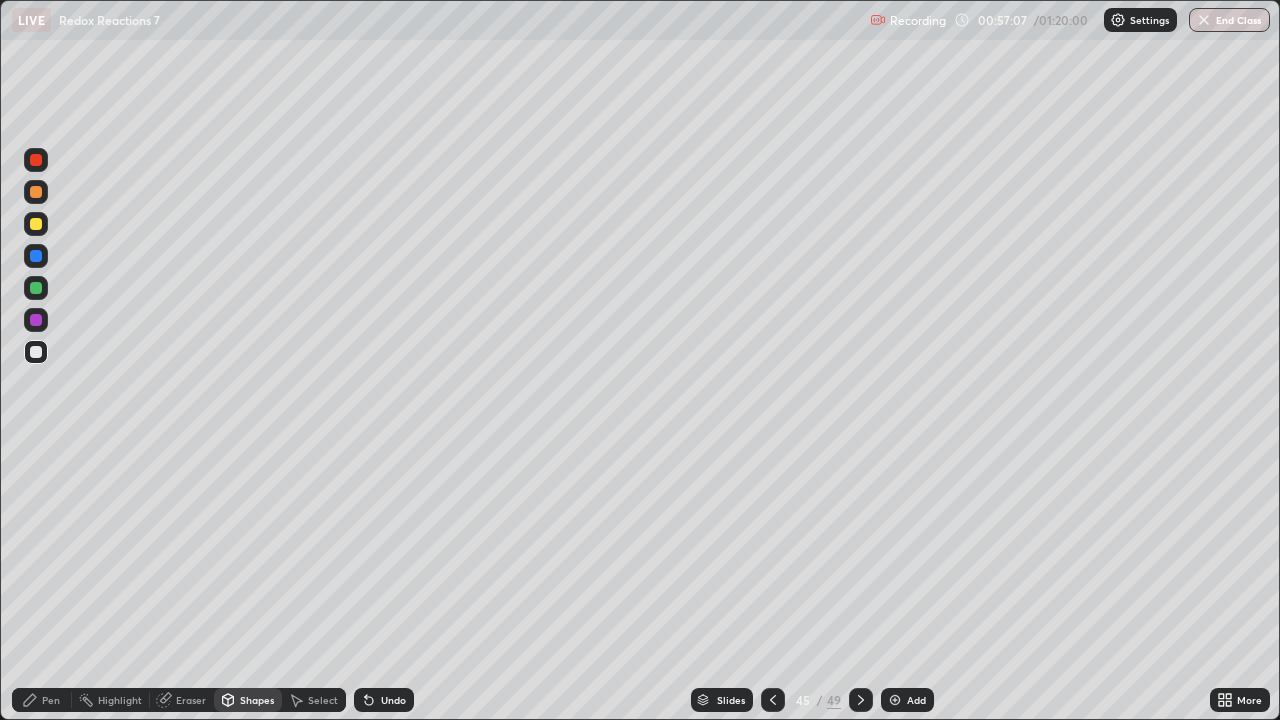 click on "Pen" at bounding box center [51, 700] 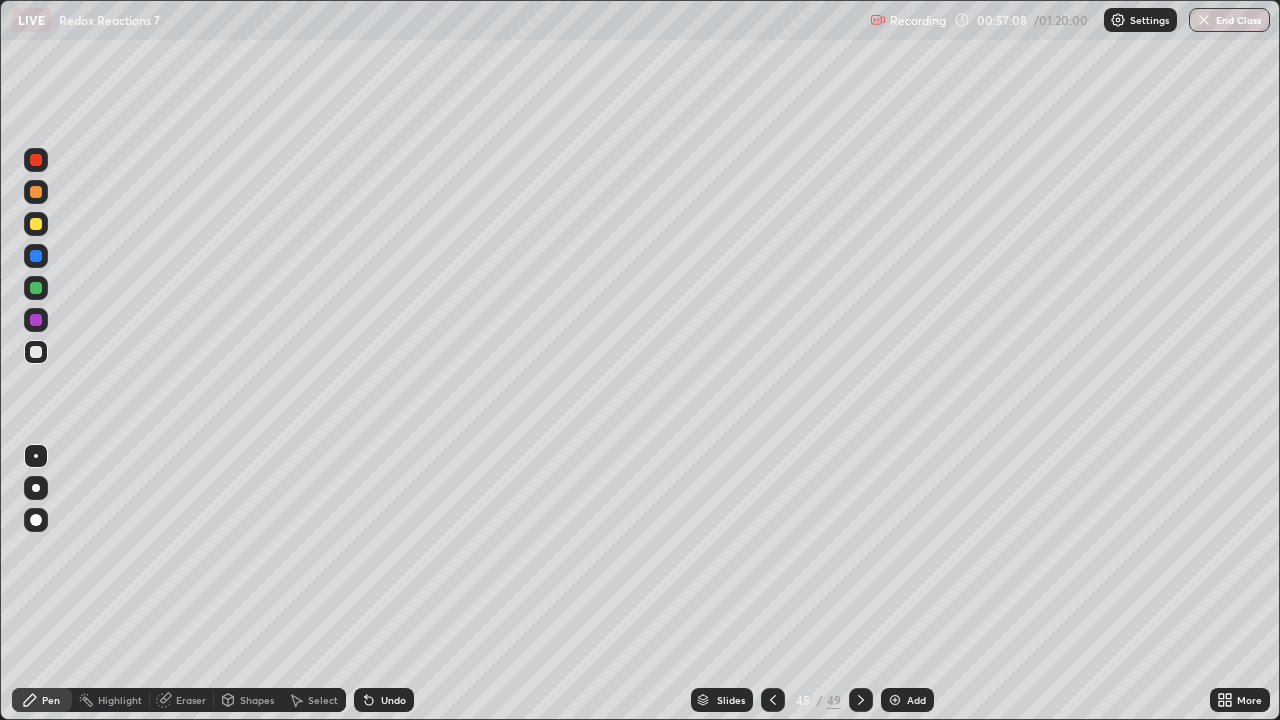 click at bounding box center (36, 352) 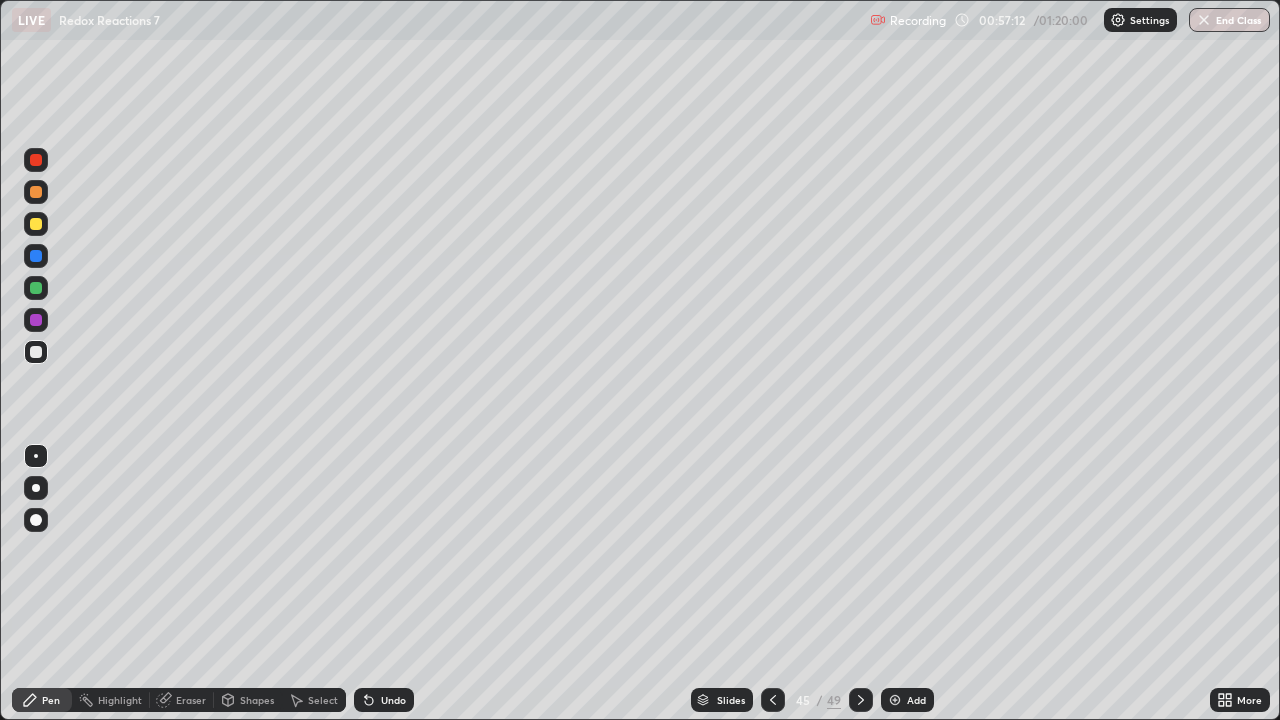 click 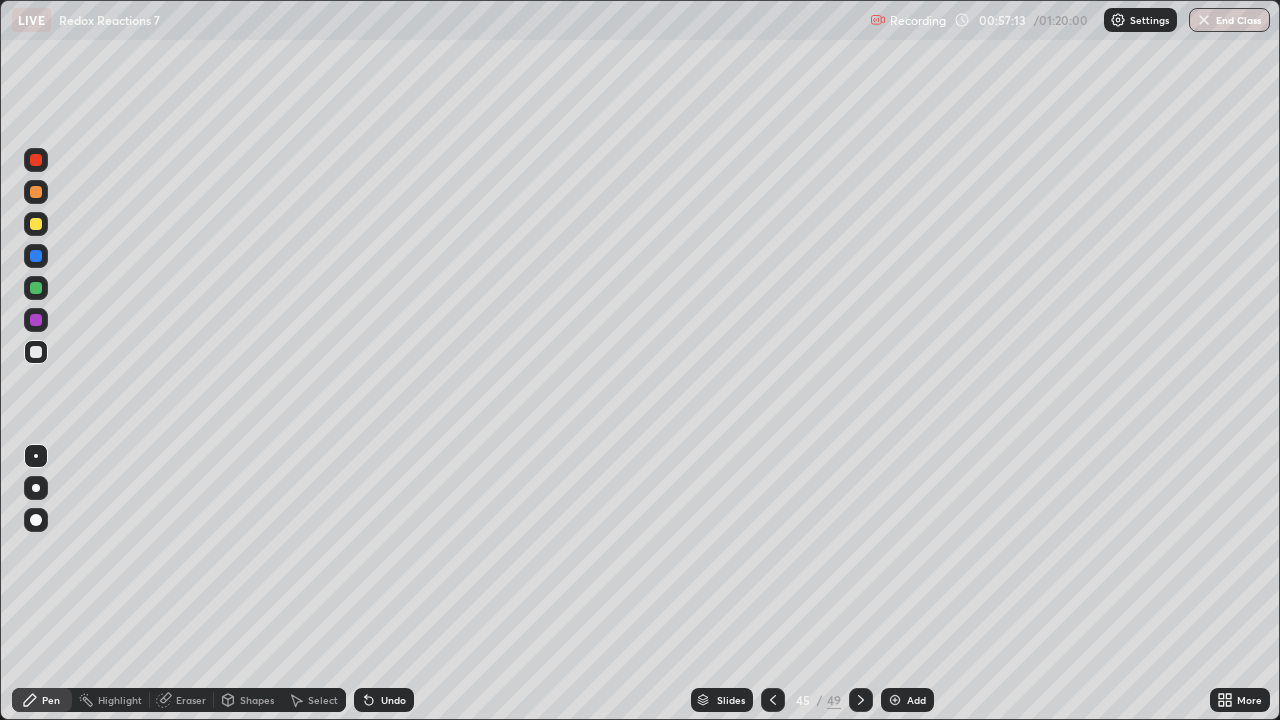click 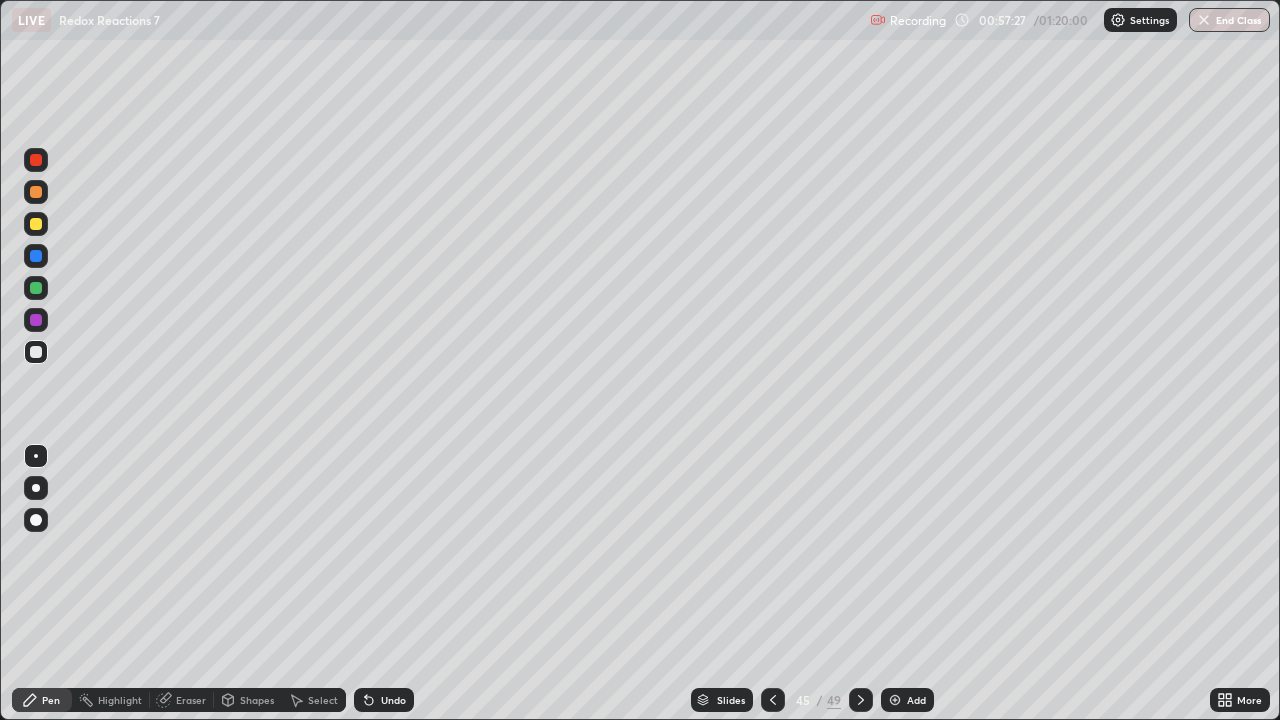 click on "Shapes" at bounding box center (257, 700) 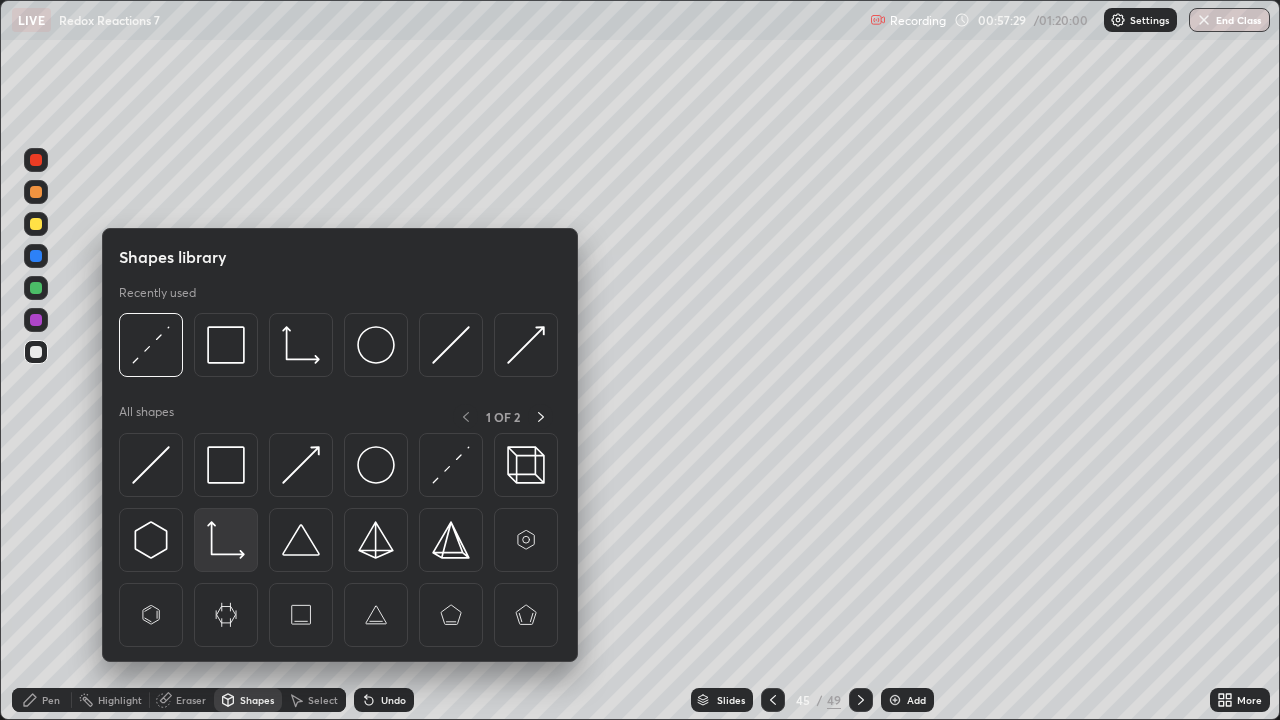 click at bounding box center (226, 540) 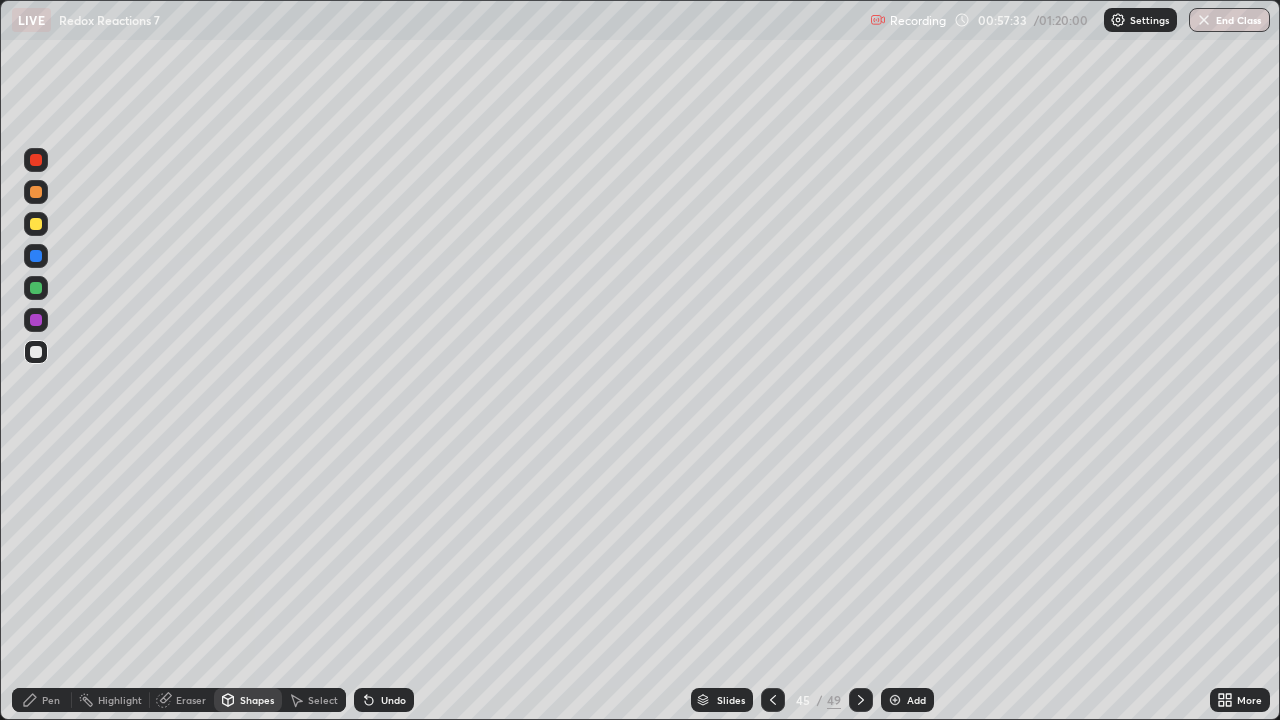 click on "Pen" at bounding box center [42, 700] 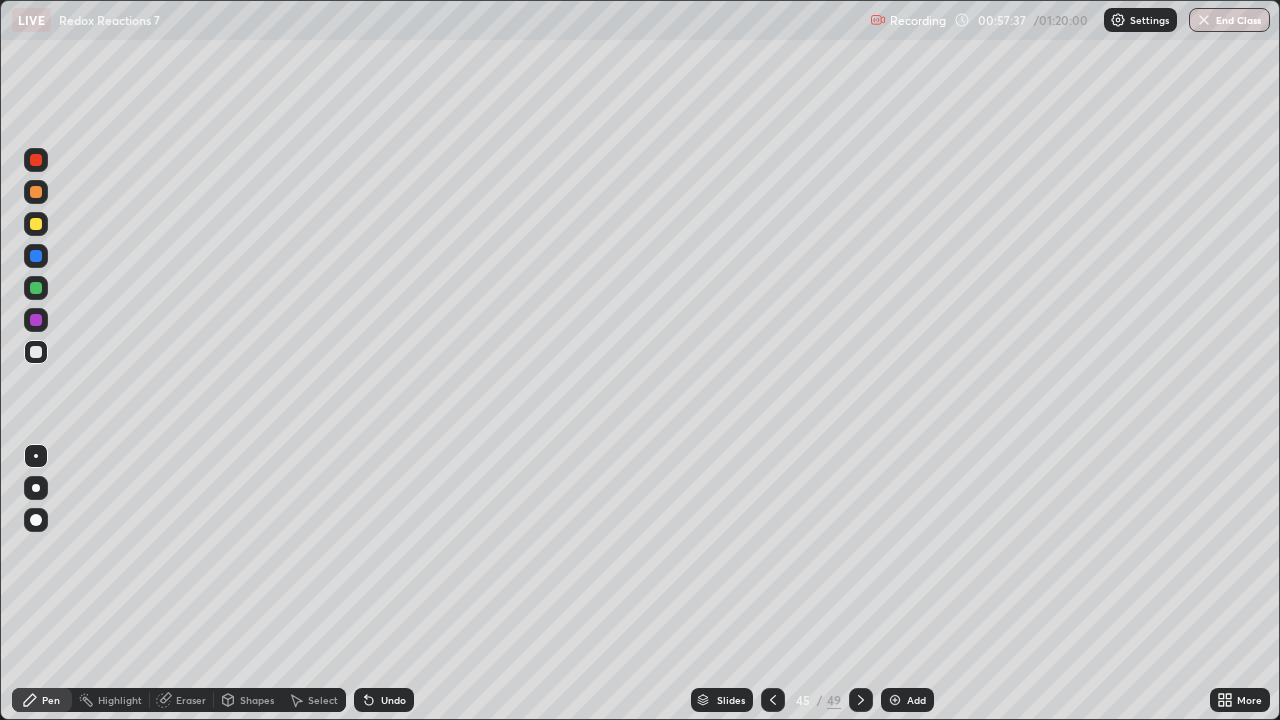 click on "Shapes" at bounding box center (257, 700) 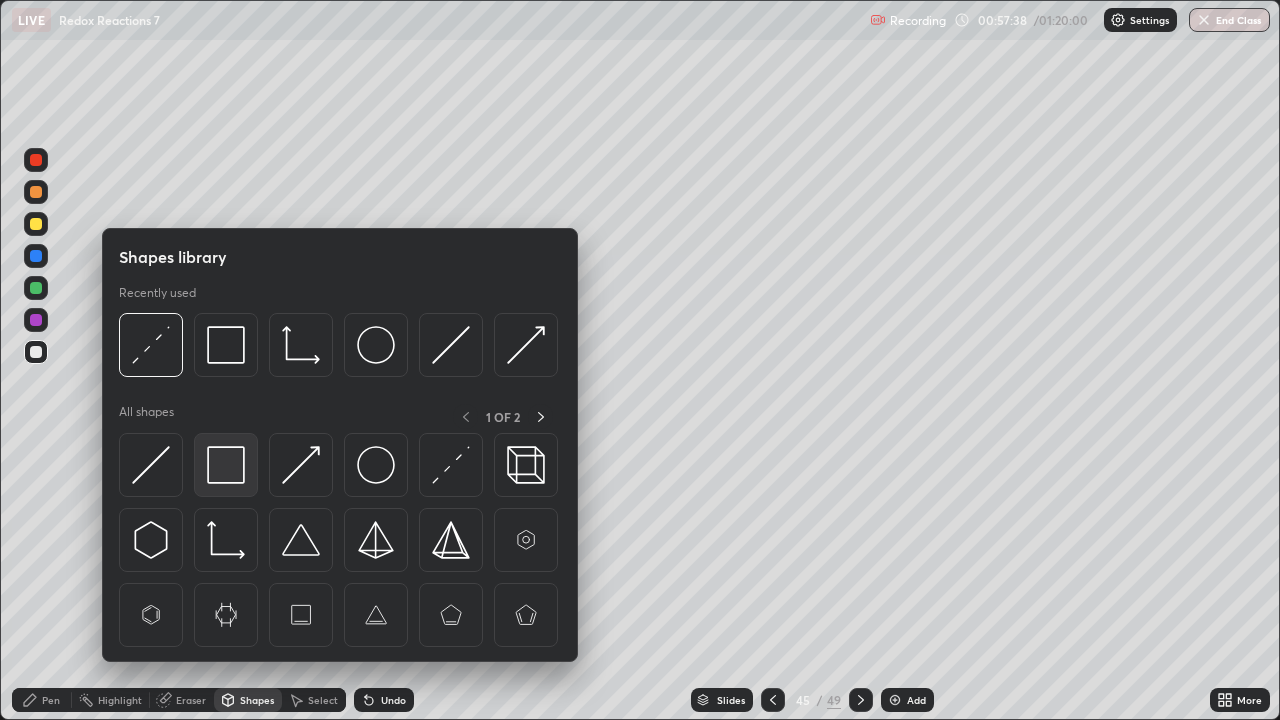 click at bounding box center (226, 465) 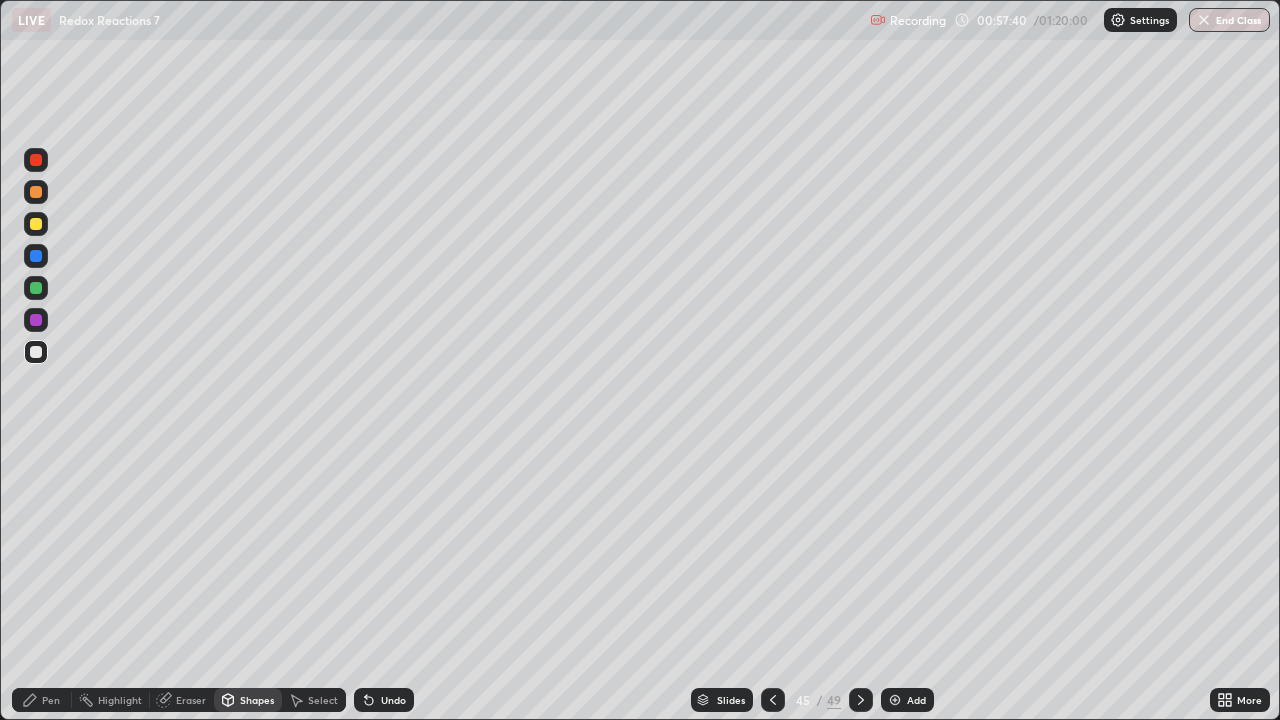 click at bounding box center [36, 192] 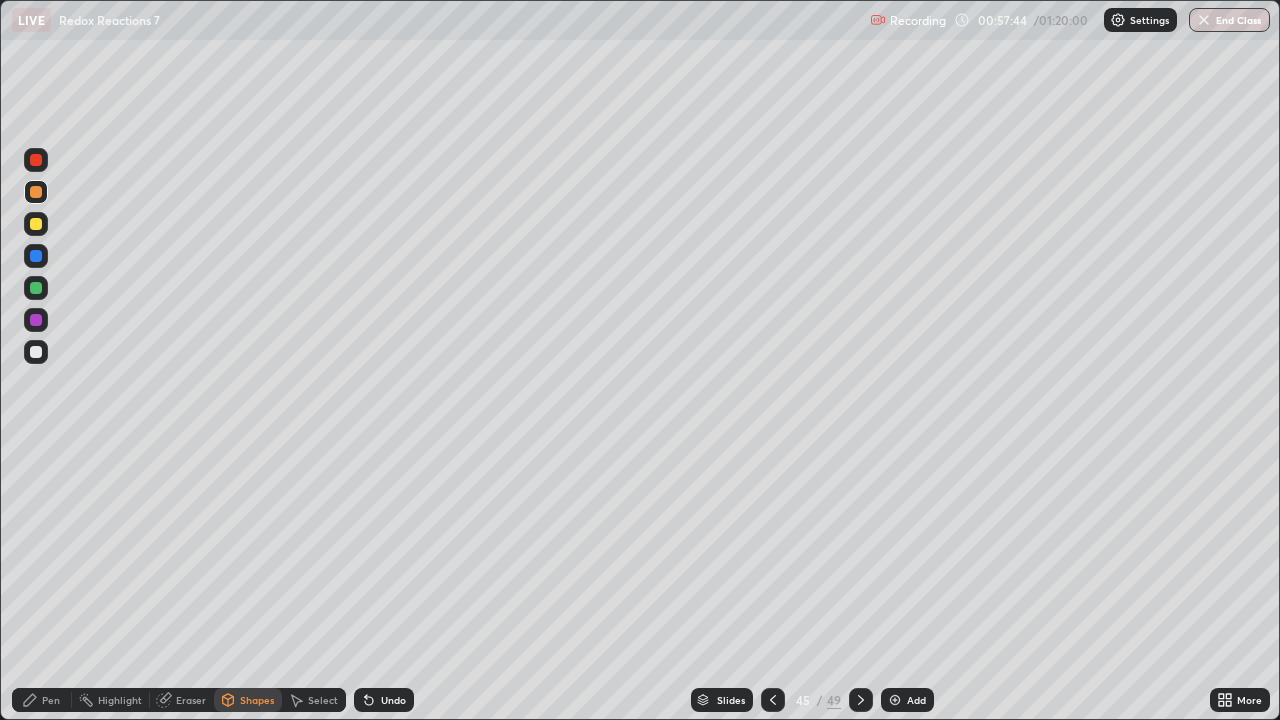 click on "Pen" at bounding box center (51, 700) 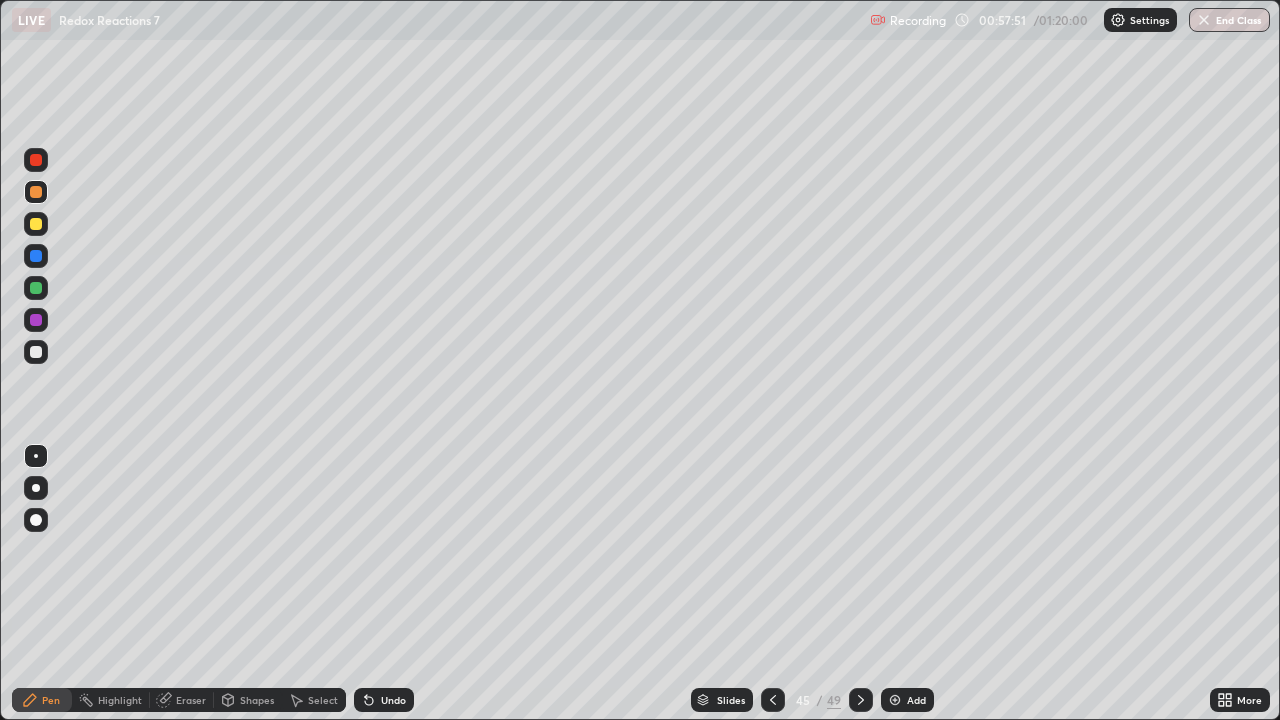 click on "Shapes" at bounding box center [257, 700] 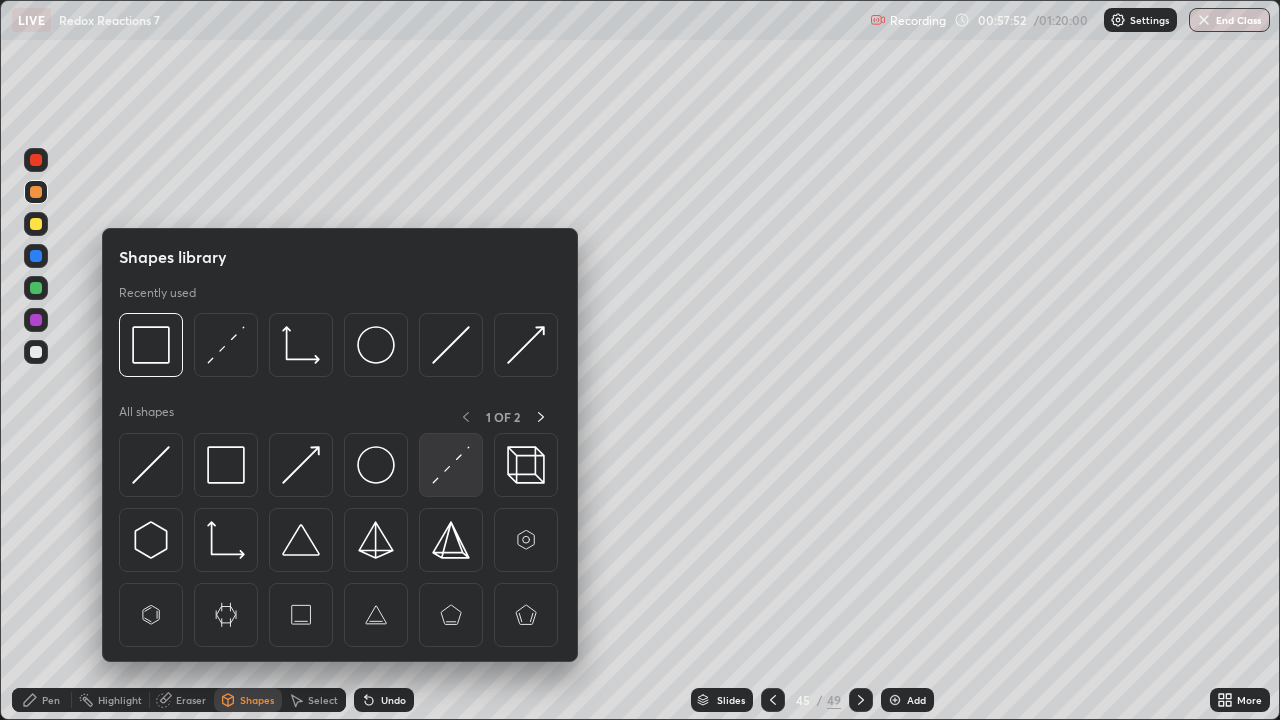 click at bounding box center (451, 465) 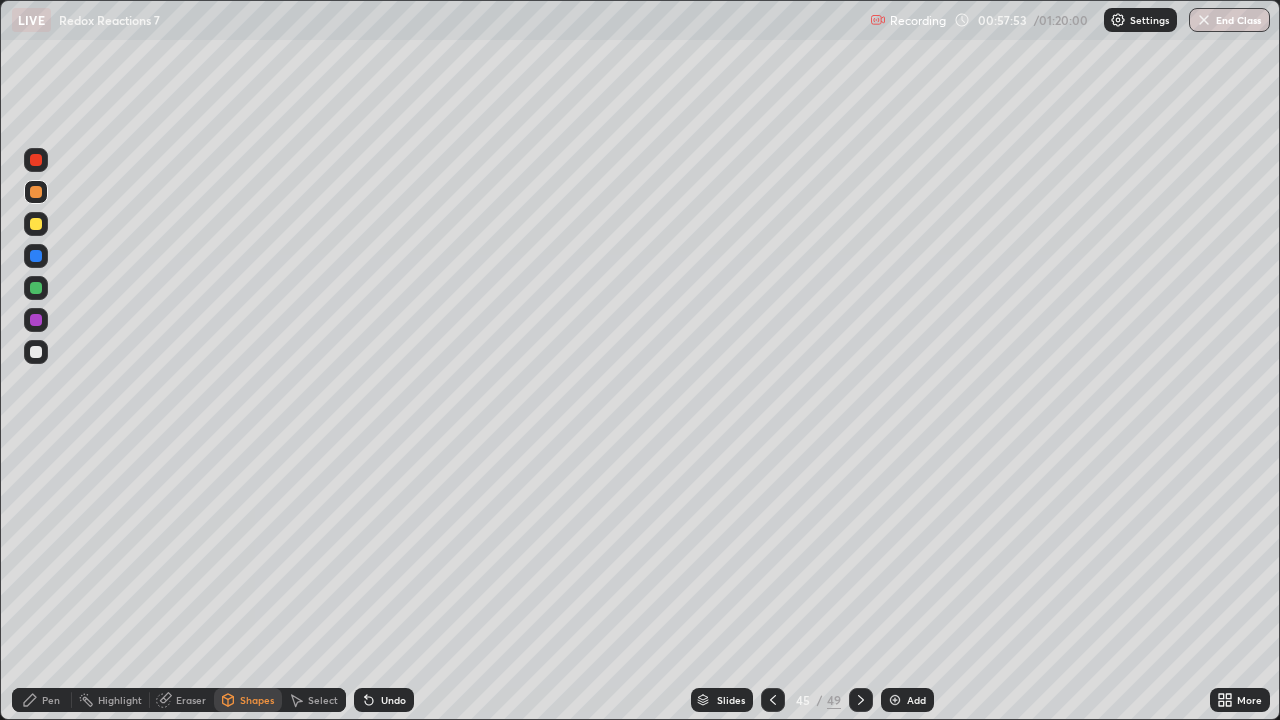 click at bounding box center [36, 288] 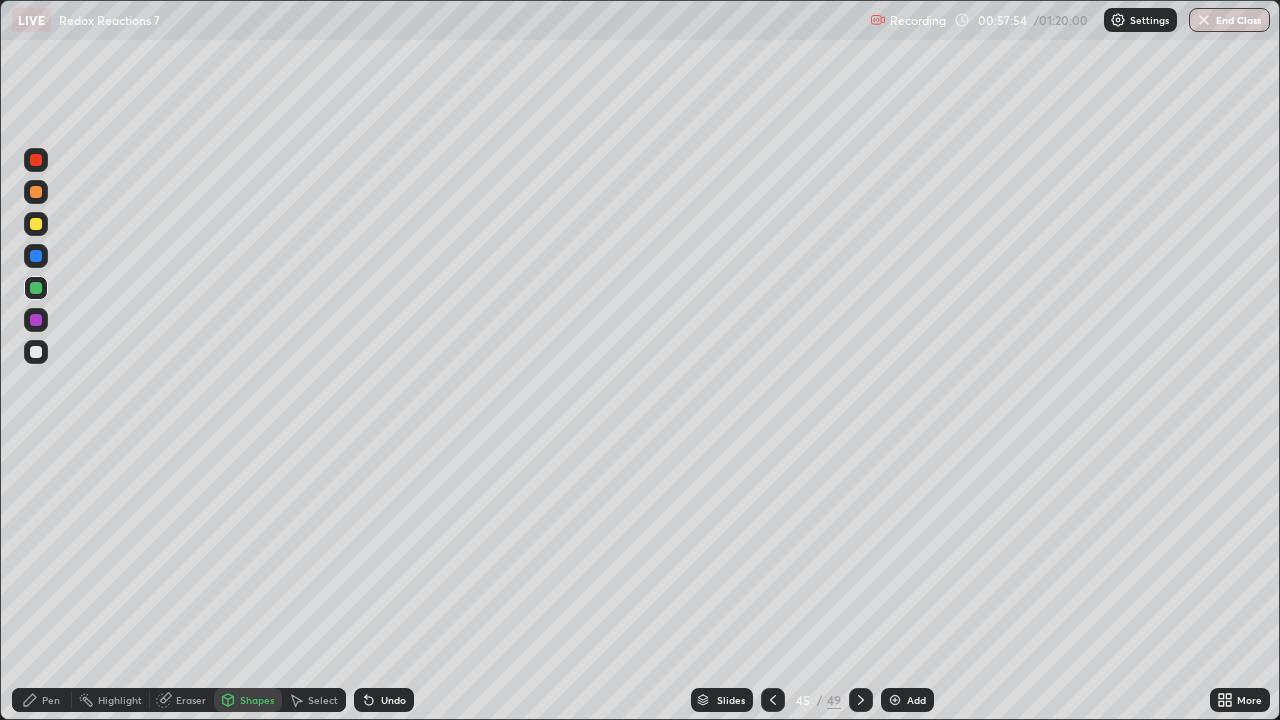 click on "Shapes" at bounding box center [257, 700] 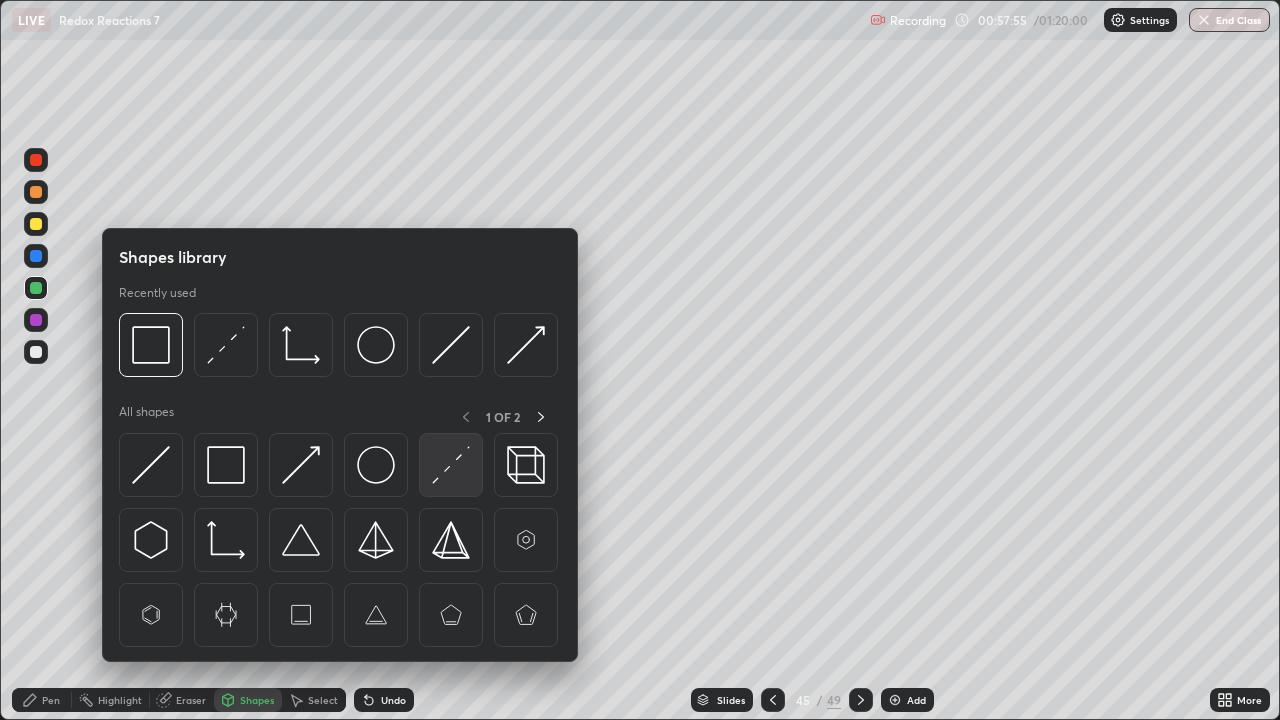 click at bounding box center (451, 465) 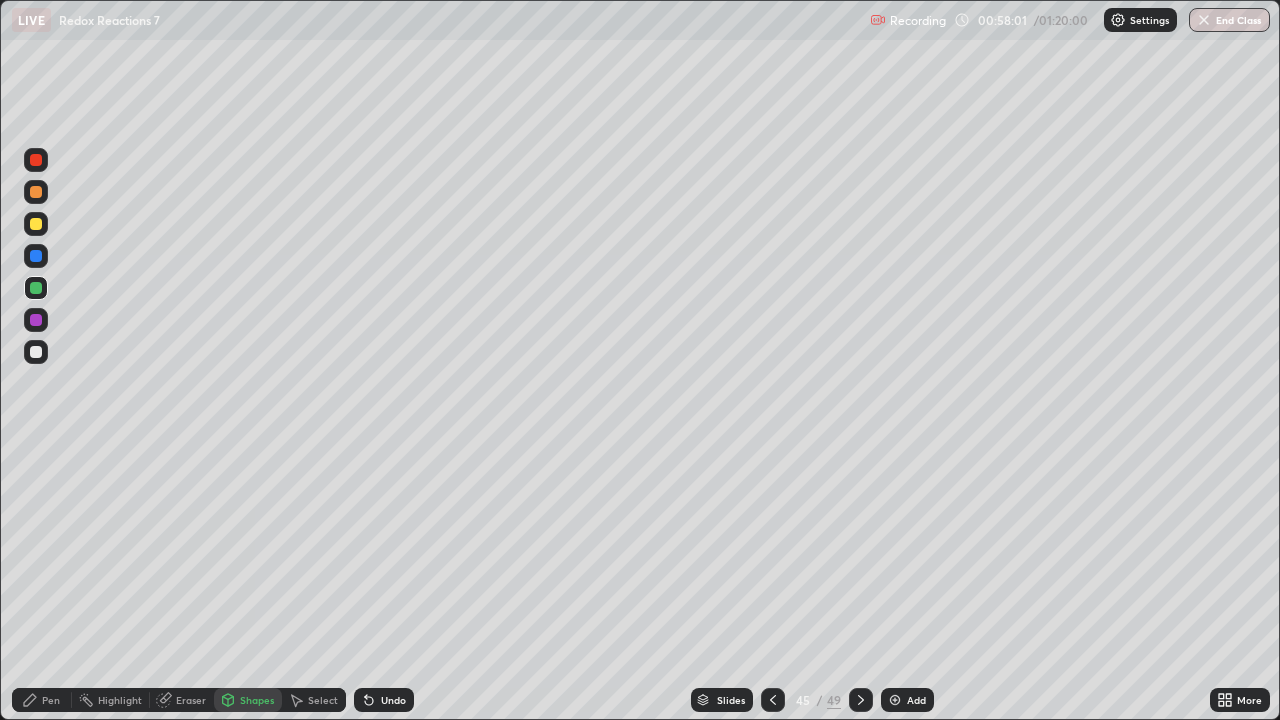 click on "Pen" at bounding box center [51, 700] 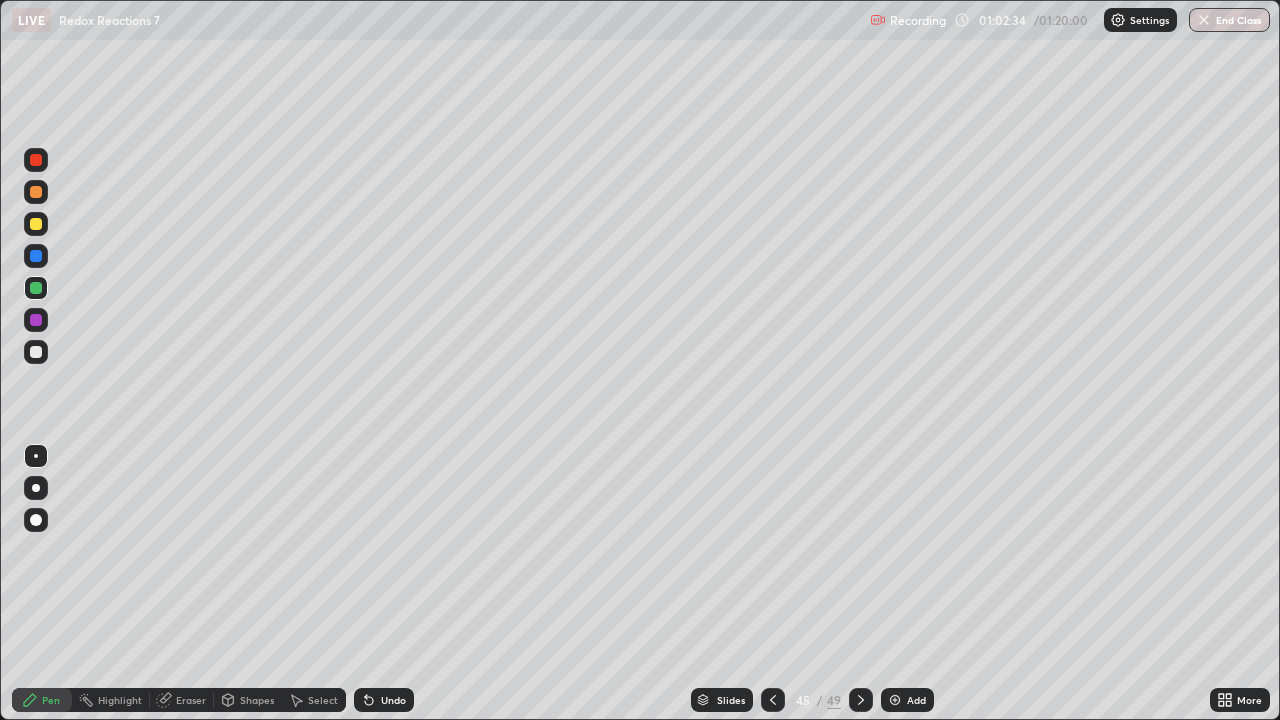 click at bounding box center [36, 352] 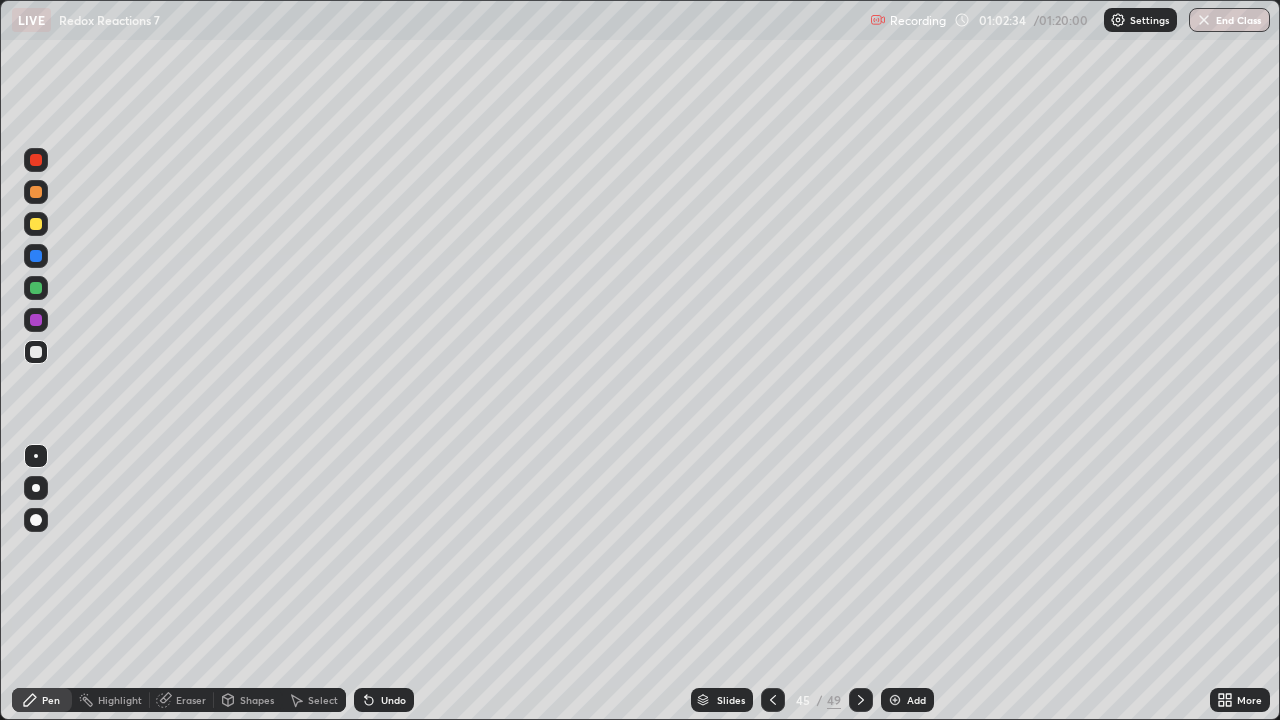 click at bounding box center (36, 192) 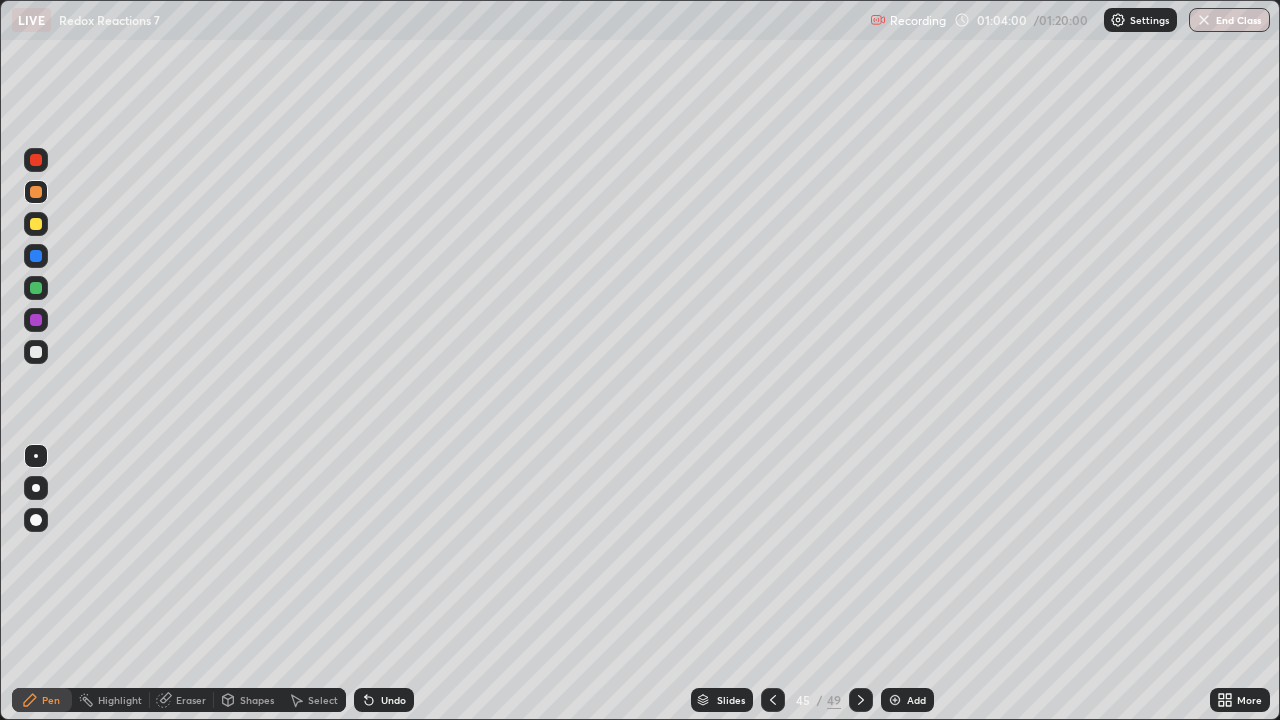 click at bounding box center [895, 700] 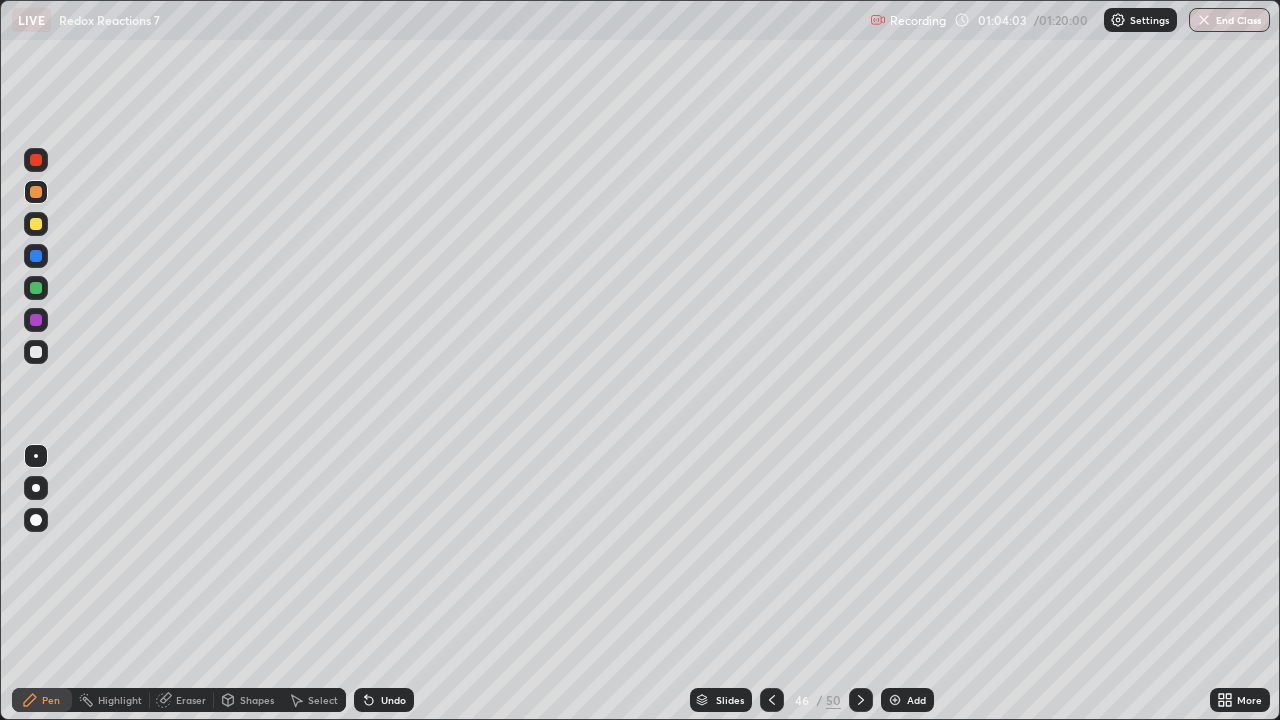 click at bounding box center (36, 352) 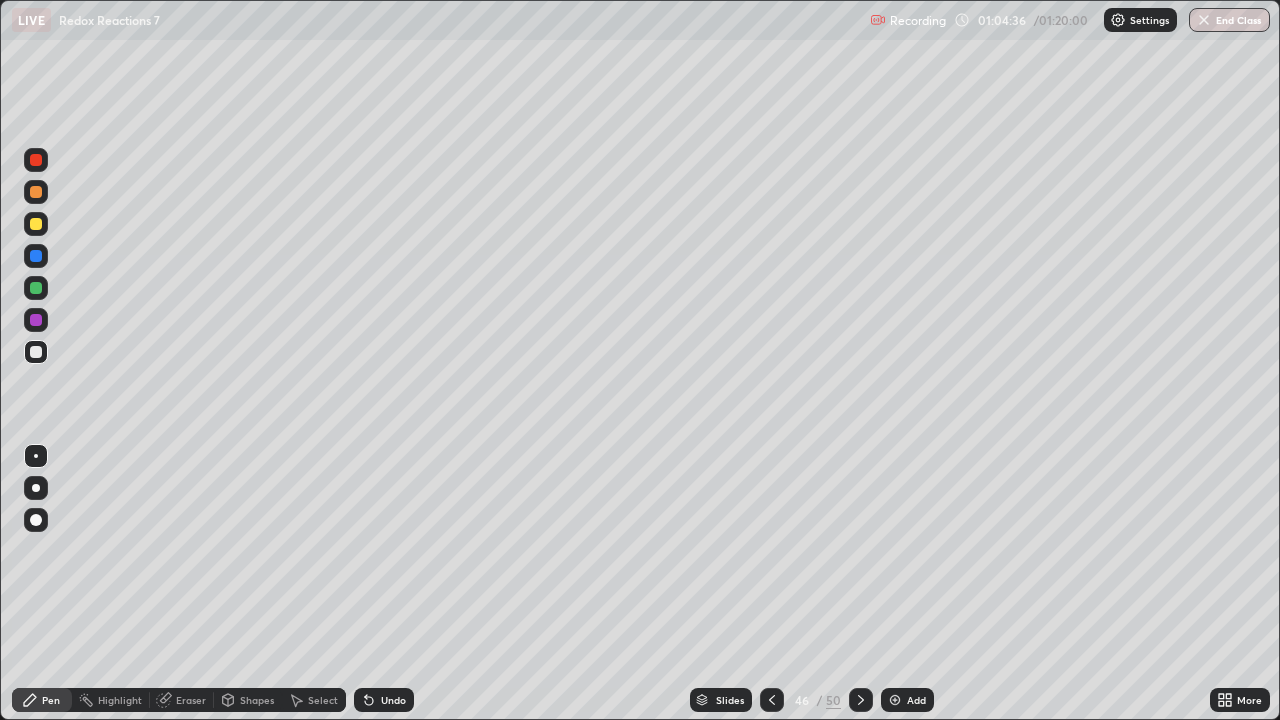 click on "Select" at bounding box center (323, 700) 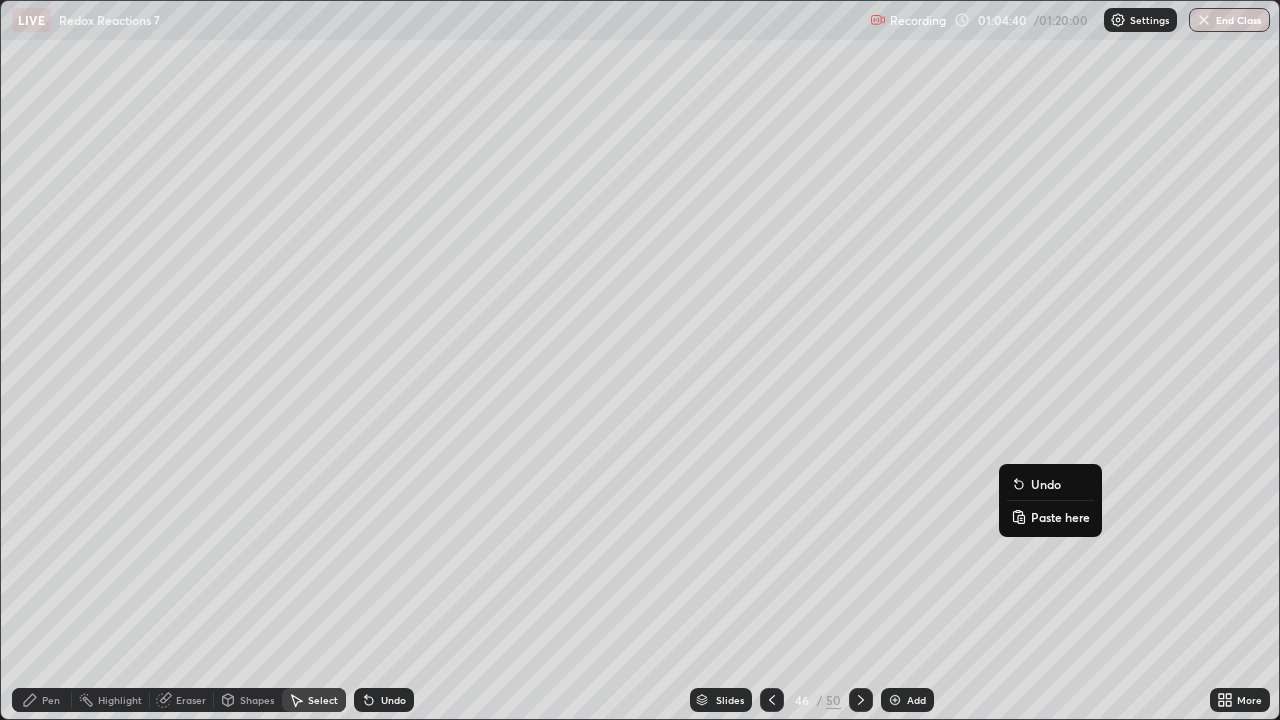 click on "Paste here" at bounding box center (1060, 517) 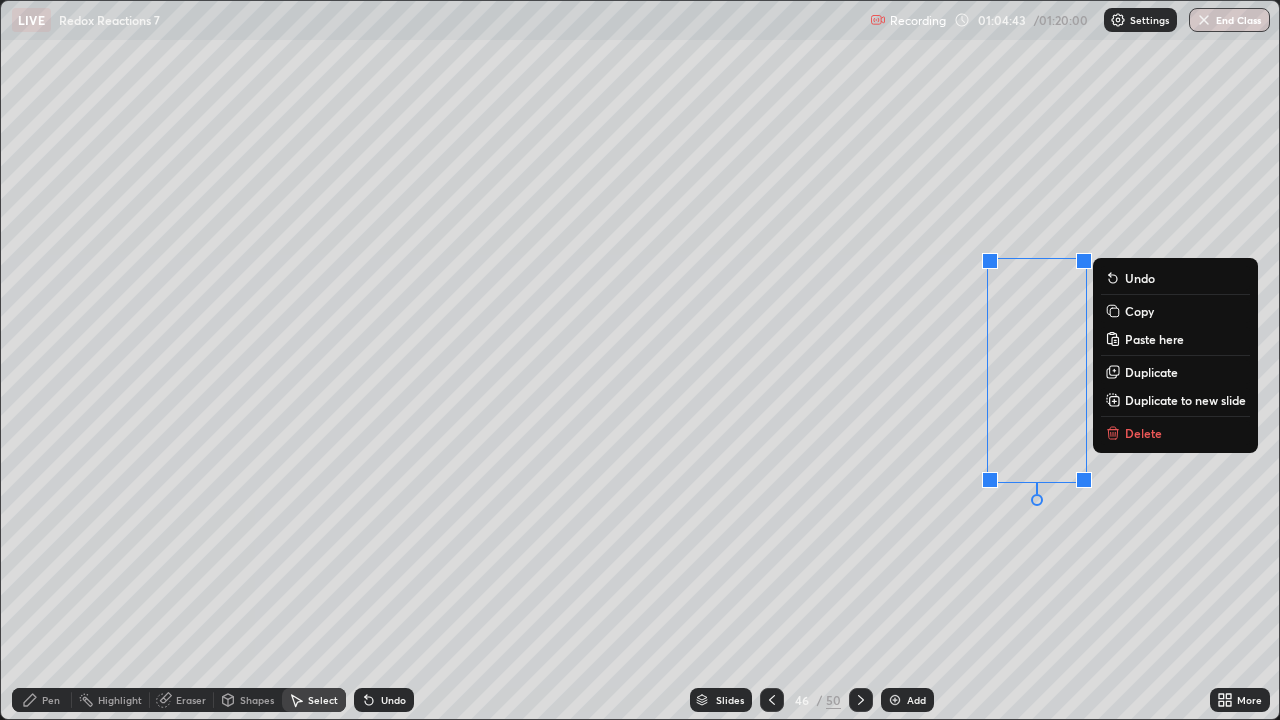 click on "Pen" at bounding box center (51, 700) 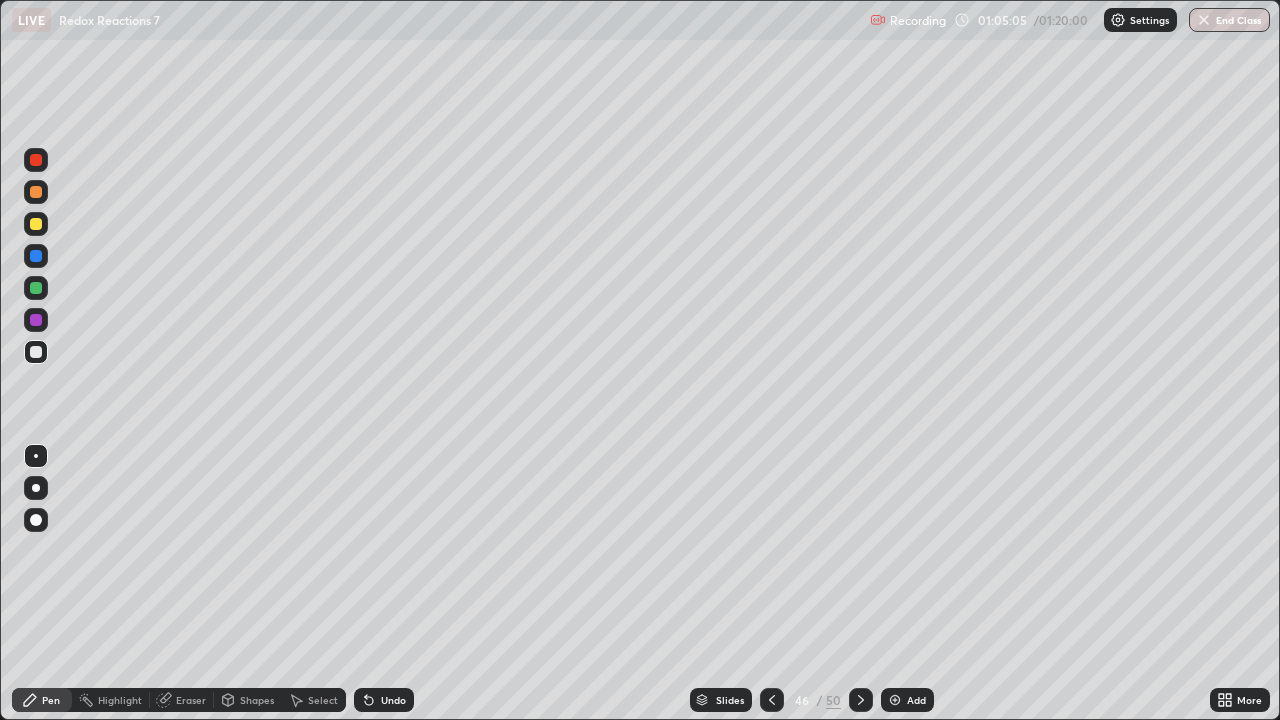 click 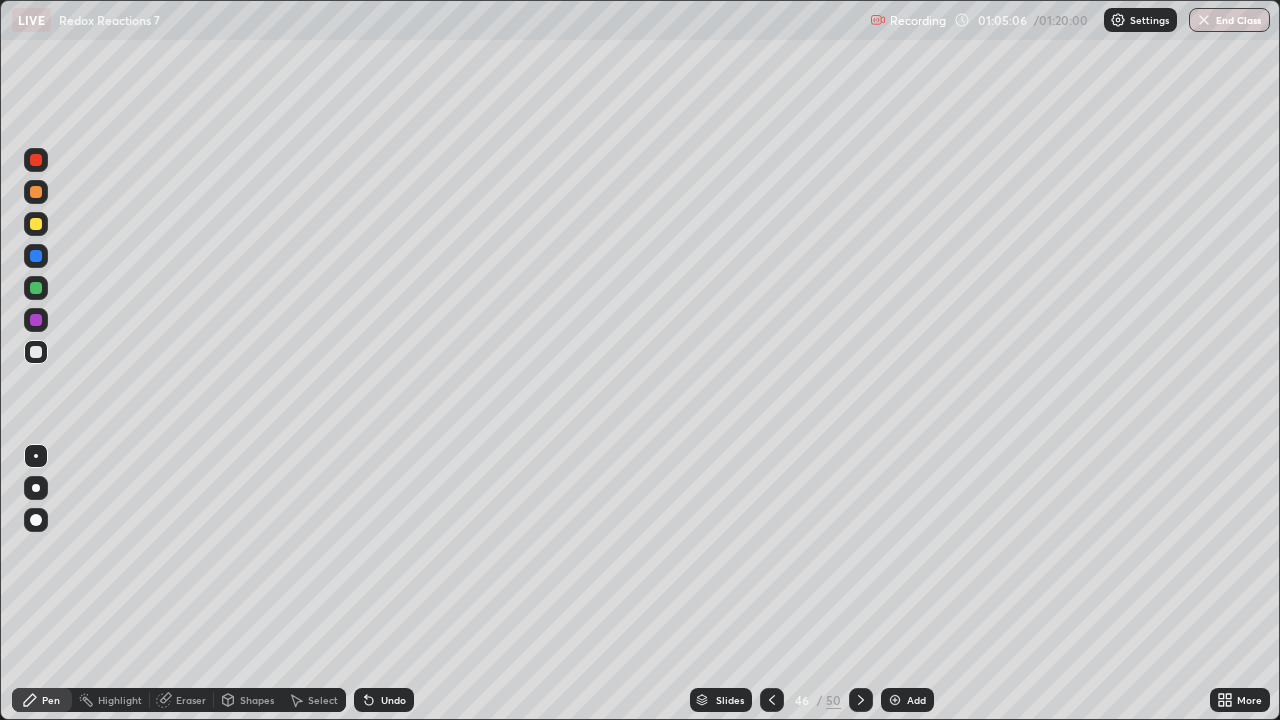 click 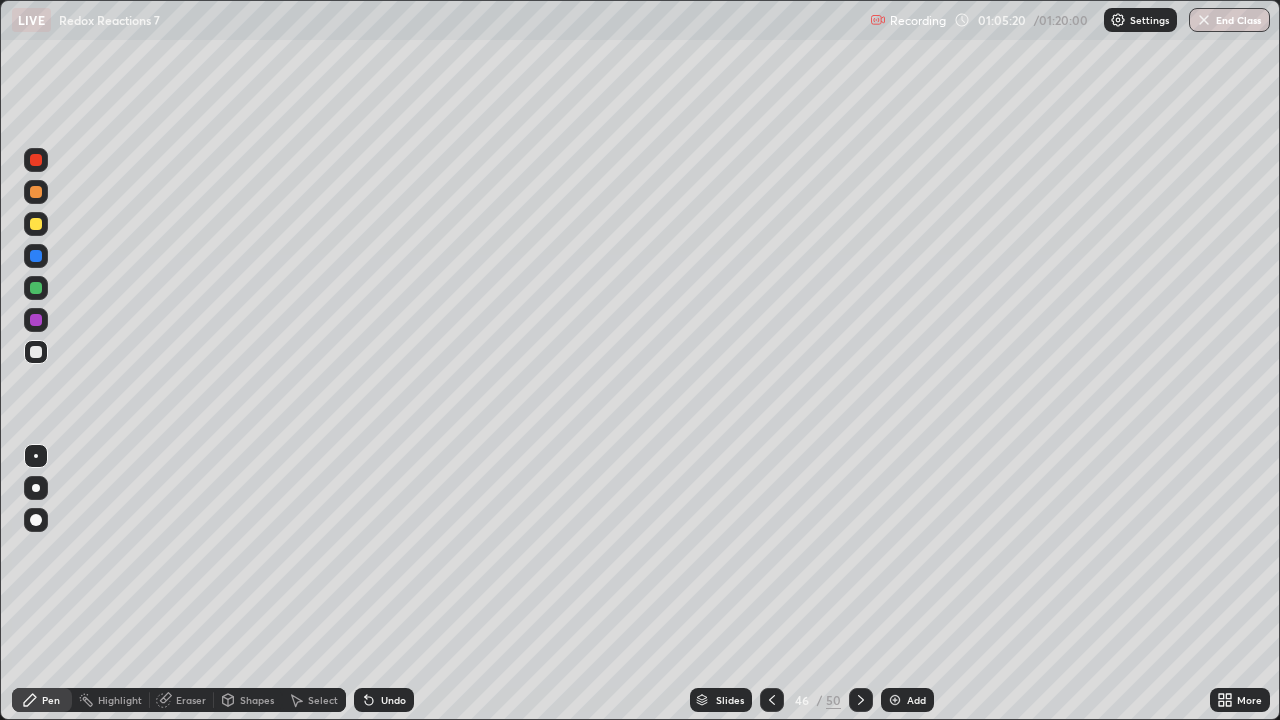 click 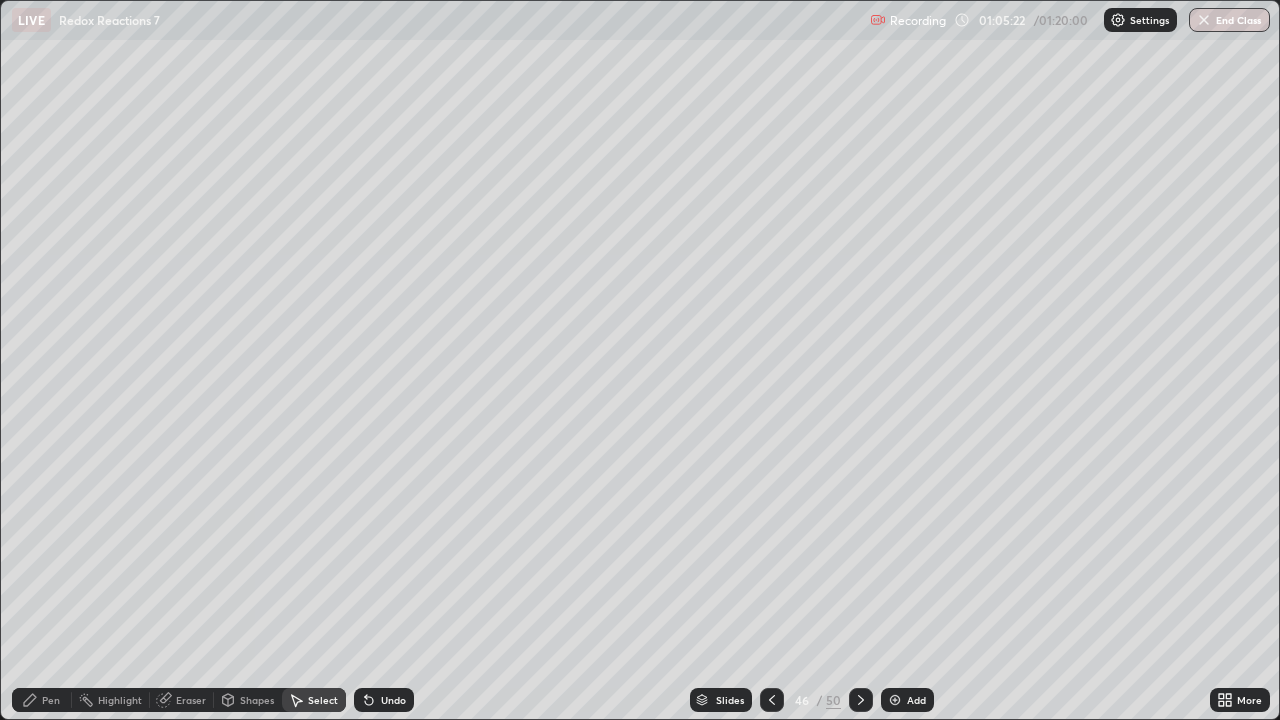click on "Shapes" at bounding box center [257, 700] 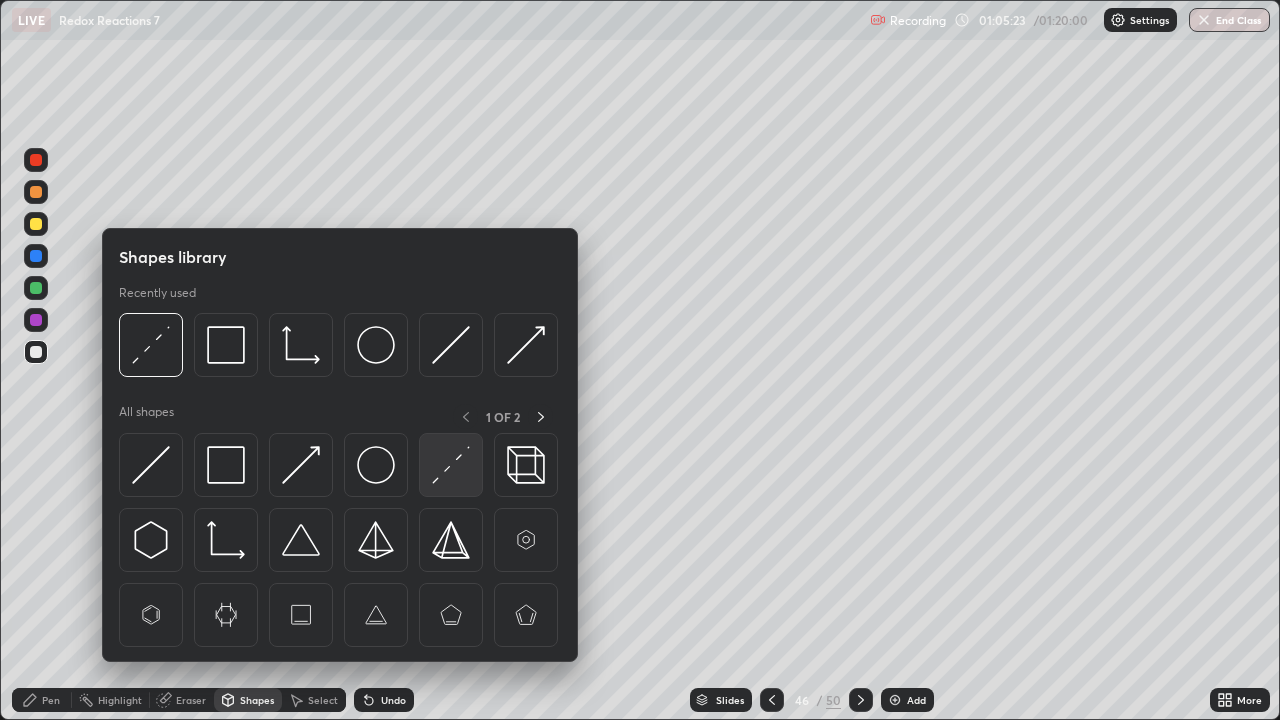 click at bounding box center (451, 465) 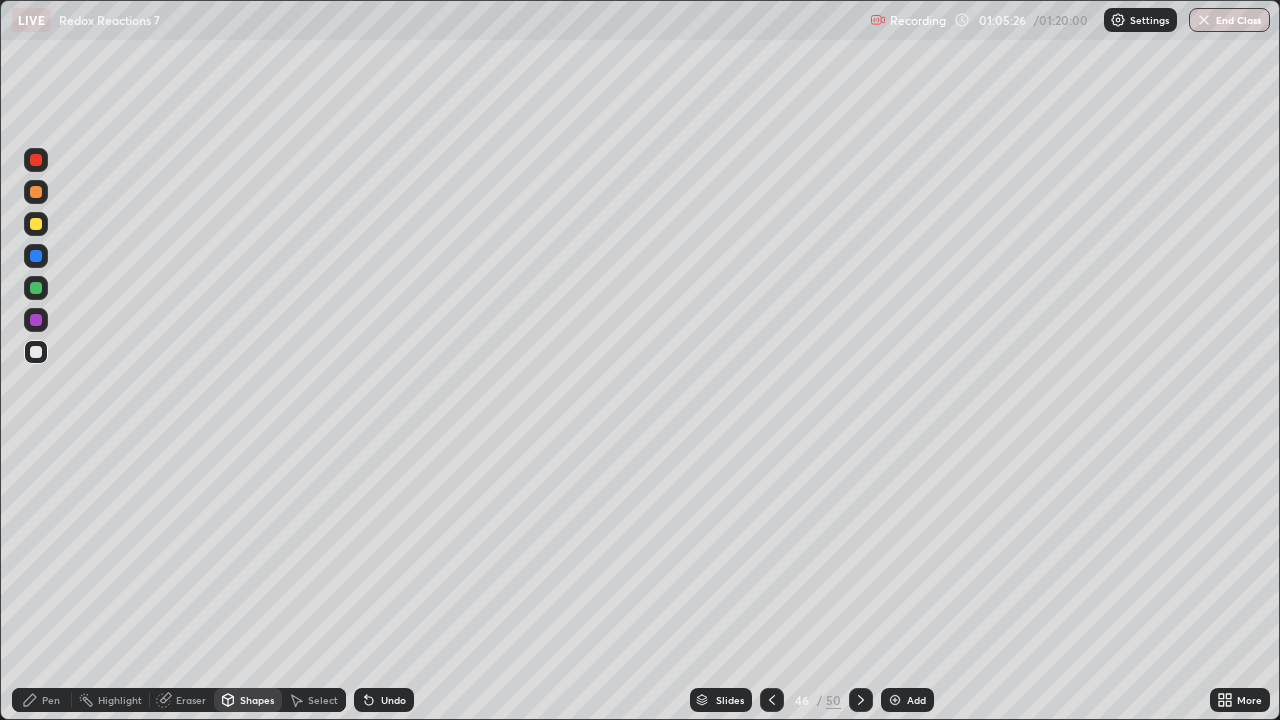 click on "Pen" at bounding box center (51, 700) 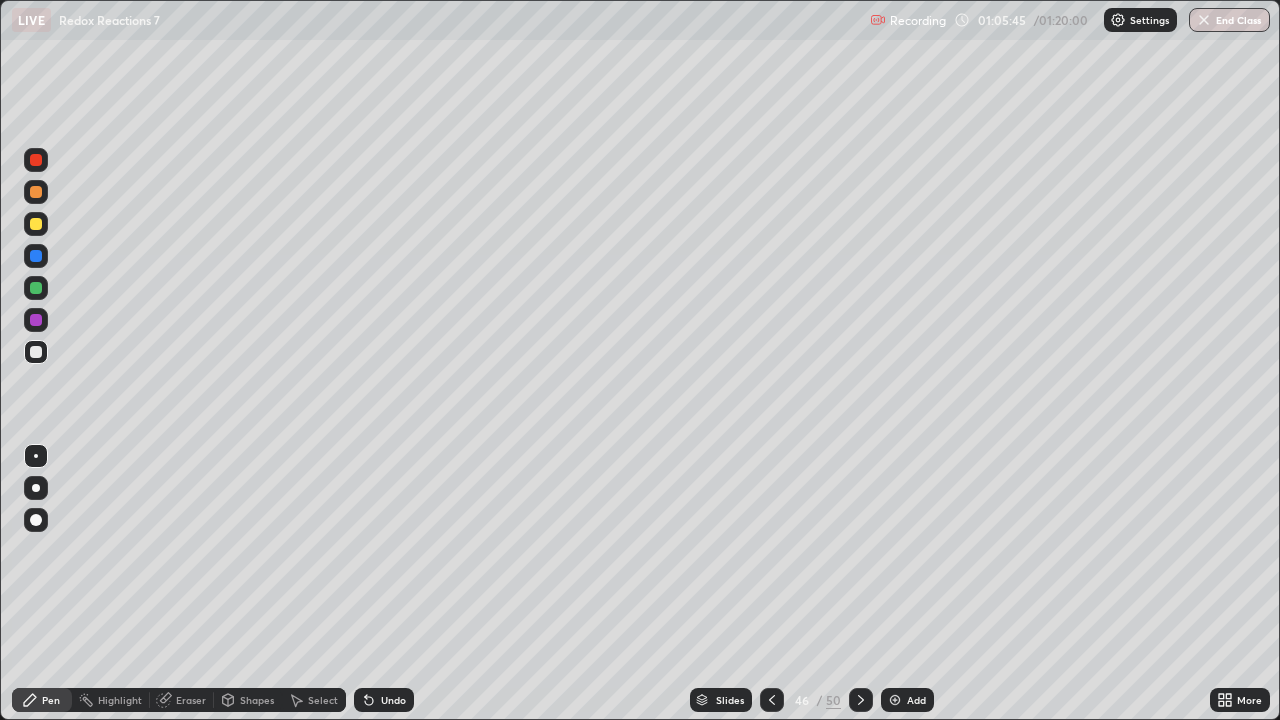 click on "Shapes" at bounding box center (257, 700) 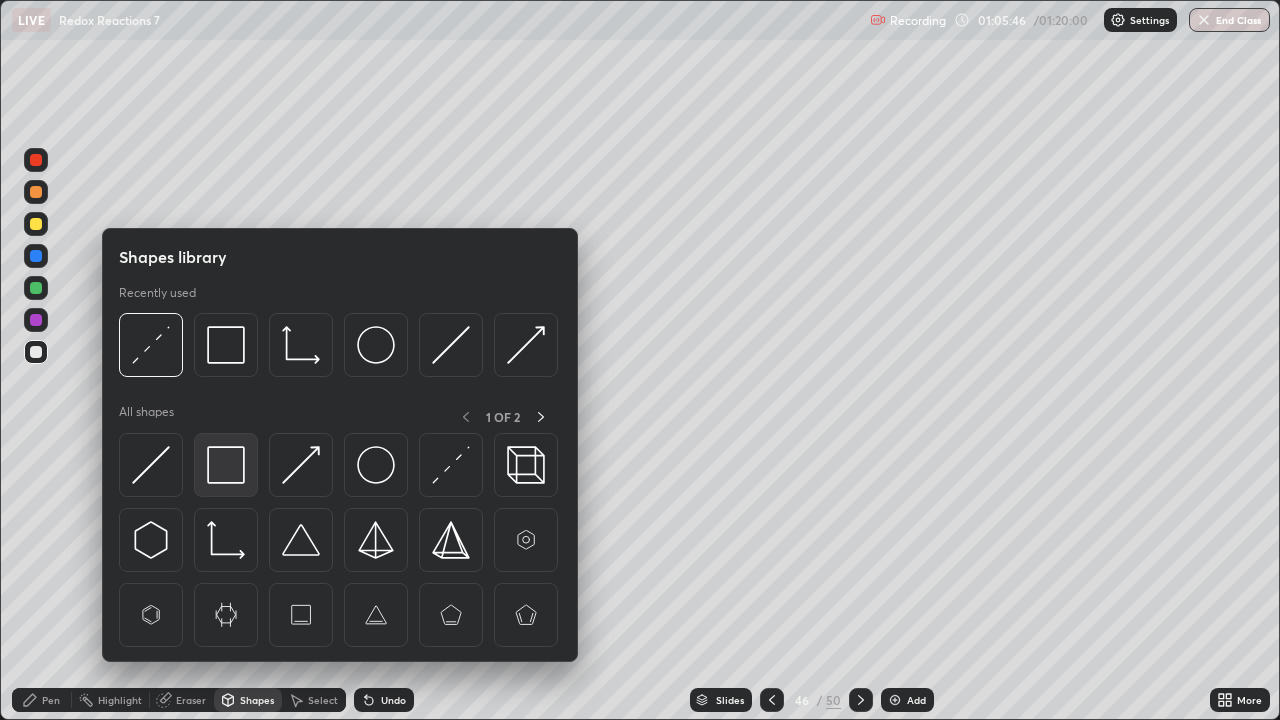 click at bounding box center (226, 465) 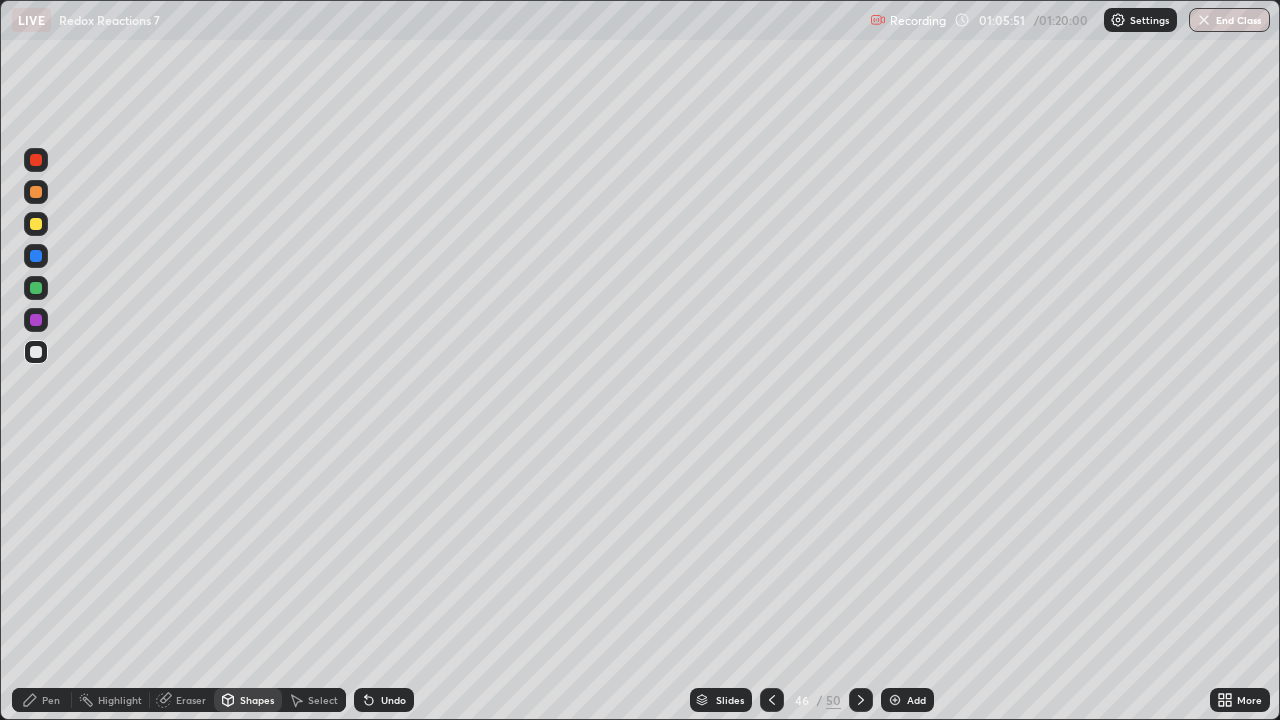 click at bounding box center [36, 352] 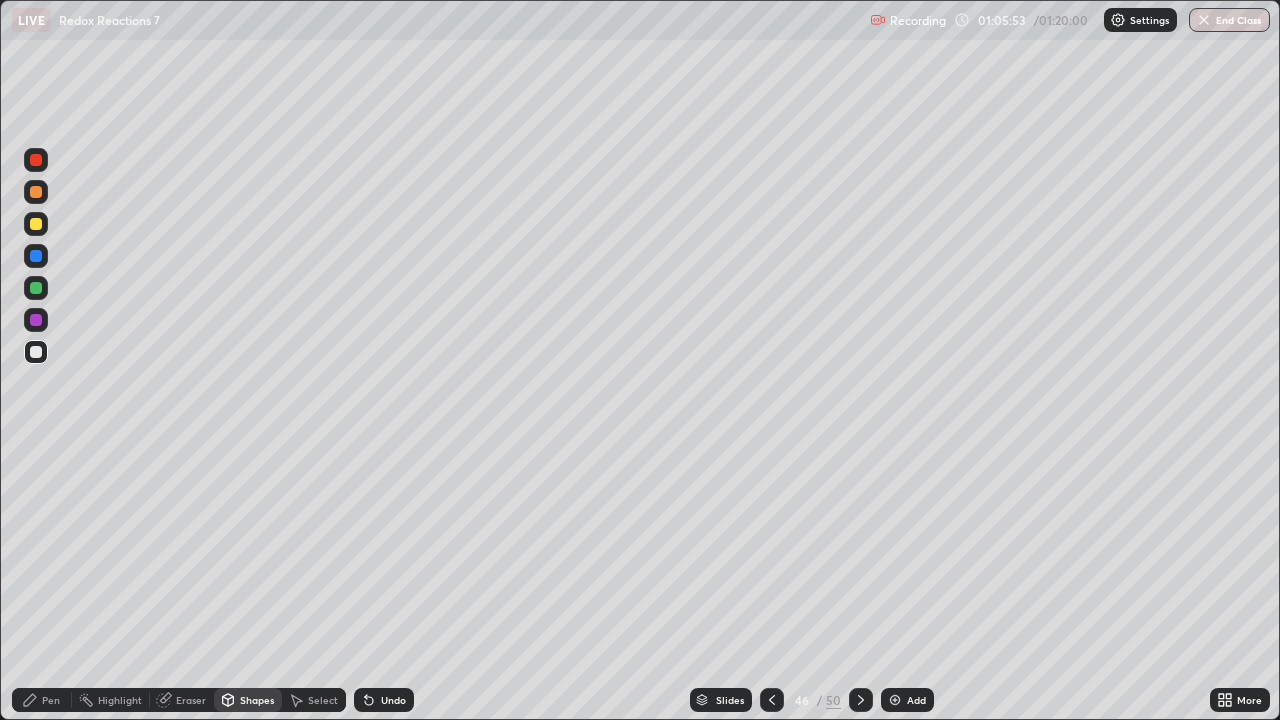 click at bounding box center [36, 224] 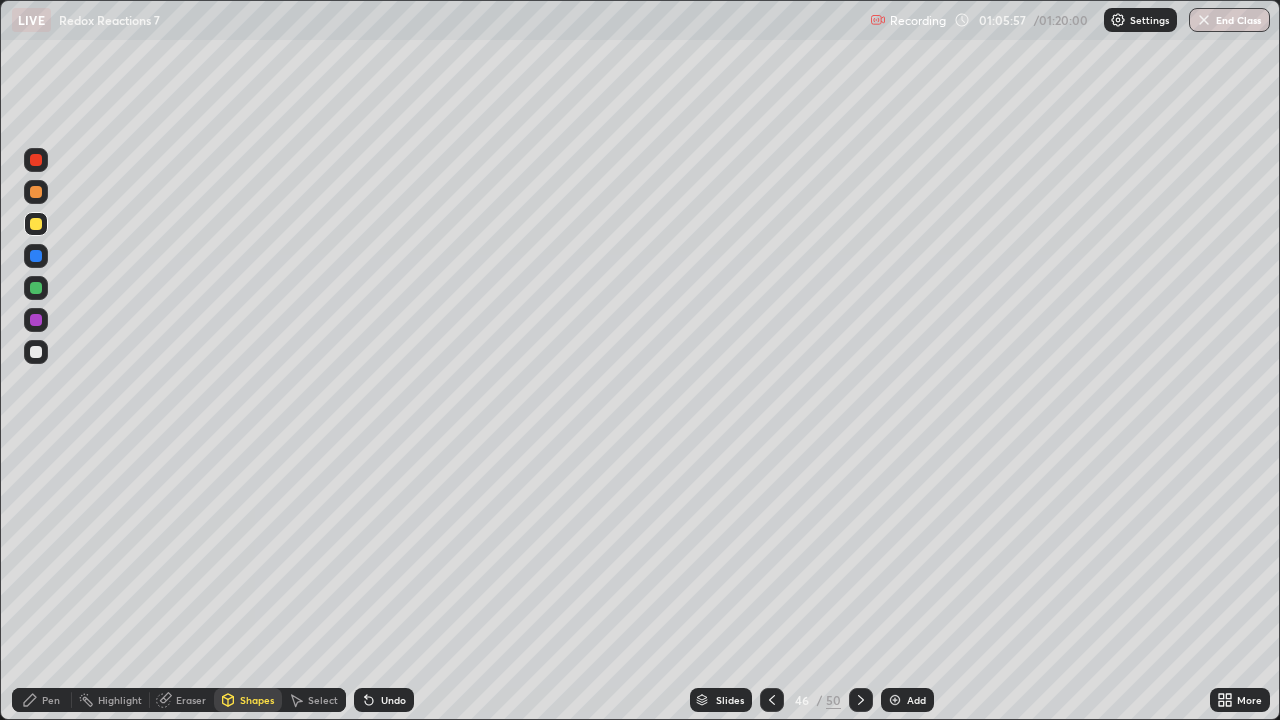 click 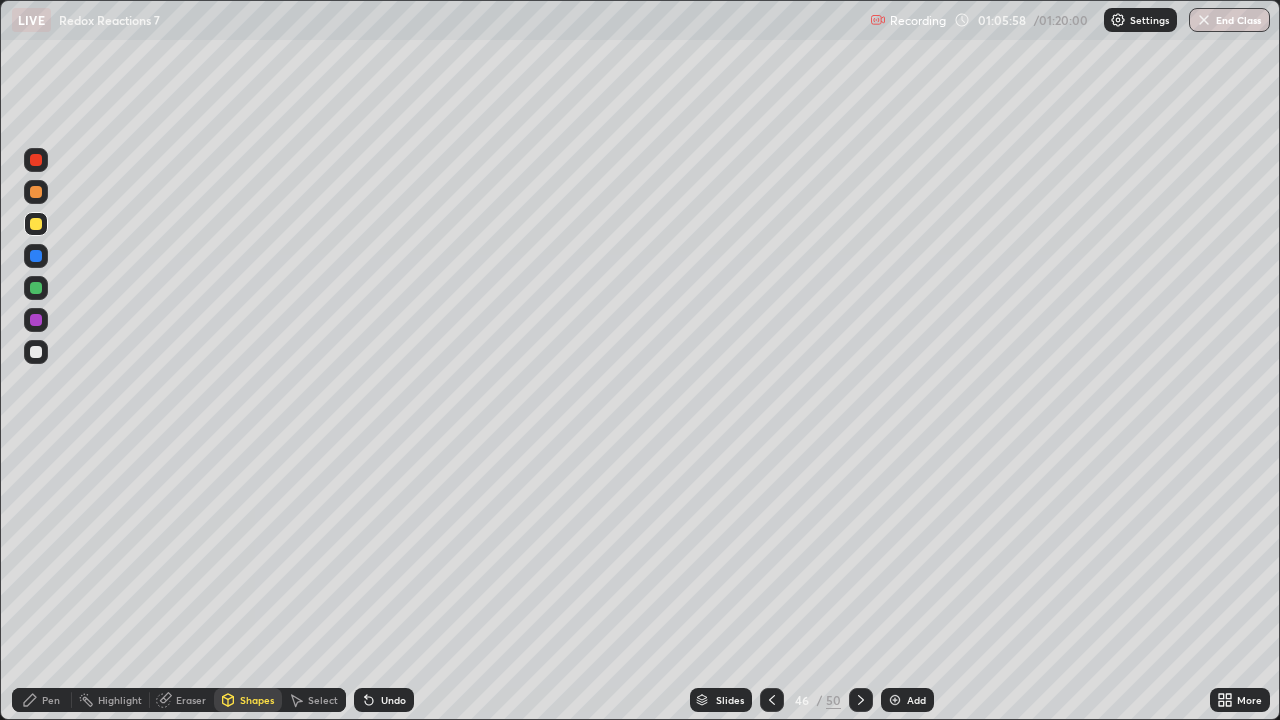 click on "Pen" at bounding box center [42, 700] 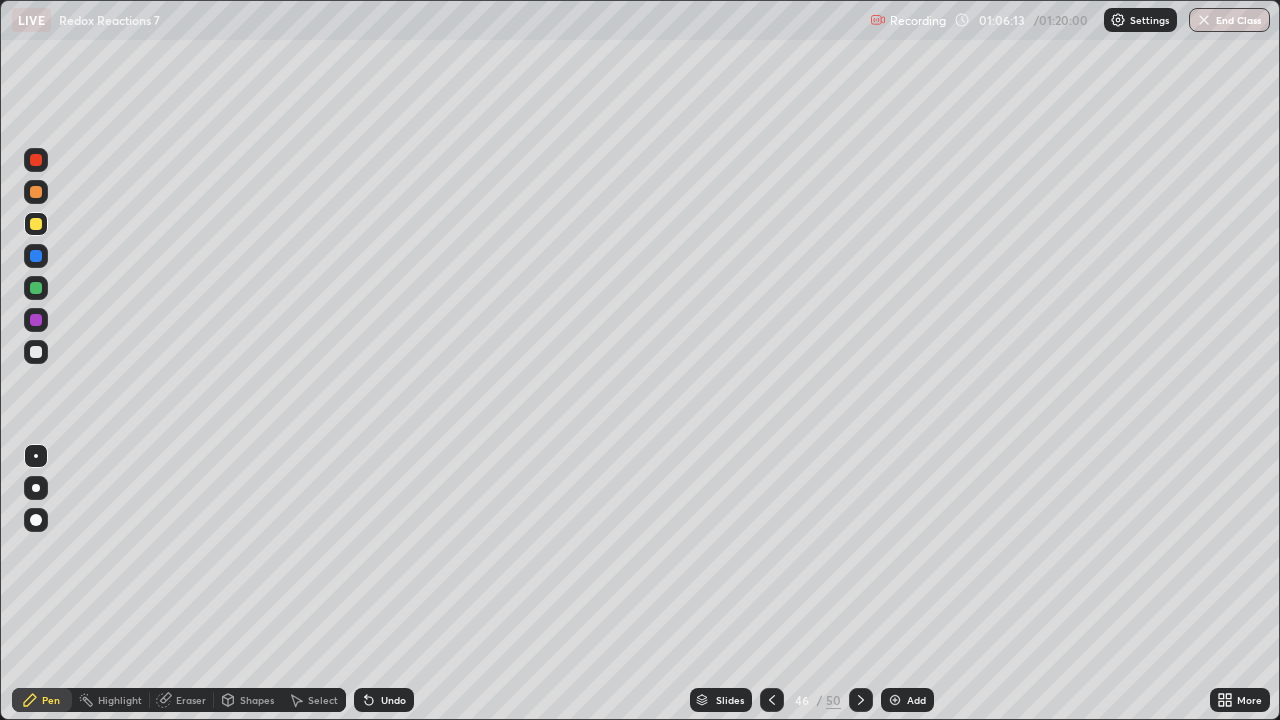 click 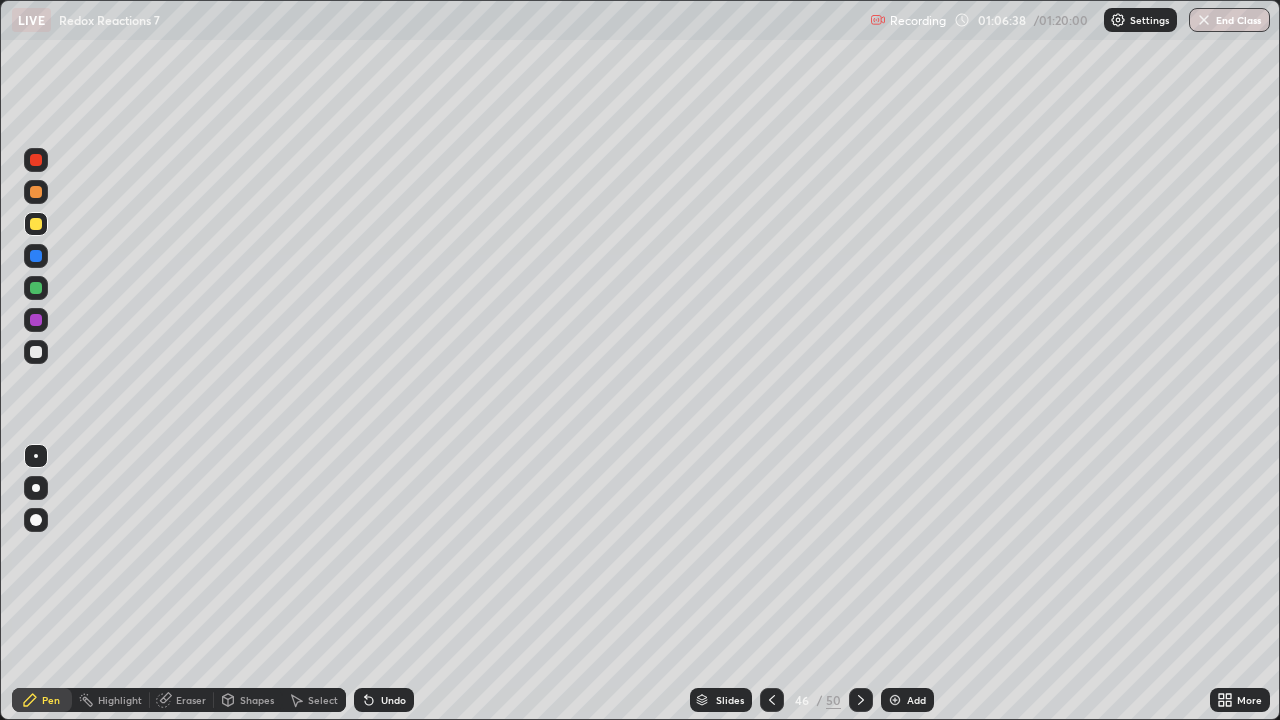click on "Eraser" at bounding box center [191, 700] 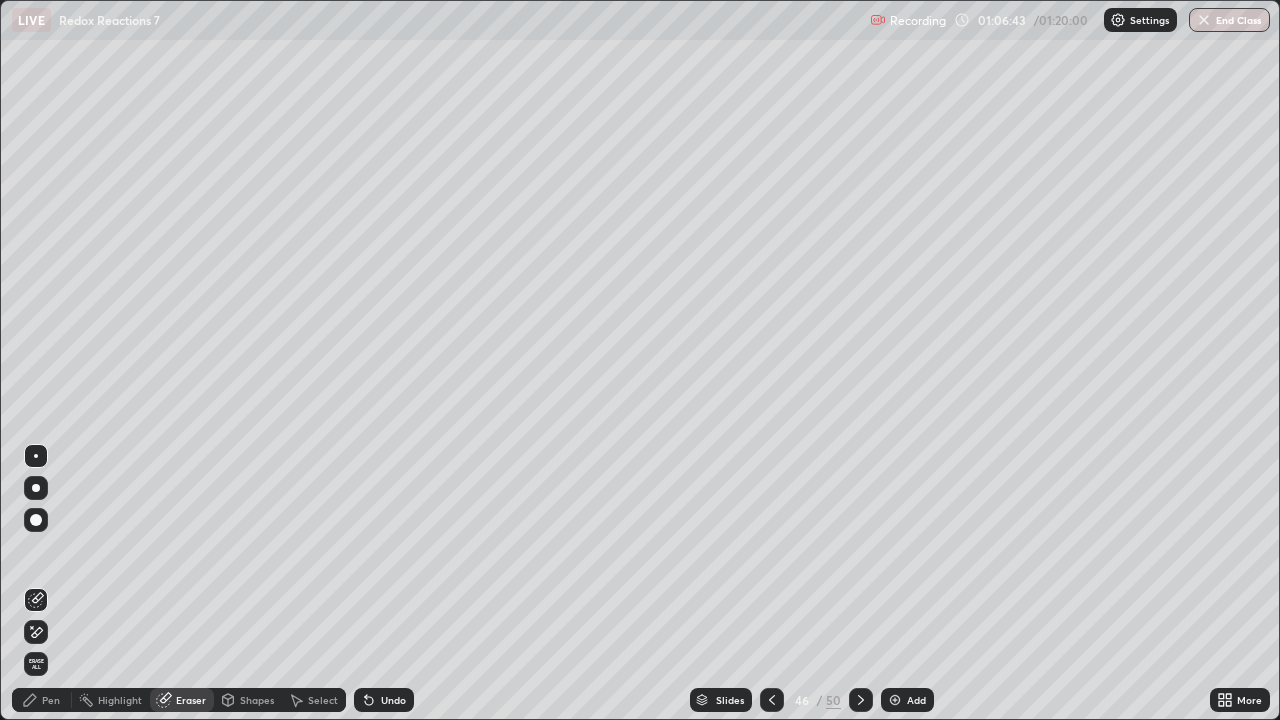 click on "Select" at bounding box center [323, 700] 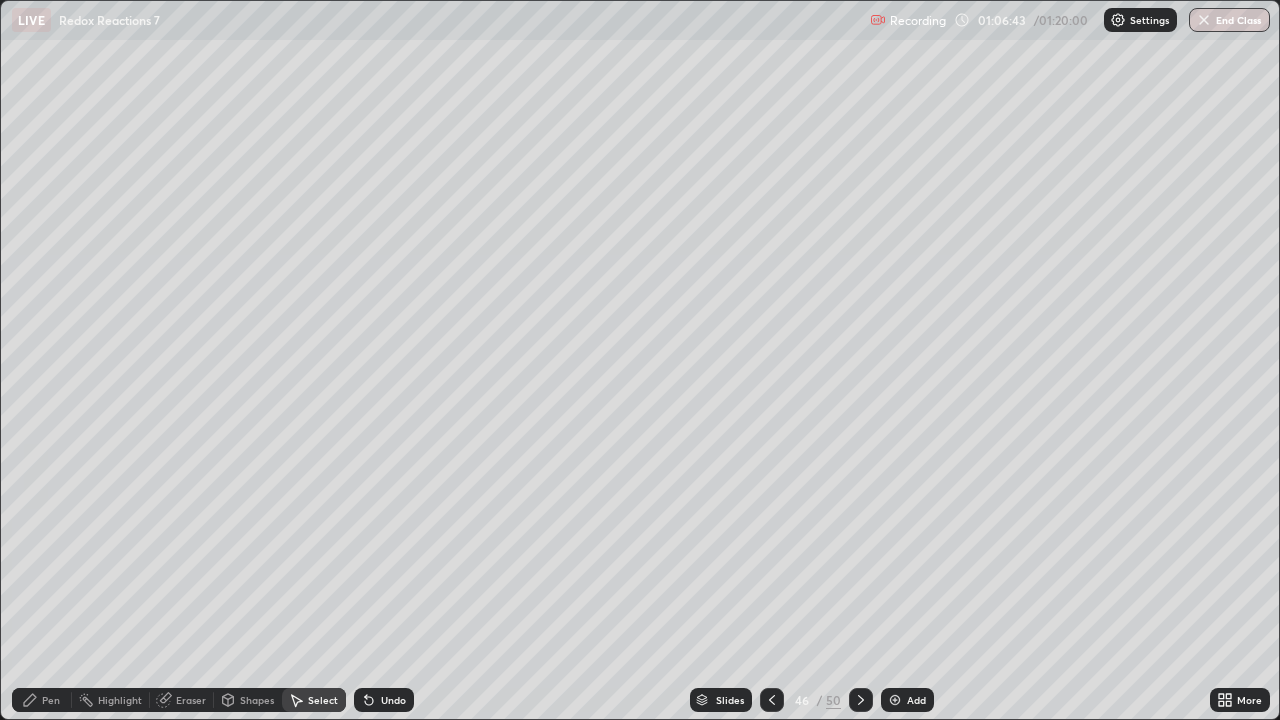 click on "Shapes" at bounding box center [257, 700] 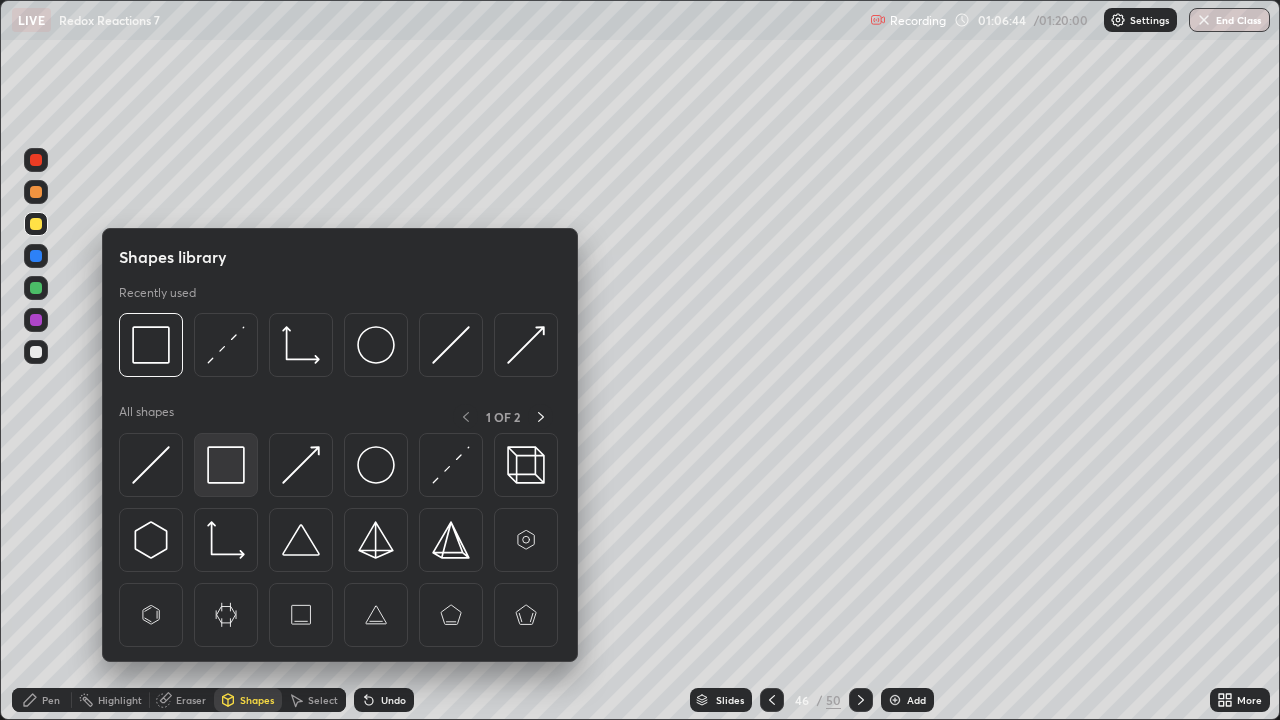 click at bounding box center (226, 465) 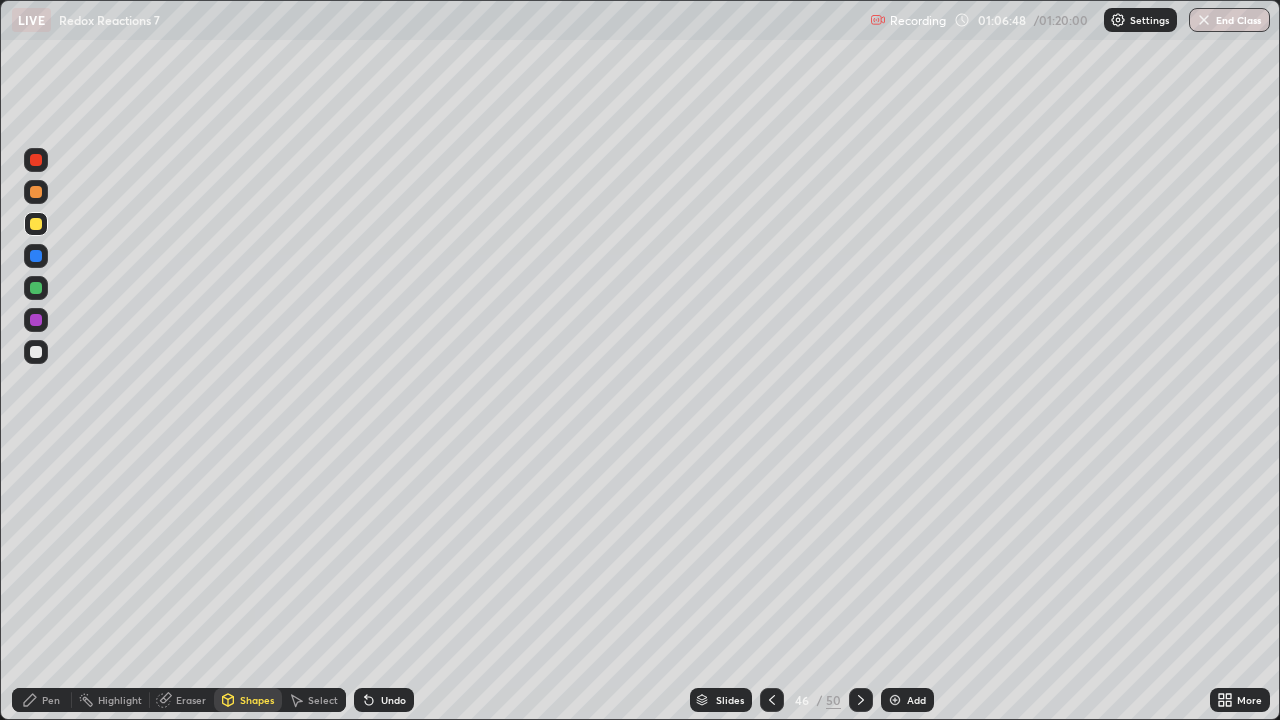click on "Pen" at bounding box center (42, 700) 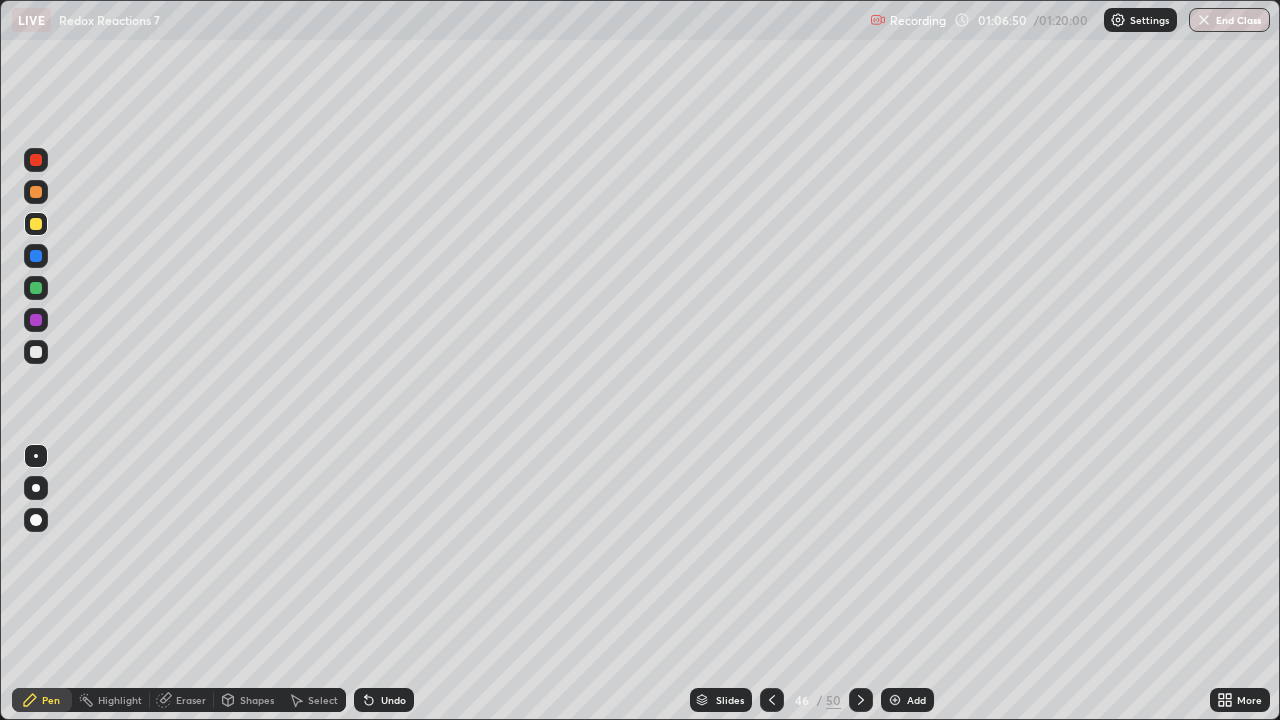 click at bounding box center [36, 352] 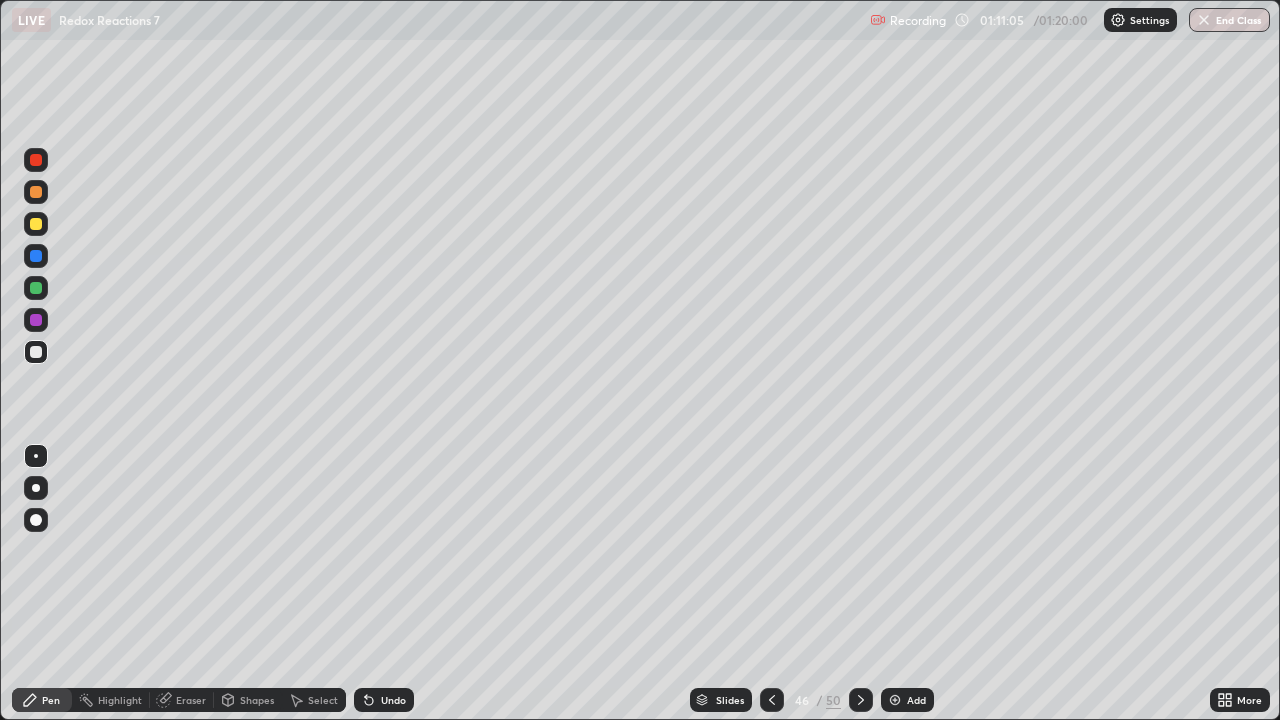 click on "End Class" at bounding box center (1229, 20) 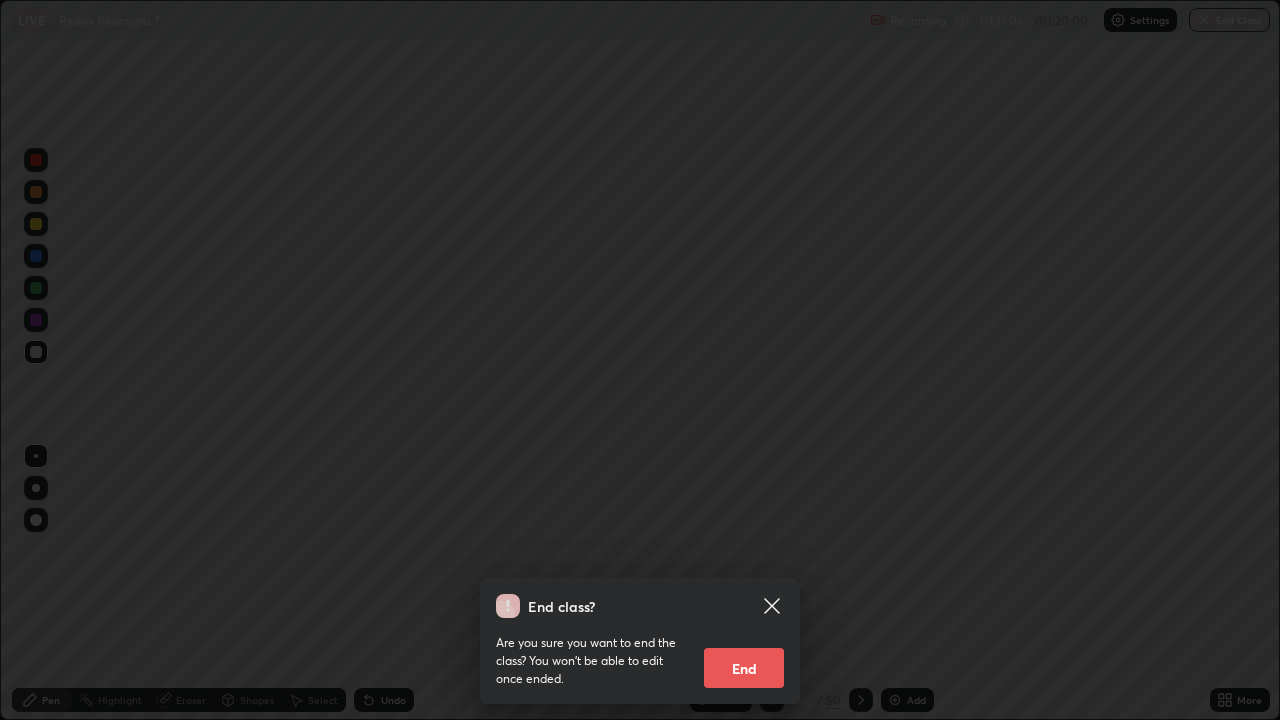 click on "End" at bounding box center (744, 668) 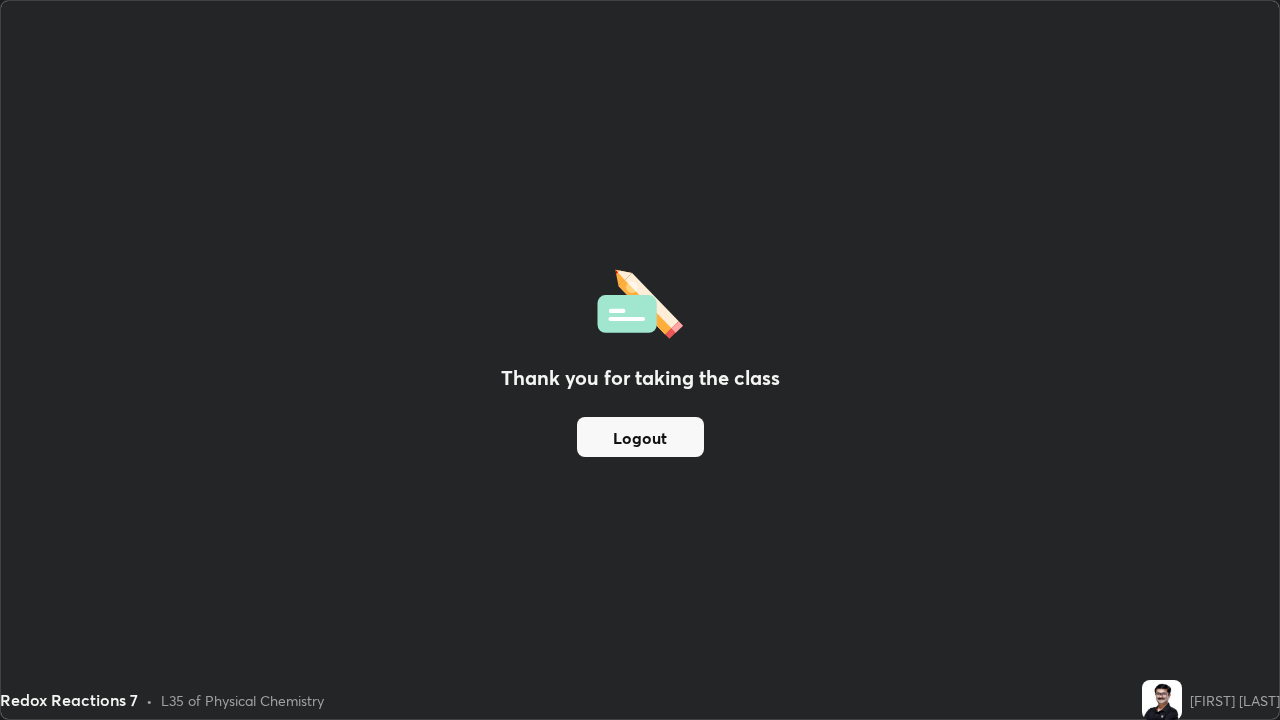 click on "Logout" at bounding box center [640, 437] 